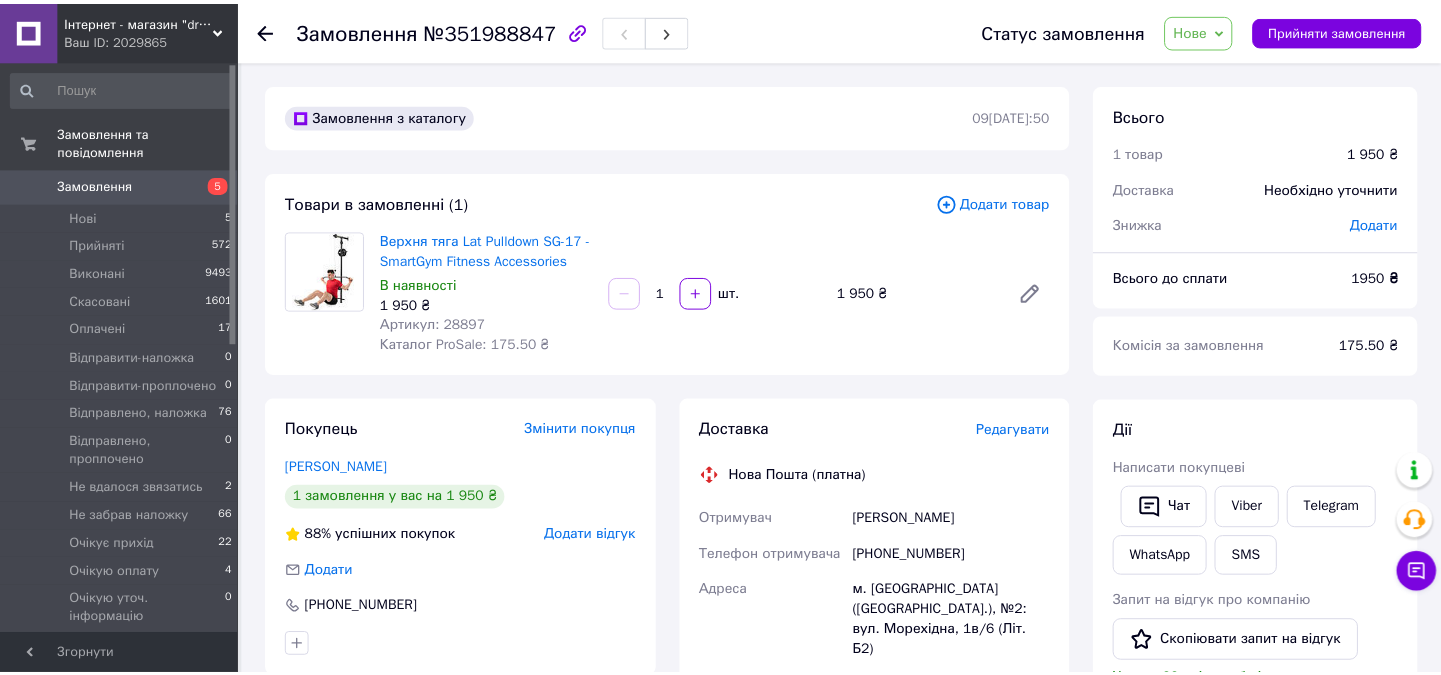 scroll, scrollTop: 0, scrollLeft: 0, axis: both 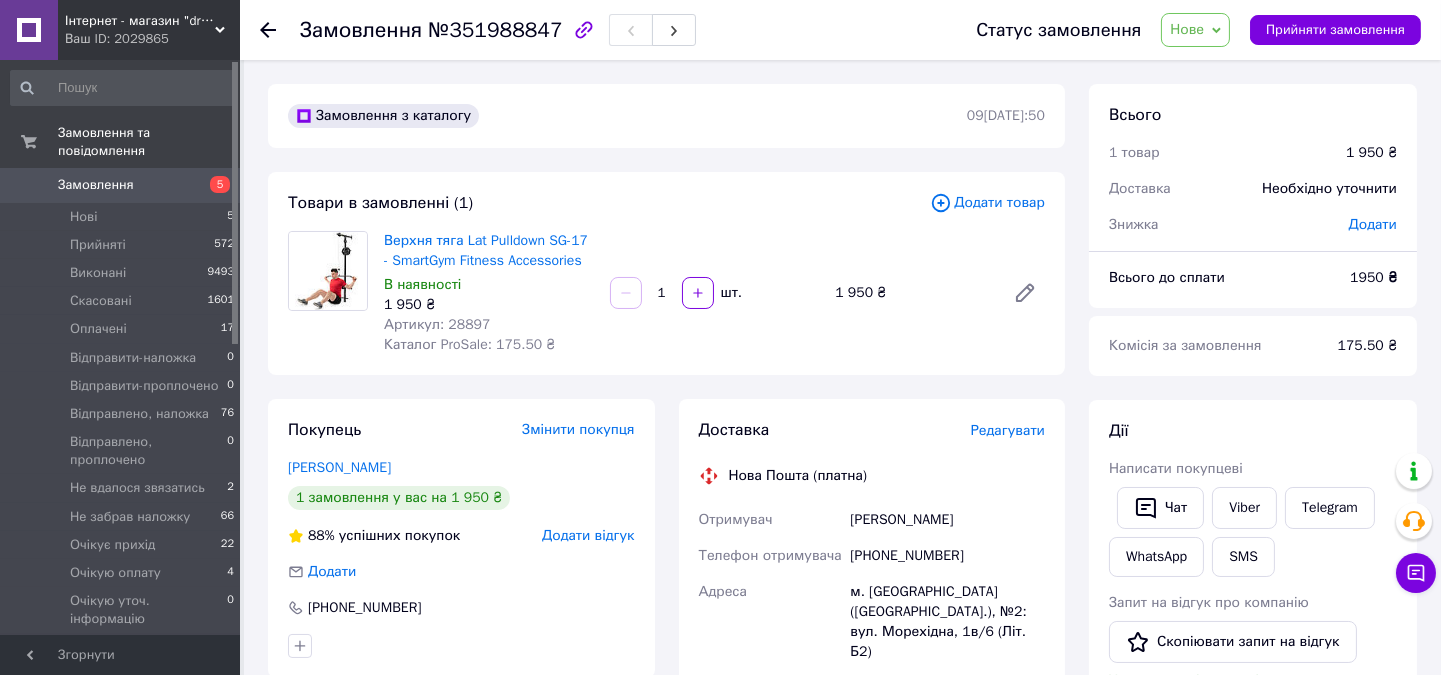 click on "Артикул: 28897" at bounding box center [437, 324] 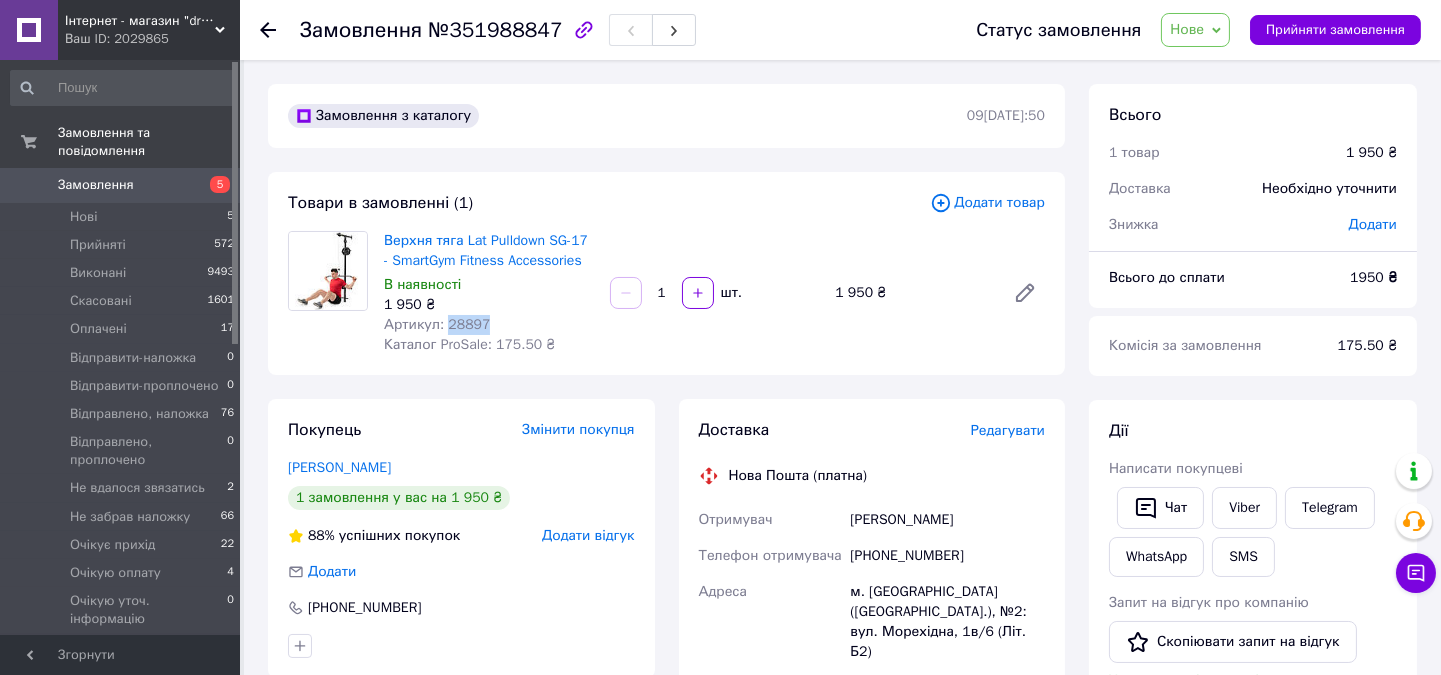 click on "Артикул: 28897" at bounding box center [437, 324] 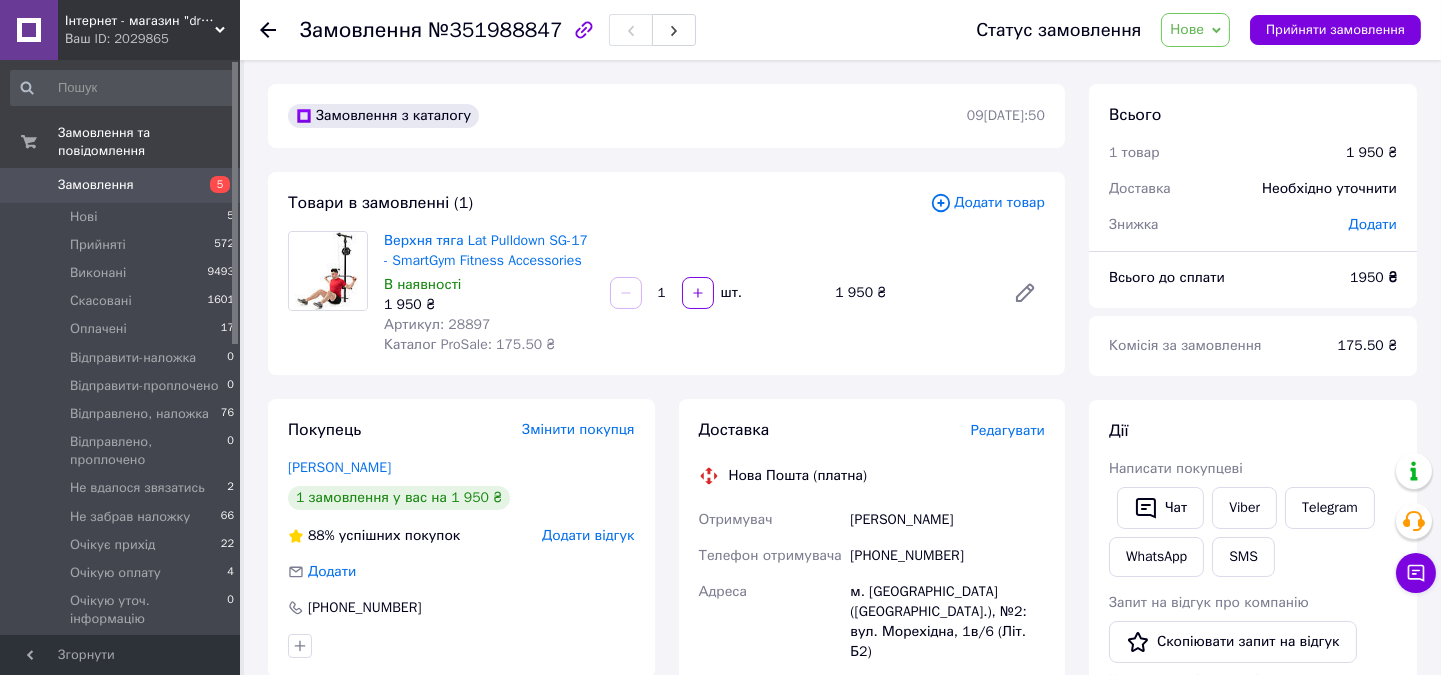 click on "1 950 ₴" at bounding box center (489, 305) 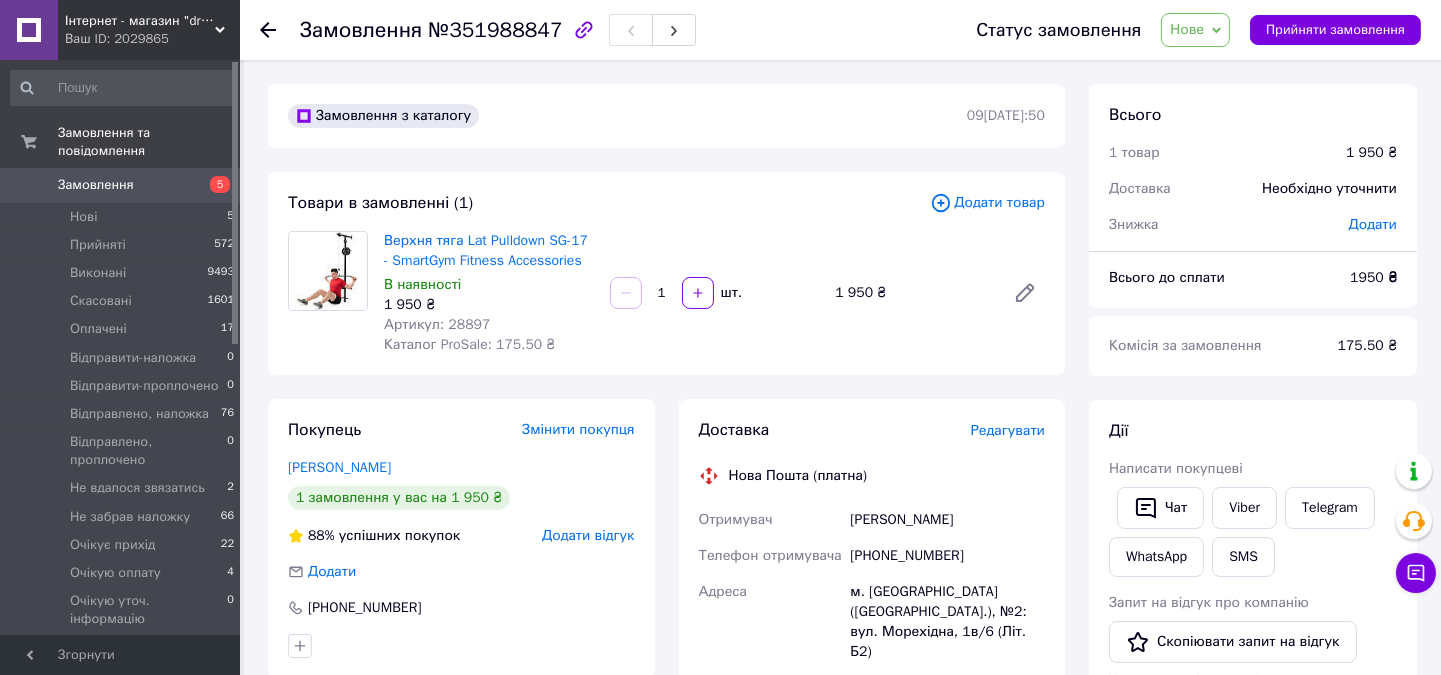 click on "Артикул: 28897" at bounding box center [437, 324] 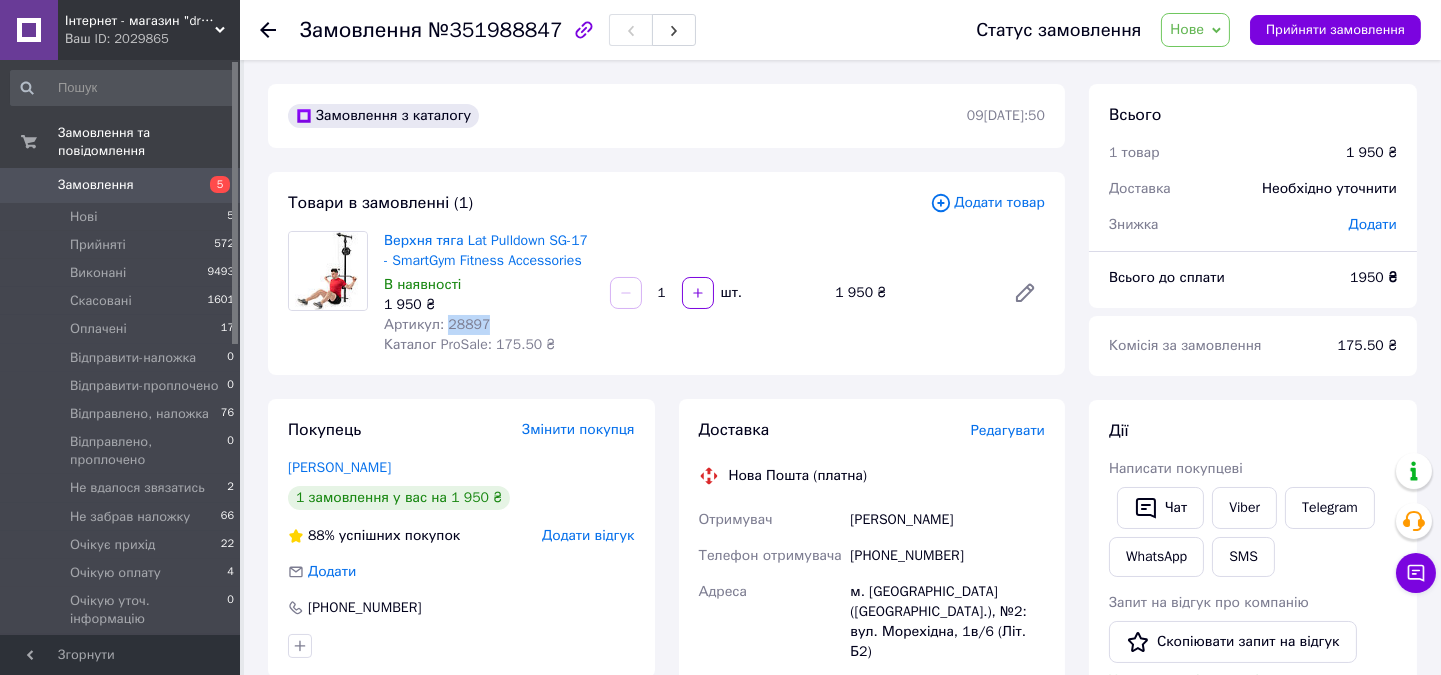 click on "Артикул: 28897" at bounding box center (437, 324) 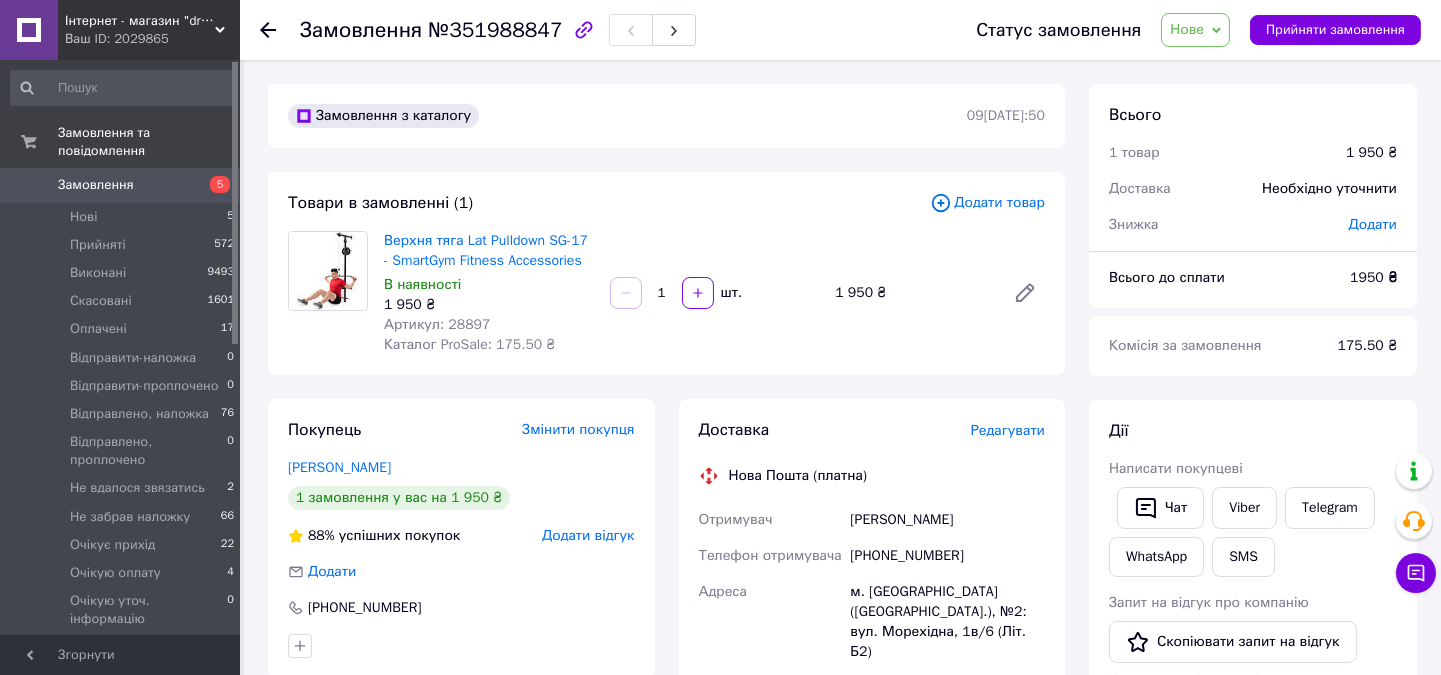 click on "Товари в замовленні (1) Додати товар Верхня тяга Lat Pulldown SG-17 - SmartGym Fitness Accessories В наявності 1 950 ₴ Артикул: 28897 Каталог ProSale: 175.50 ₴  1   шт. 1 950 ₴" at bounding box center [666, 273] 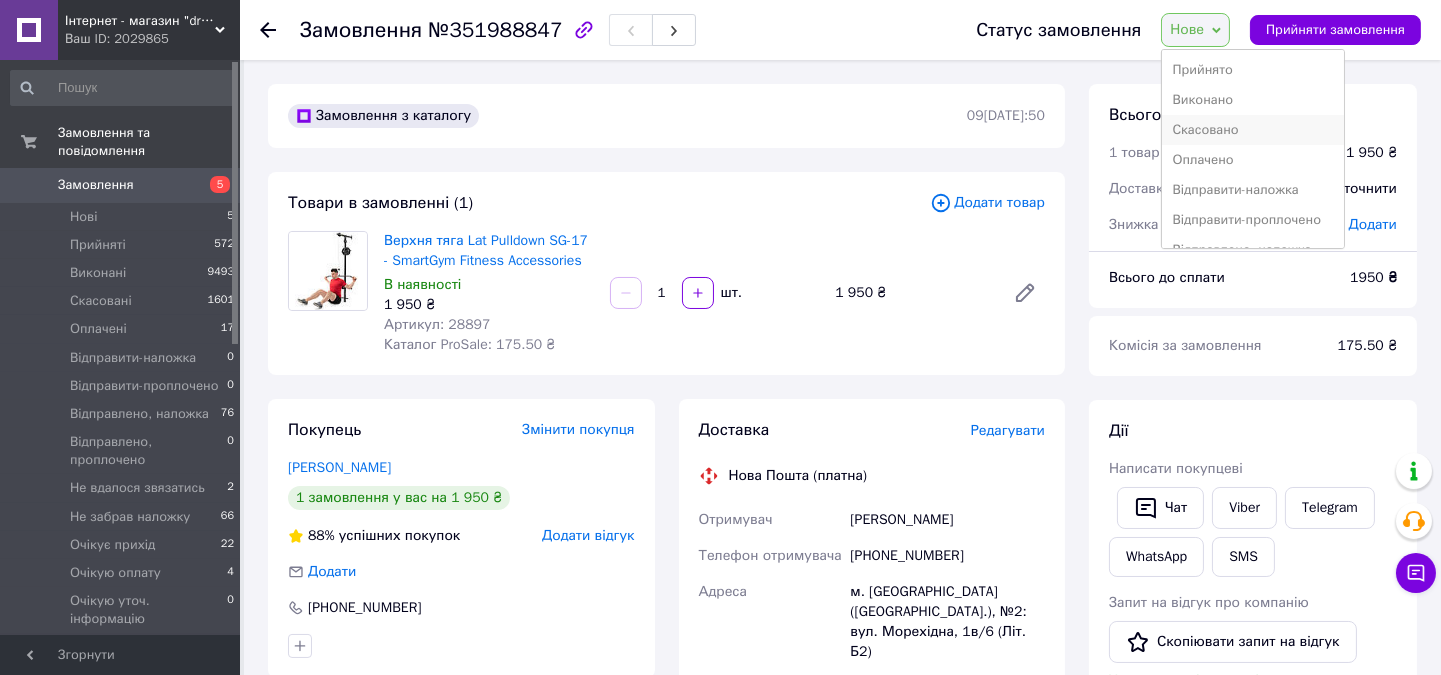 click on "Скасовано" at bounding box center [1252, 130] 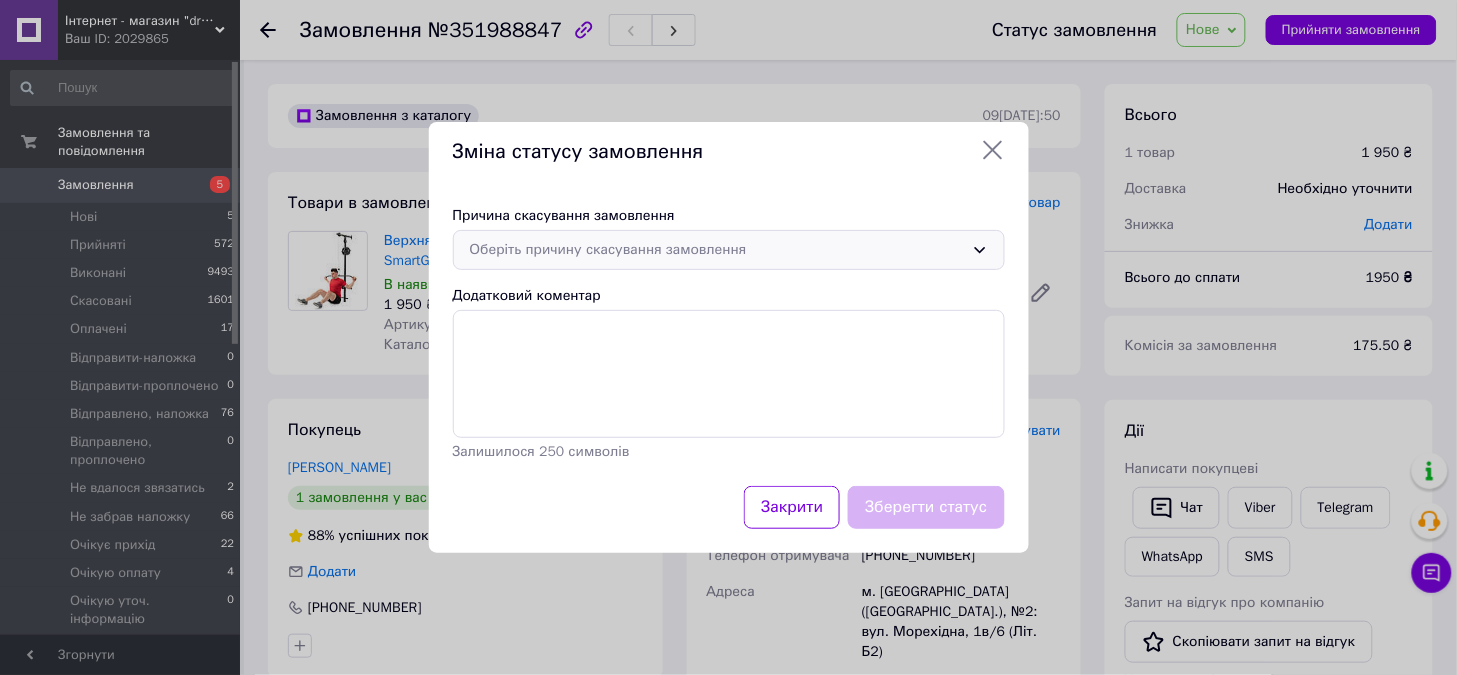 click on "Оберіть причину скасування замовлення" at bounding box center (717, 250) 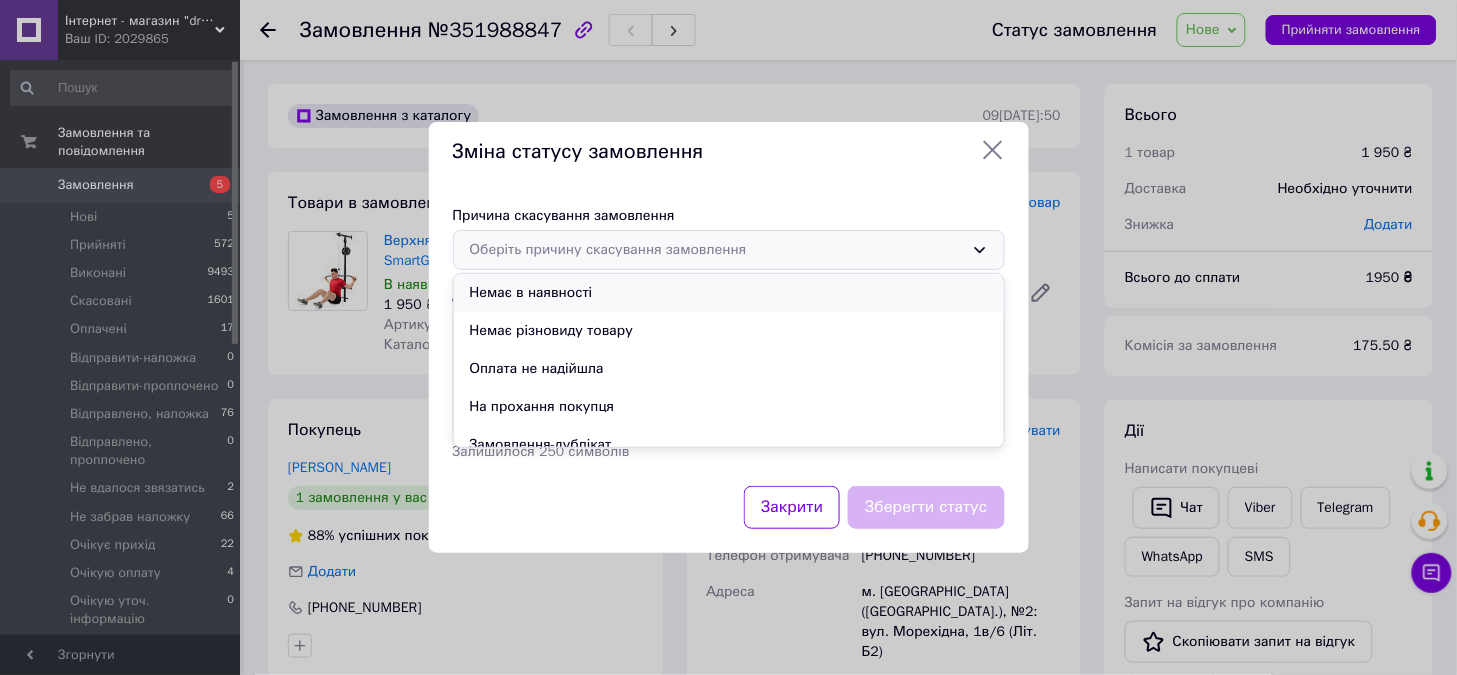 click on "Немає в наявності" at bounding box center [729, 293] 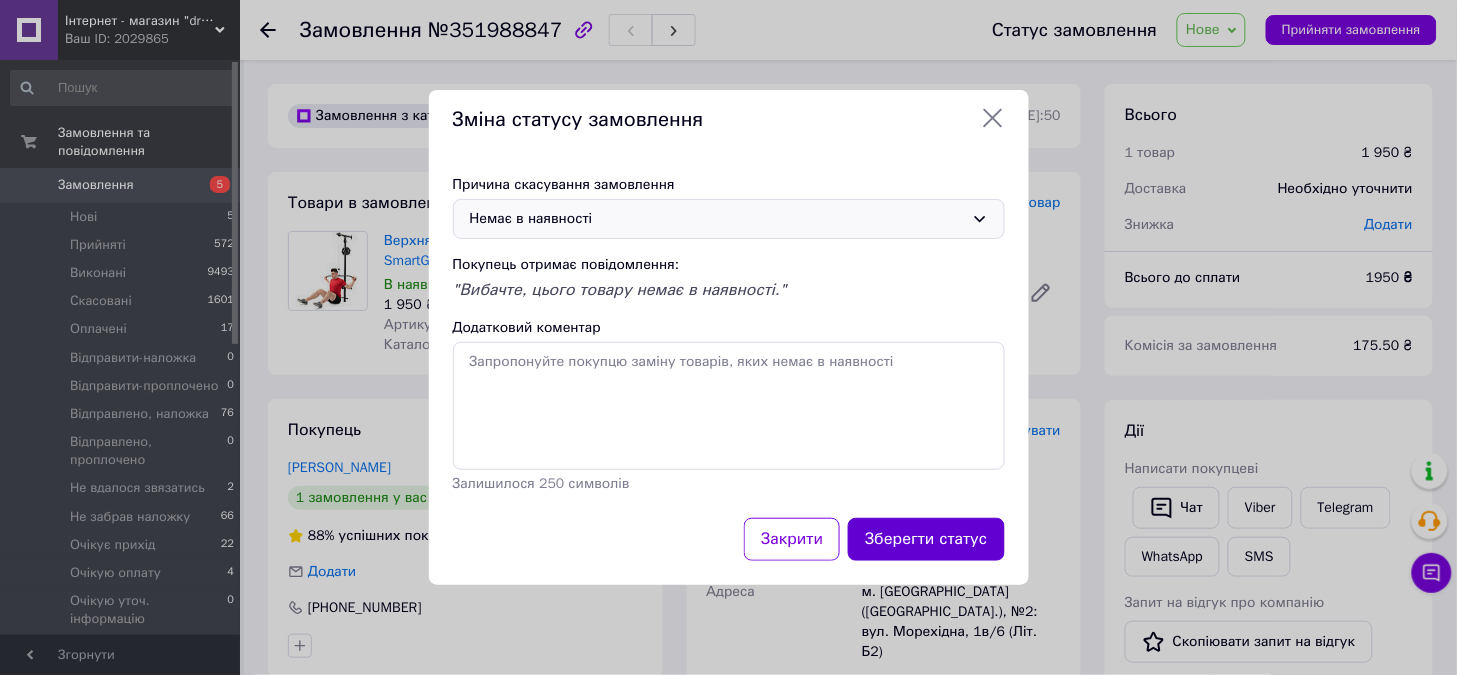click on "Зберегти статус" at bounding box center [926, 539] 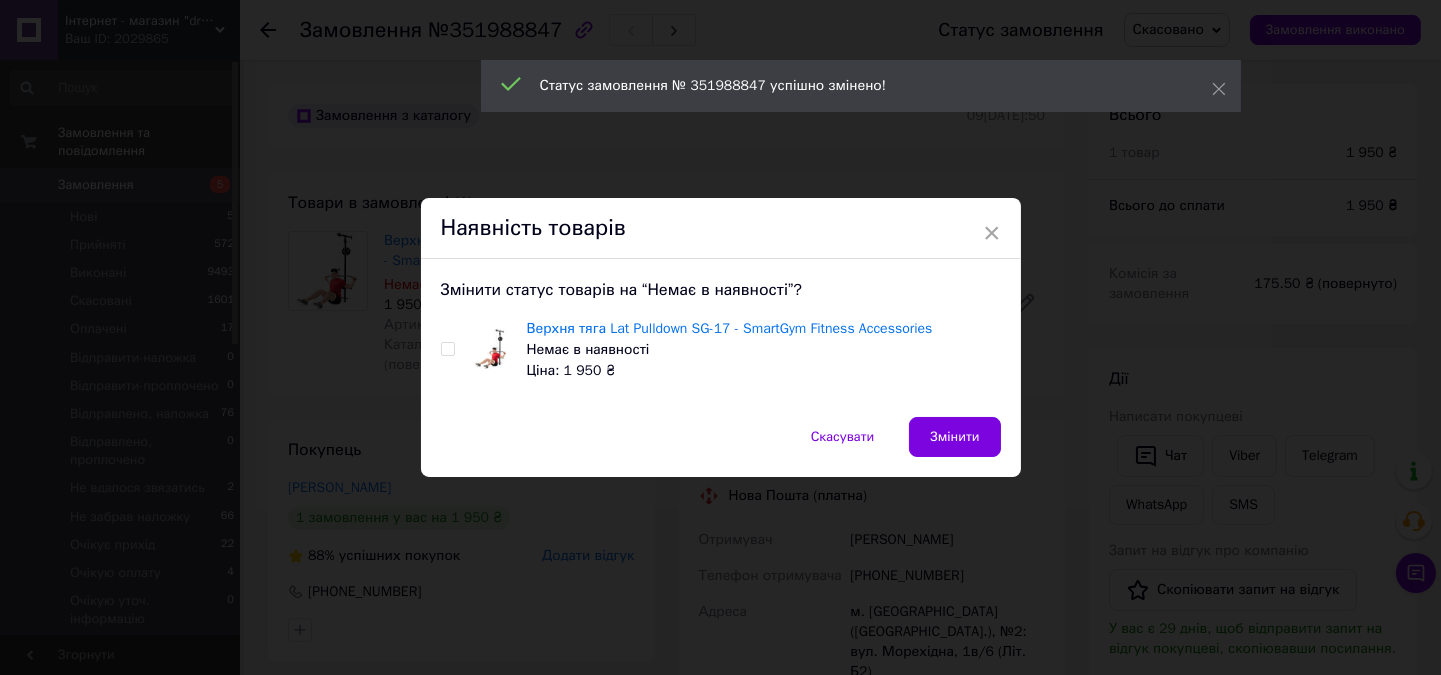 click on "Верхня тяга Lat Pulldown SG-17 - SmartGym Fitness Accessories Немає в наявності Ціна: 1 950 ₴" at bounding box center (721, 349) 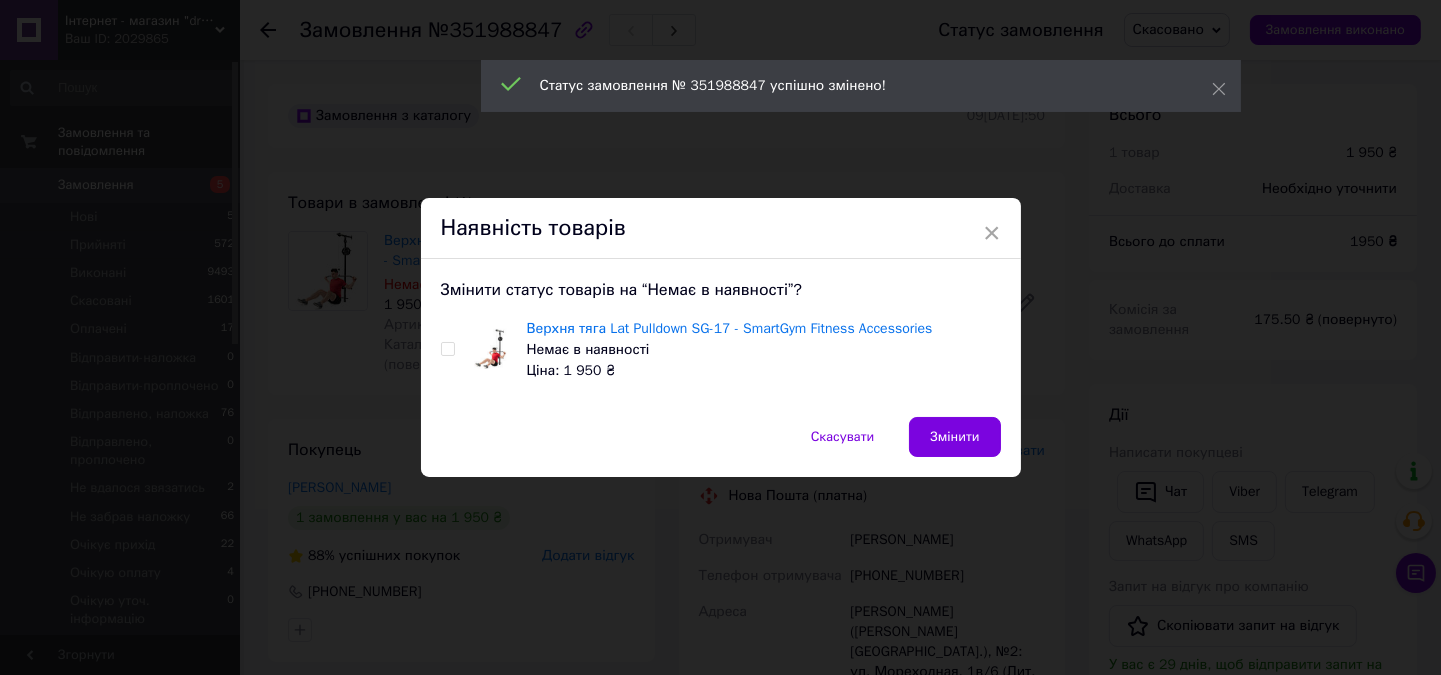 click at bounding box center [447, 349] 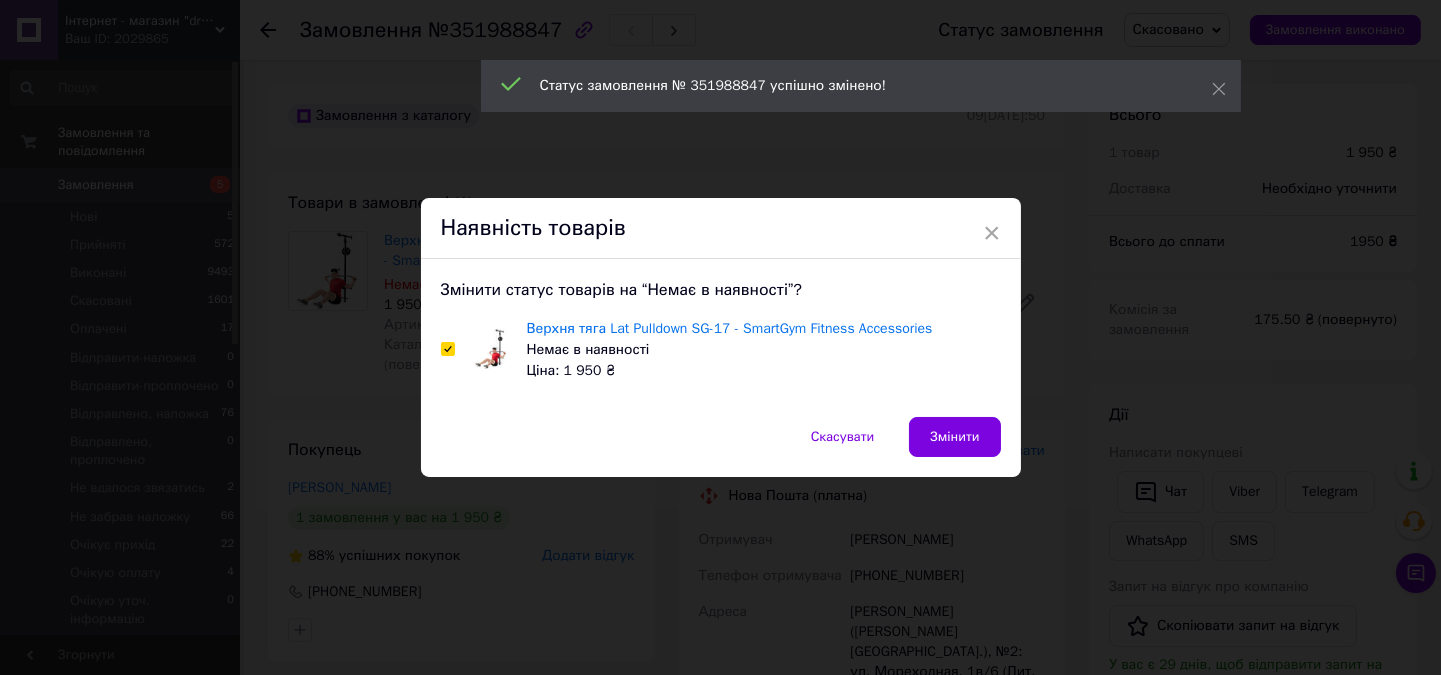 checkbox on "true" 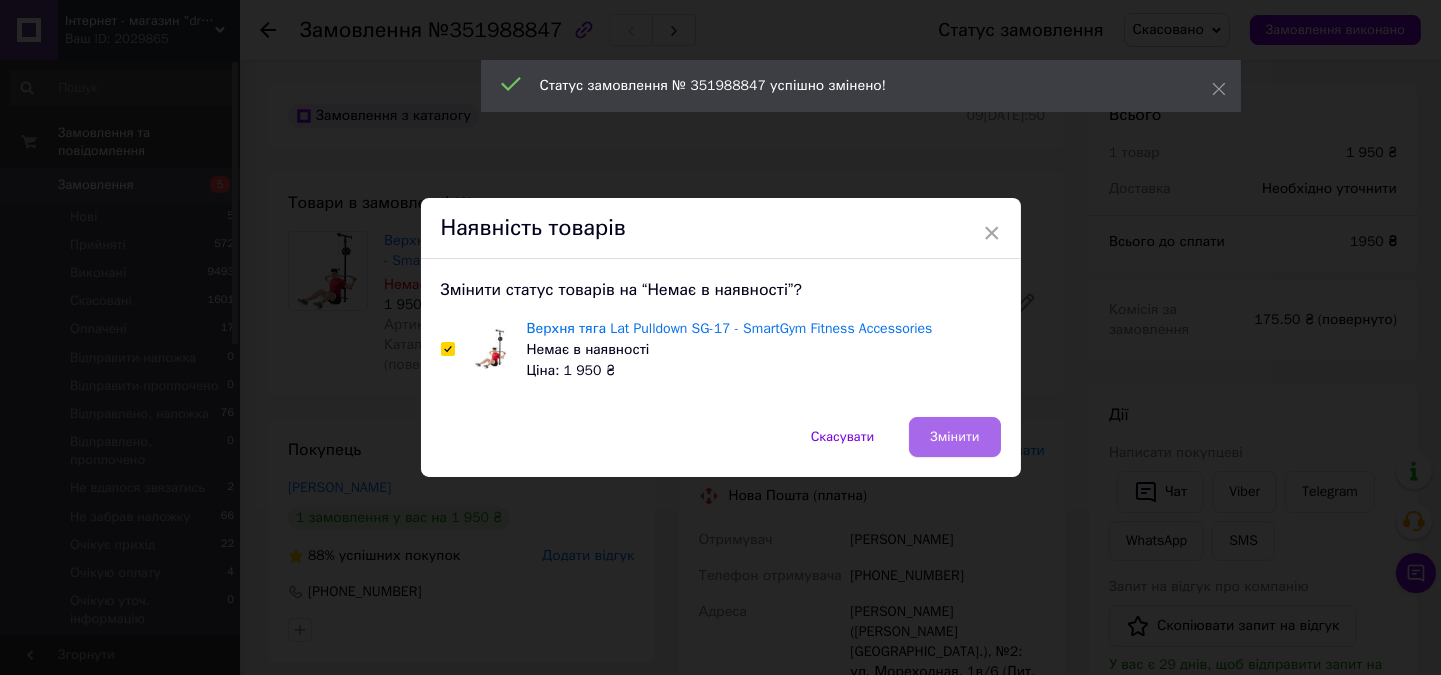 click on "Змінити" at bounding box center [954, 437] 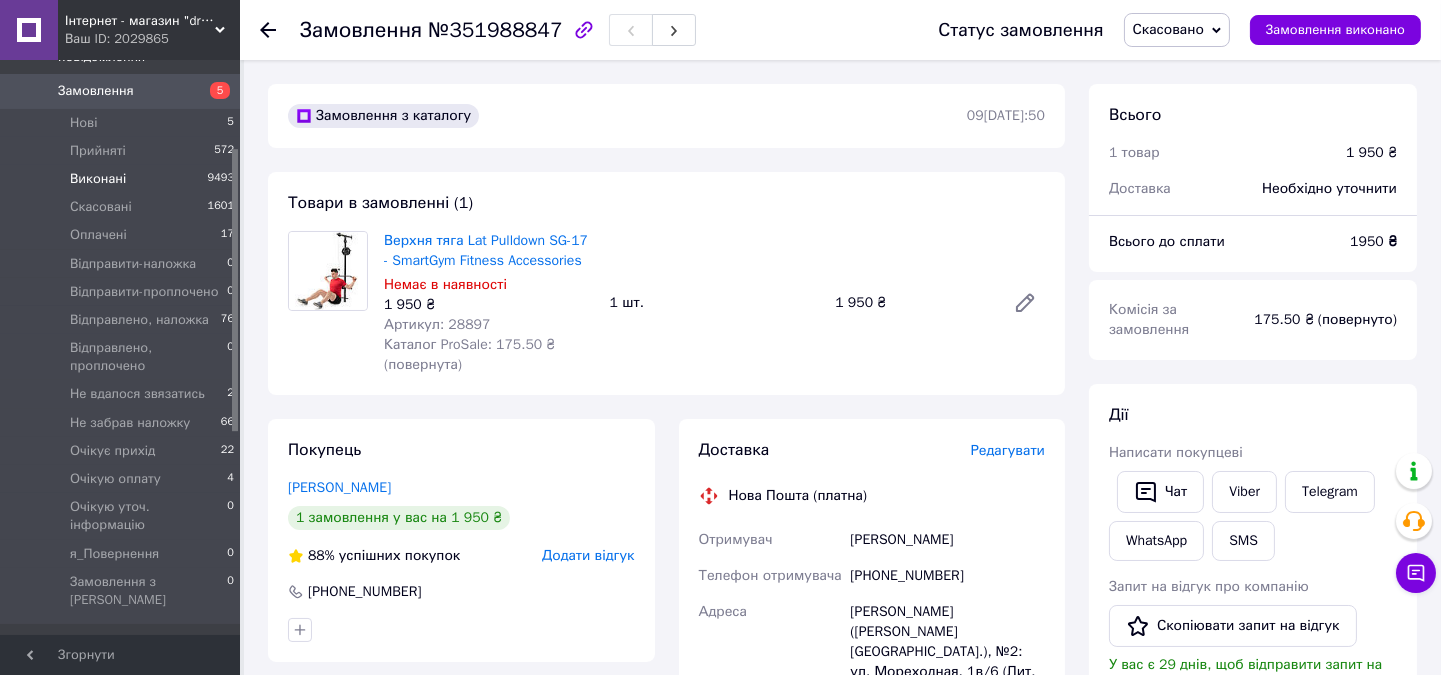 scroll, scrollTop: 222, scrollLeft: 0, axis: vertical 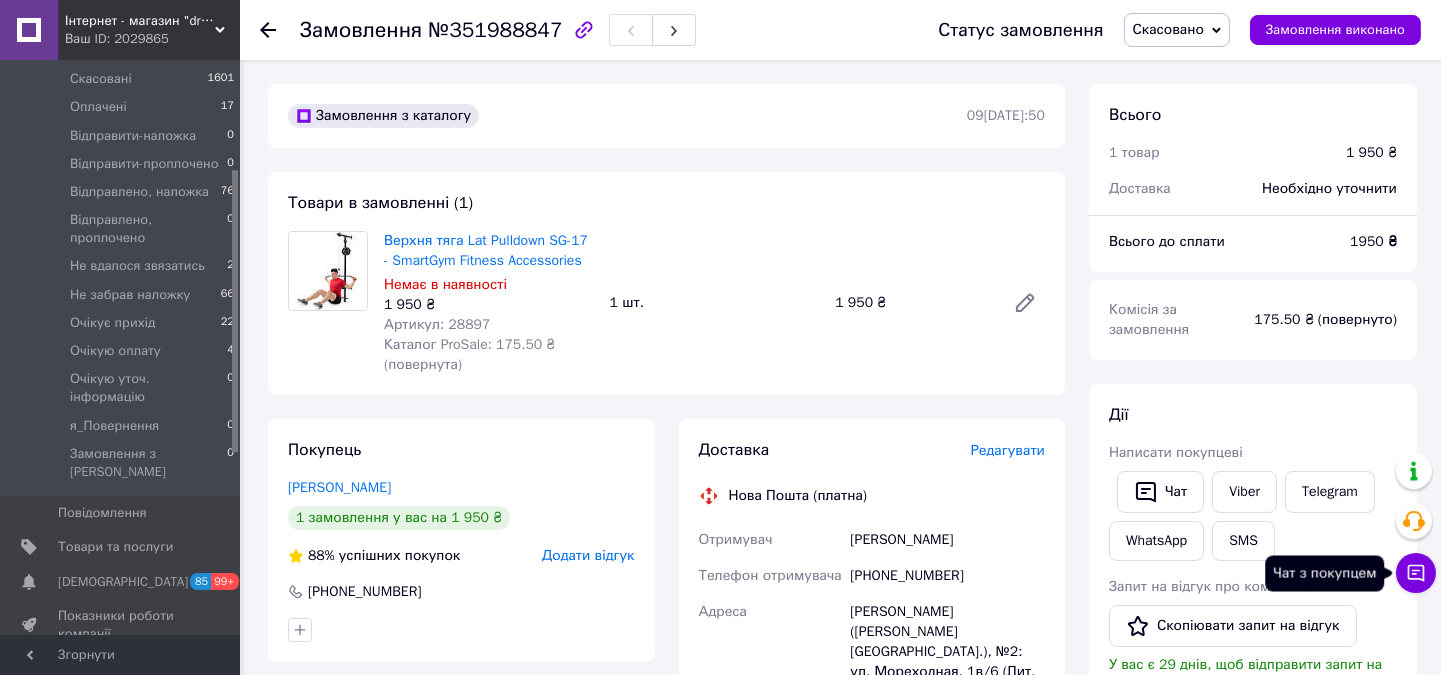 click on "Чат з покупцем" at bounding box center [1416, 573] 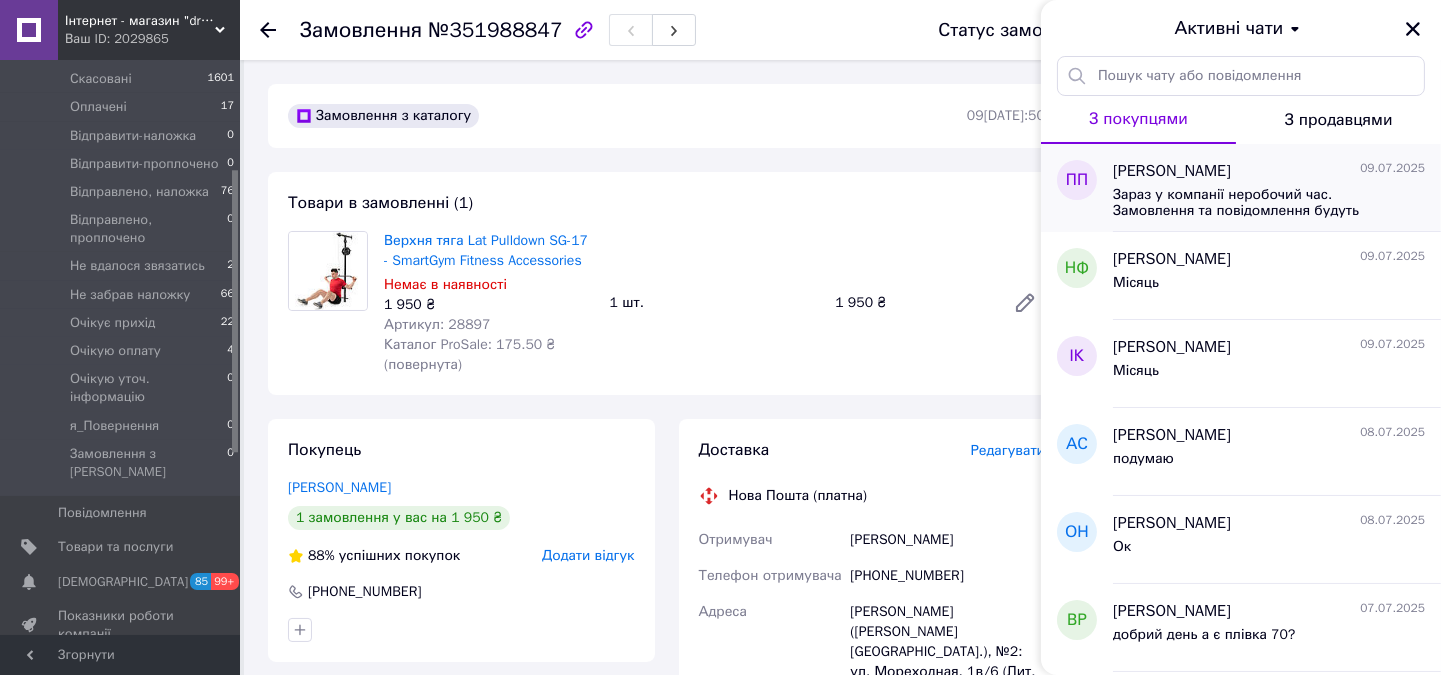 click on "Зараз у компанії неробочий час. Замовлення та повідомлення будуть оброблені з 08:00 найближчого робочого дня (завтра, 10.07)" at bounding box center [1255, 203] 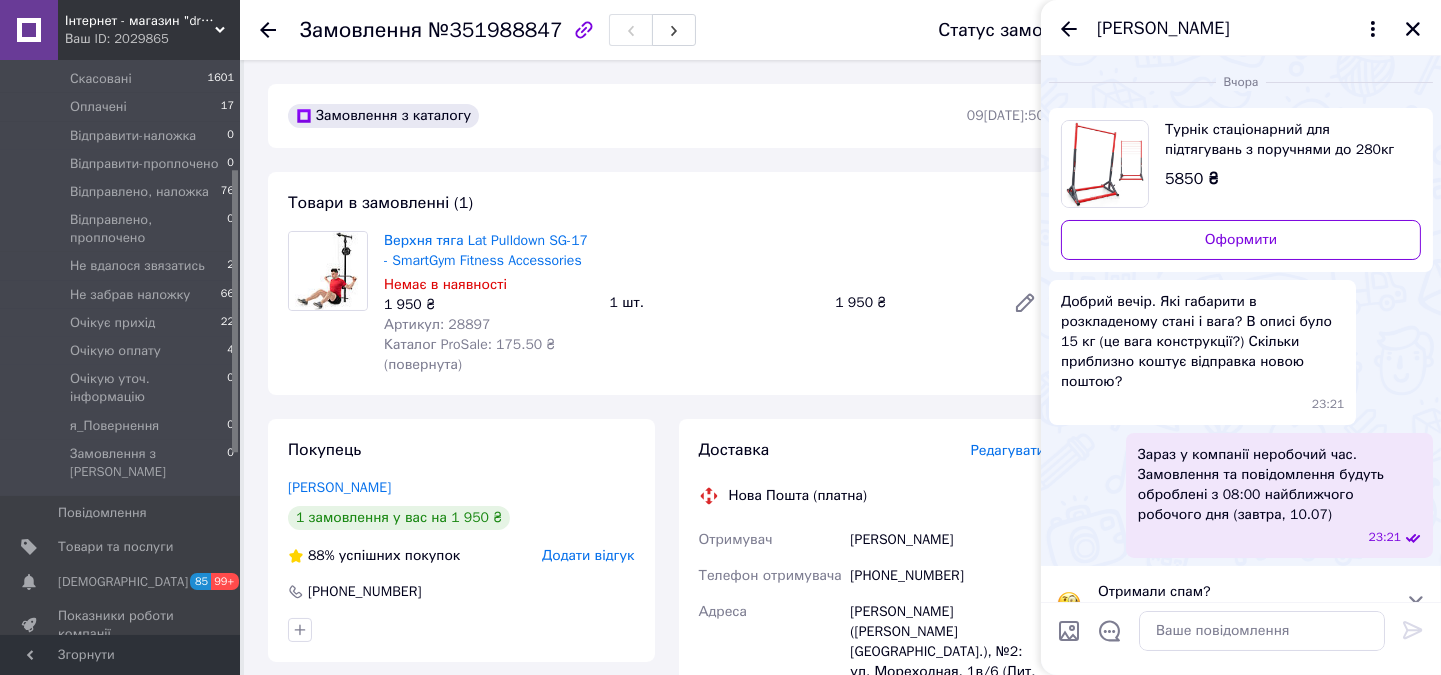 scroll, scrollTop: 17, scrollLeft: 0, axis: vertical 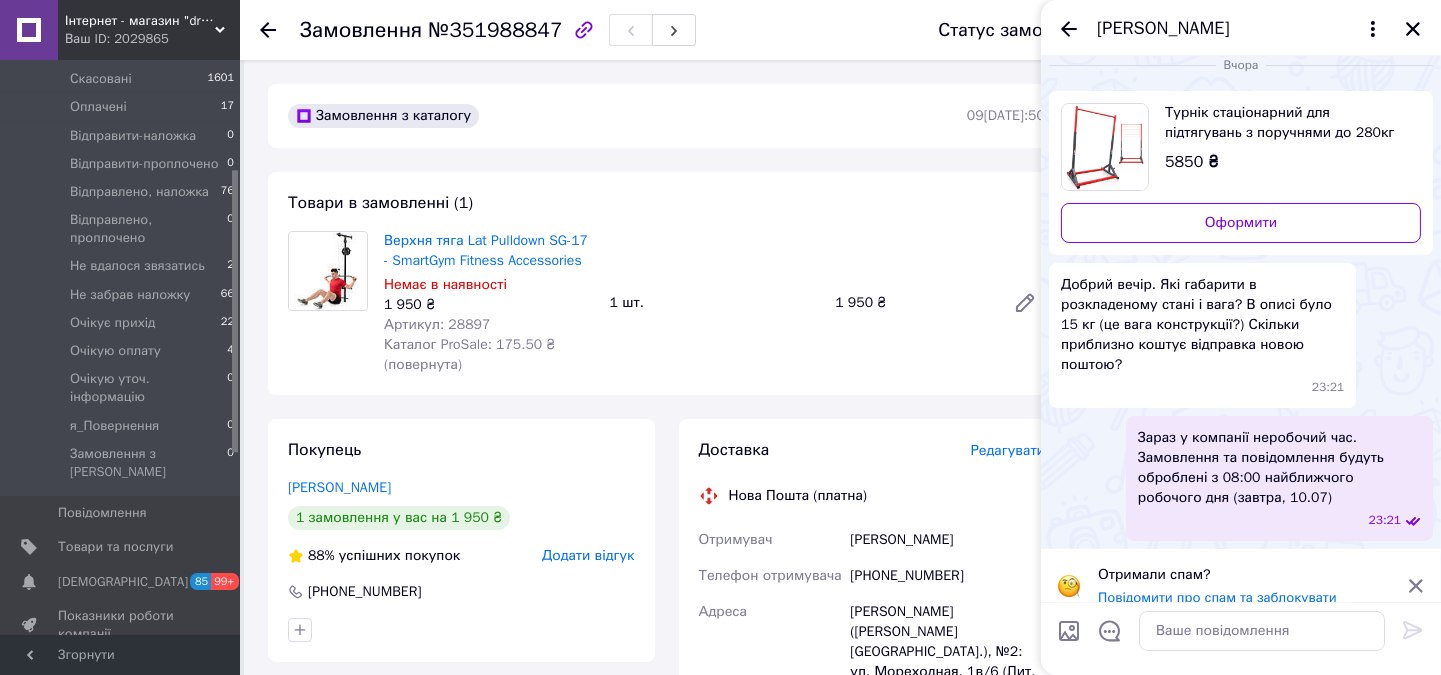 click on "Турнік стаціонарний для підтягувань з поручнями до 280кг K-Sport KSSL060" at bounding box center (1285, 123) 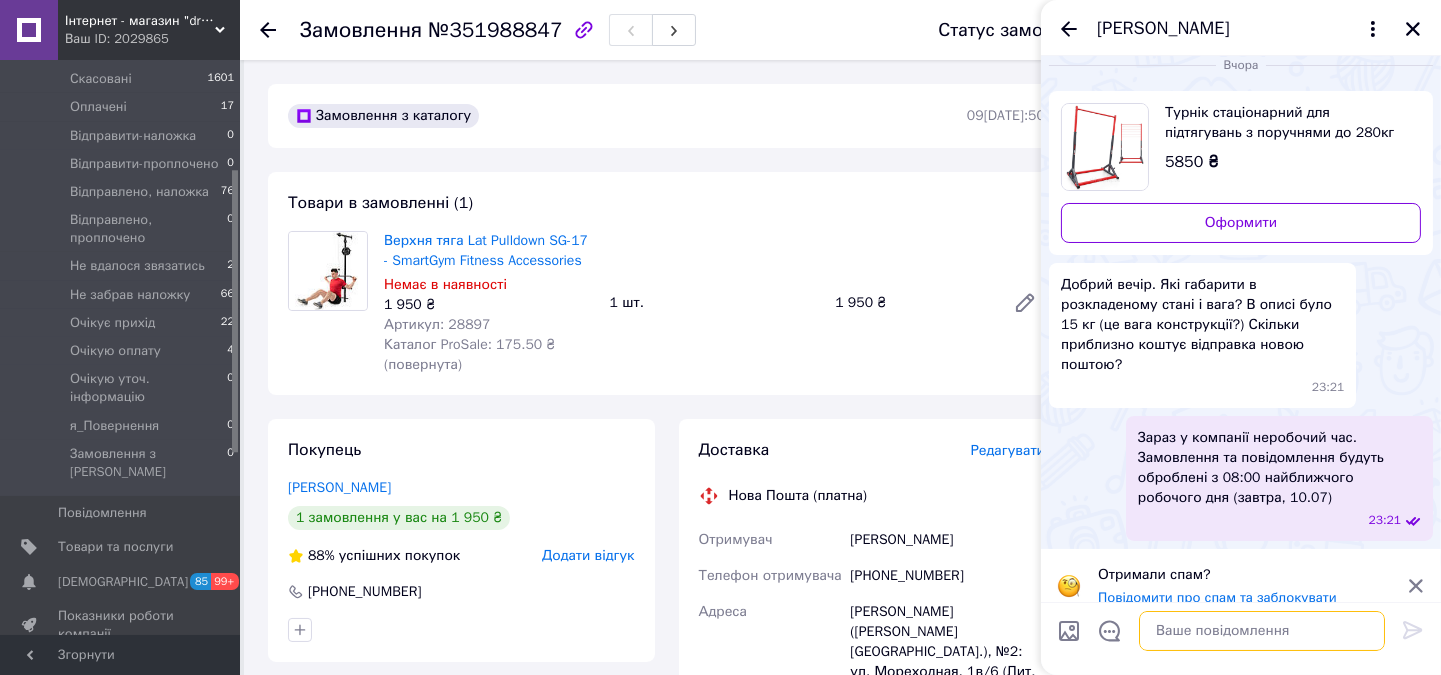 click at bounding box center [1262, 631] 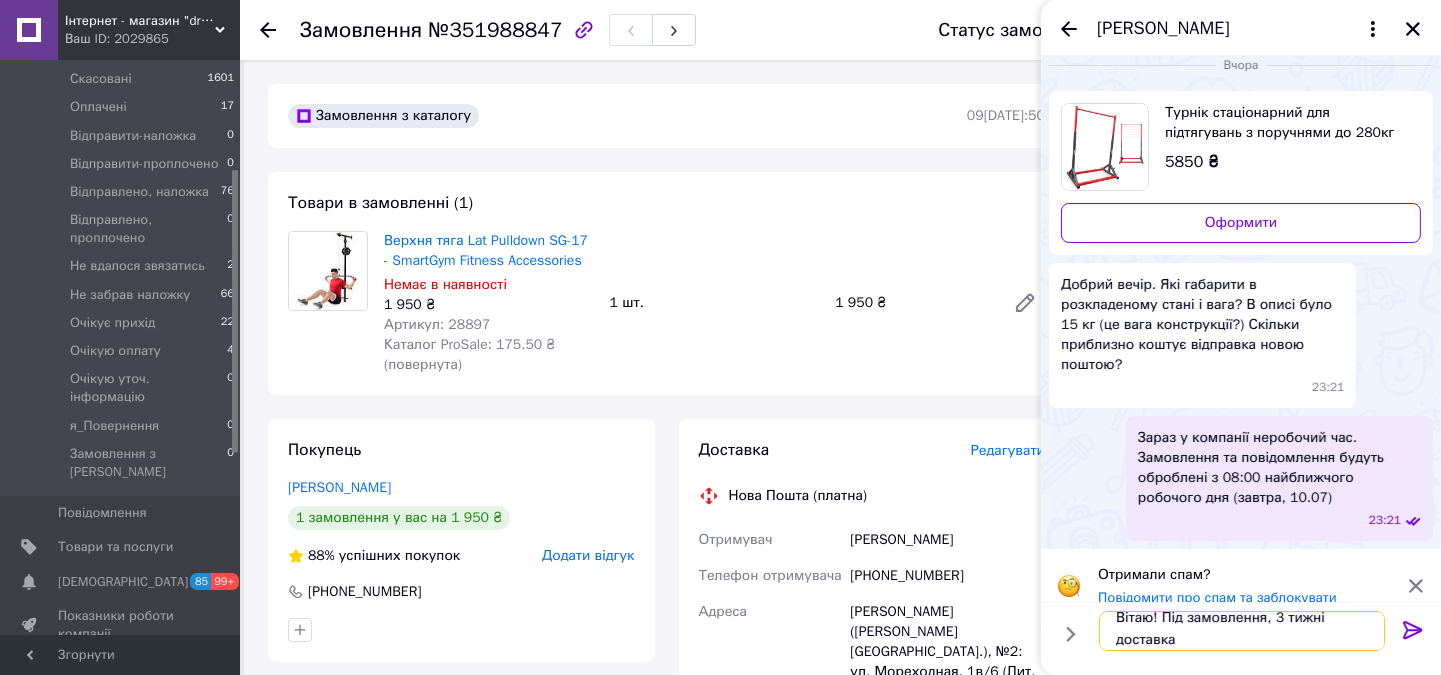 scroll, scrollTop: 2, scrollLeft: 0, axis: vertical 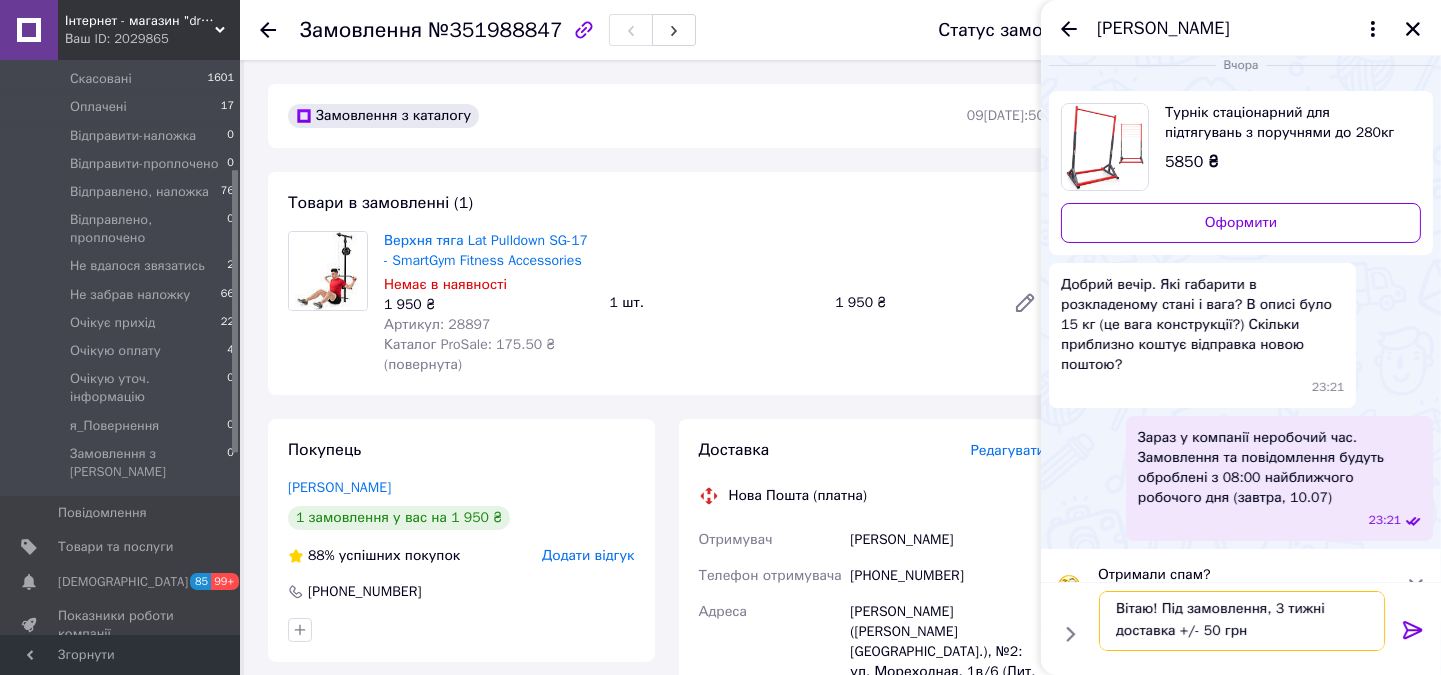 type on "Вітаю! Під замовлення, 3 тижні
доставка +/- 500 грн" 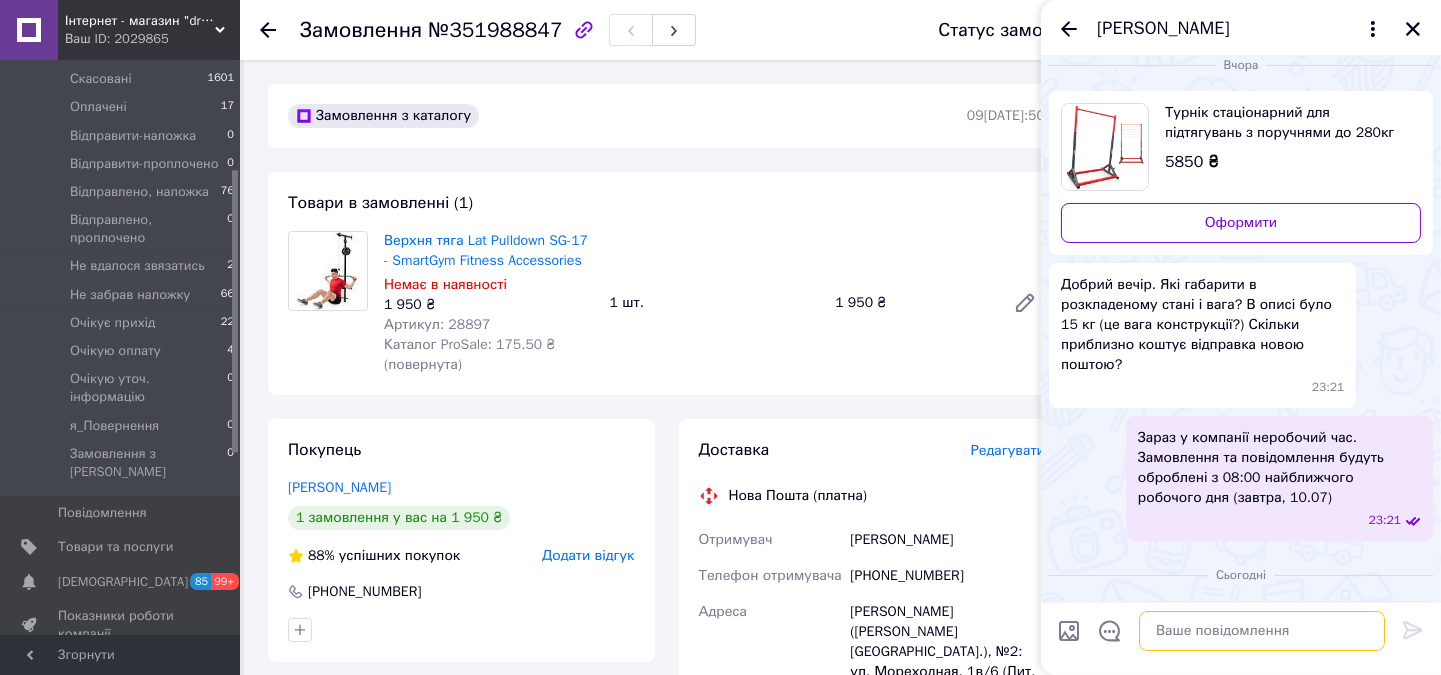 scroll, scrollTop: 0, scrollLeft: 0, axis: both 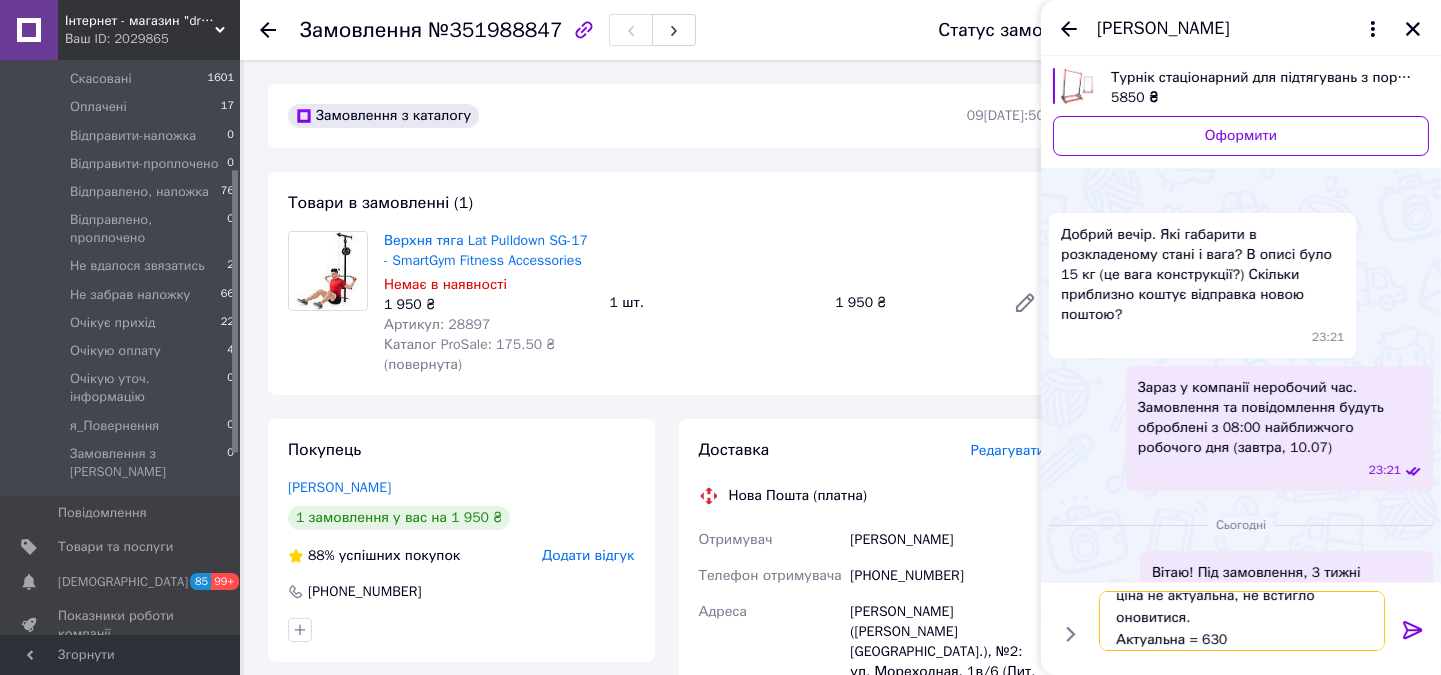 type on "ціна не актуальна, не встигло оновитися.
Актуальна = 6300" 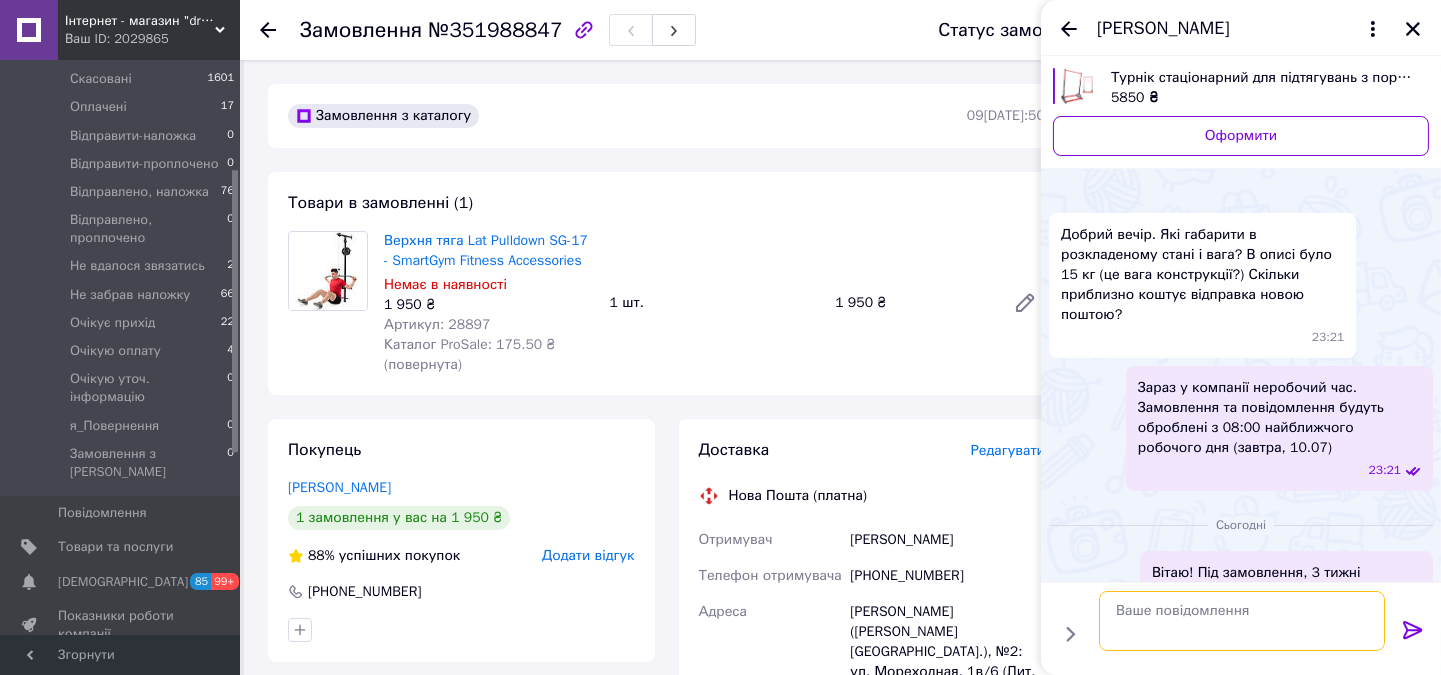 scroll, scrollTop: 0, scrollLeft: 0, axis: both 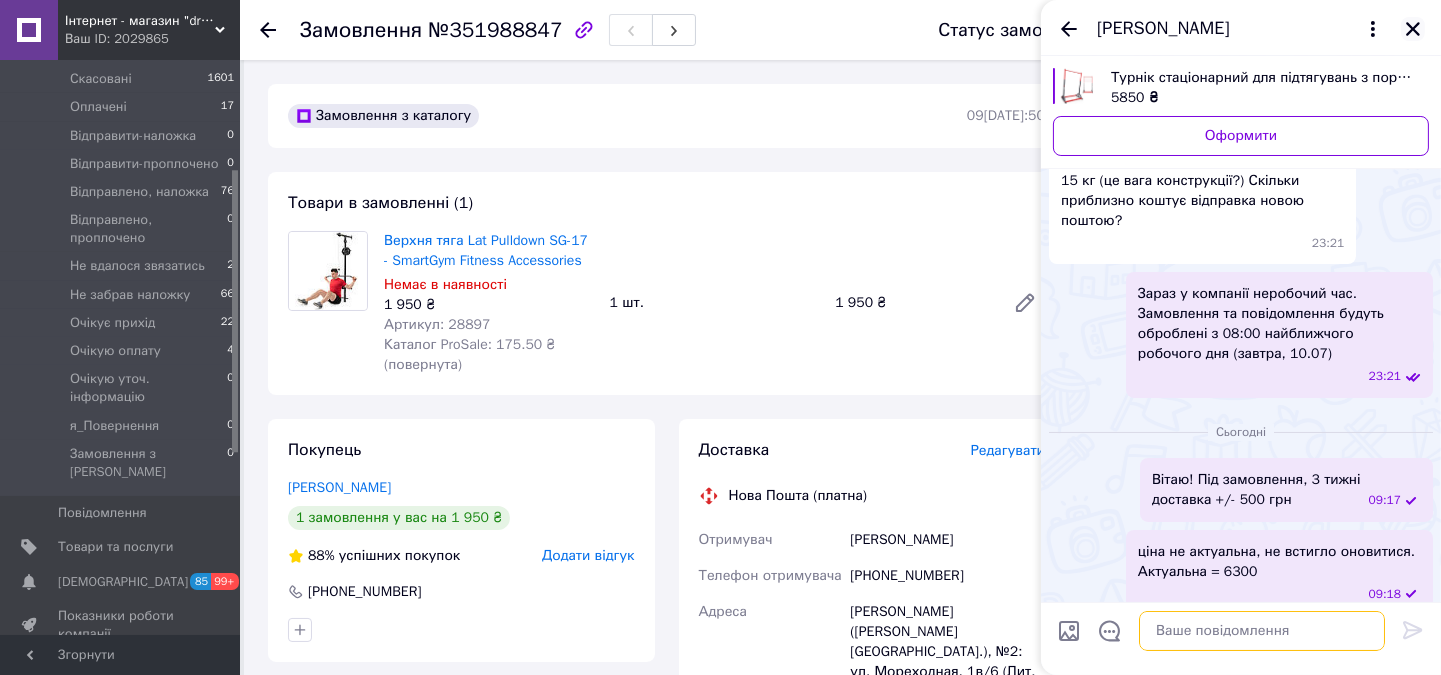 type 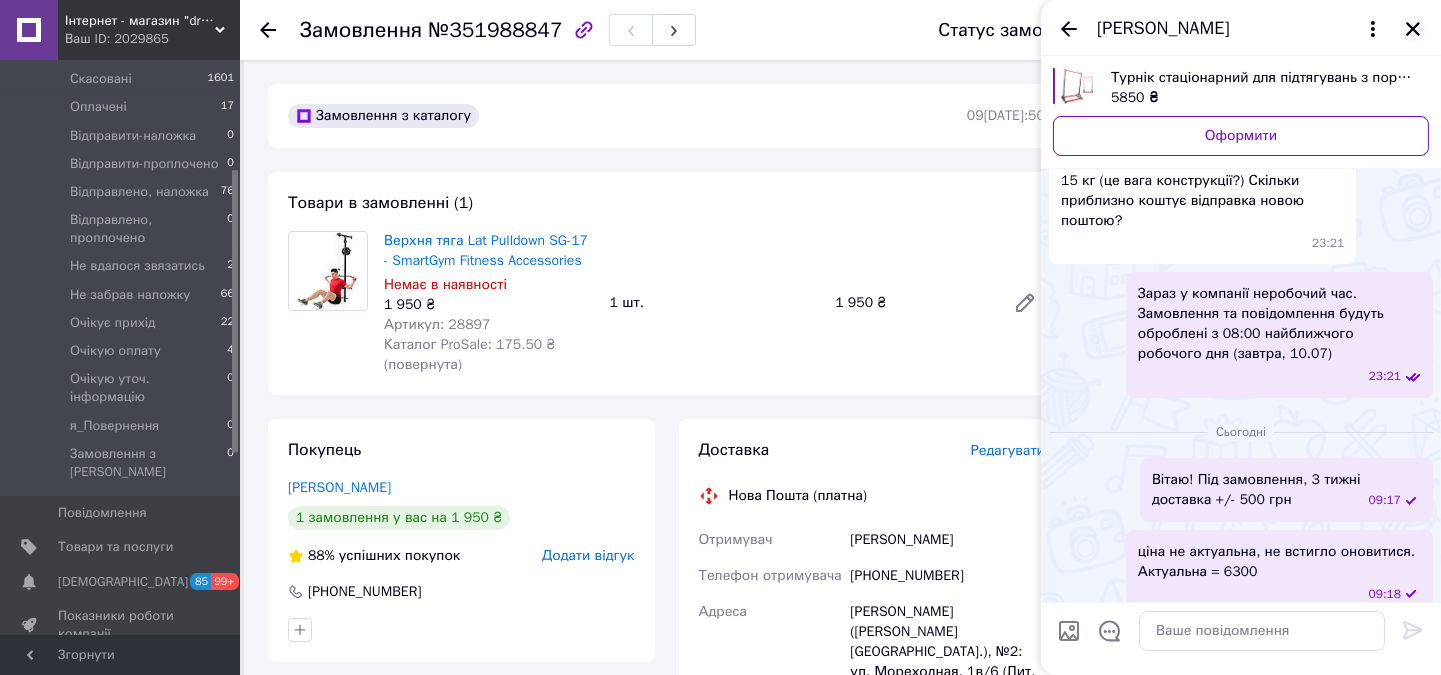click 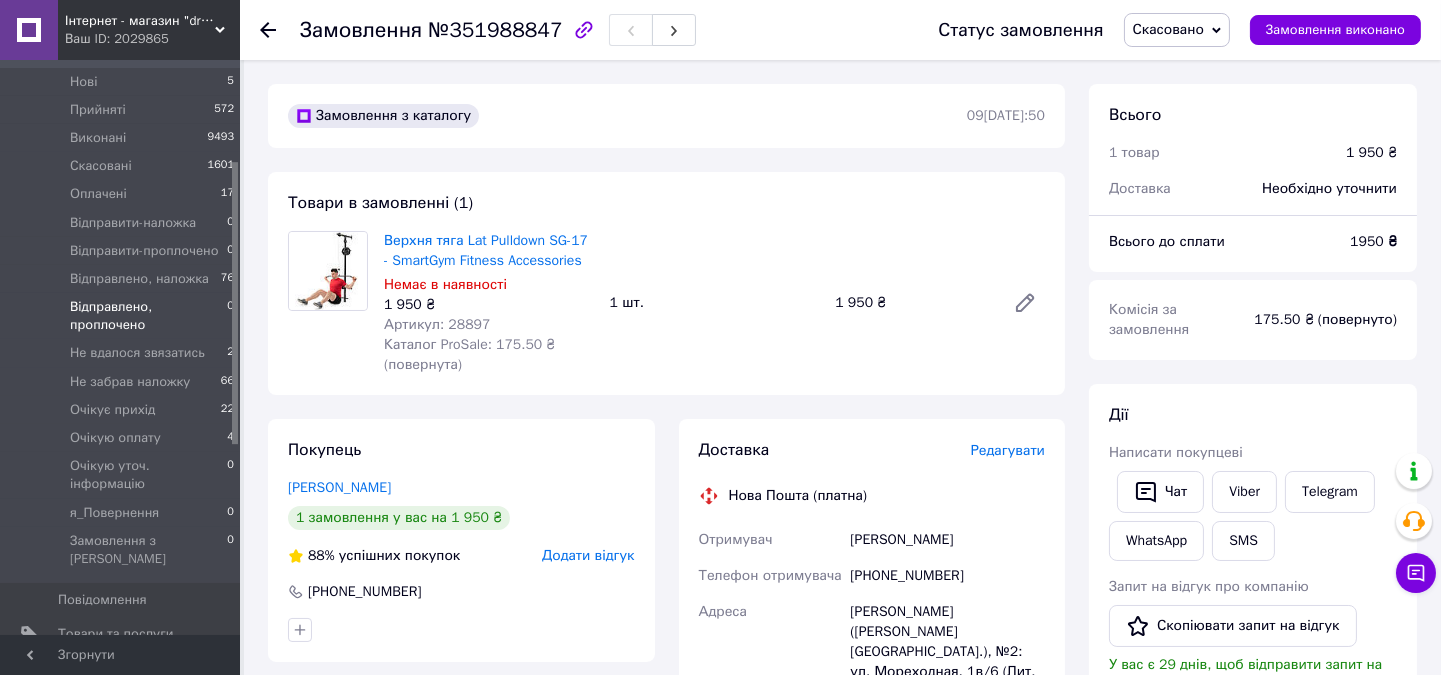 scroll, scrollTop: 0, scrollLeft: 0, axis: both 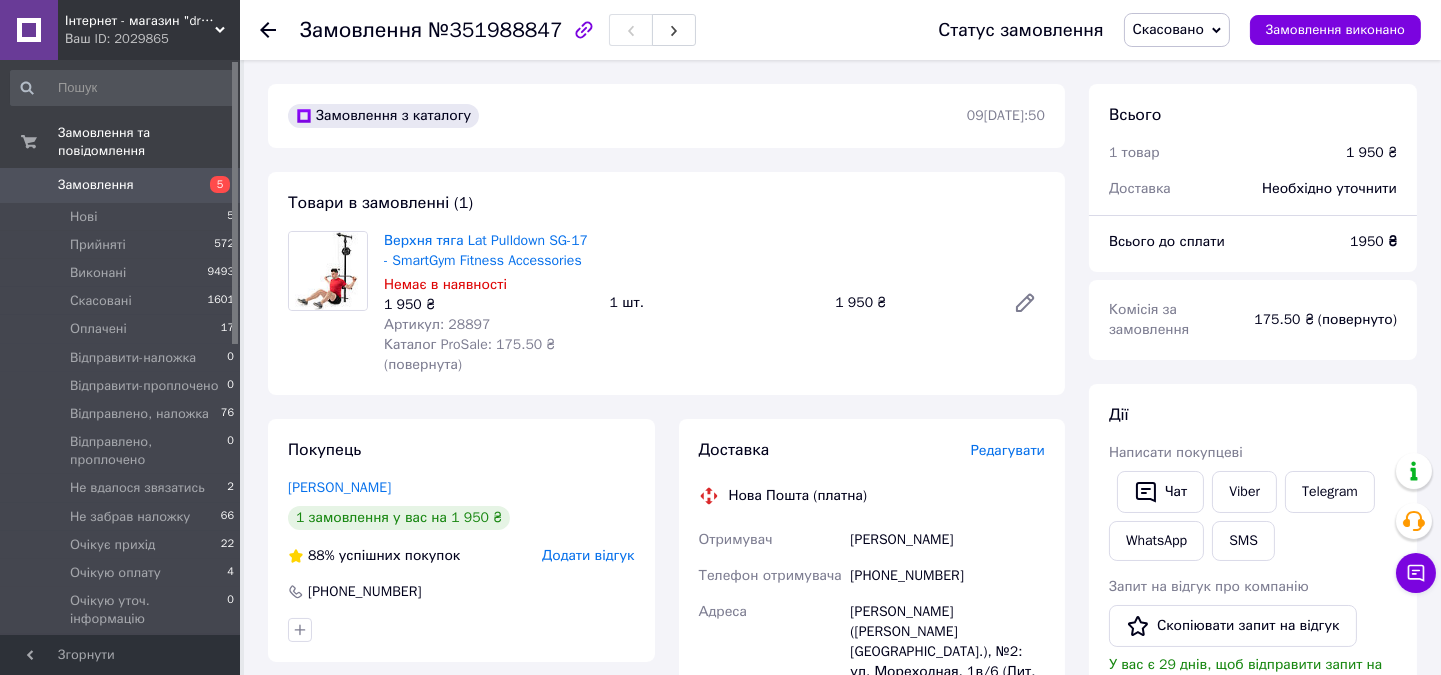 click on "Замовлення" at bounding box center [96, 185] 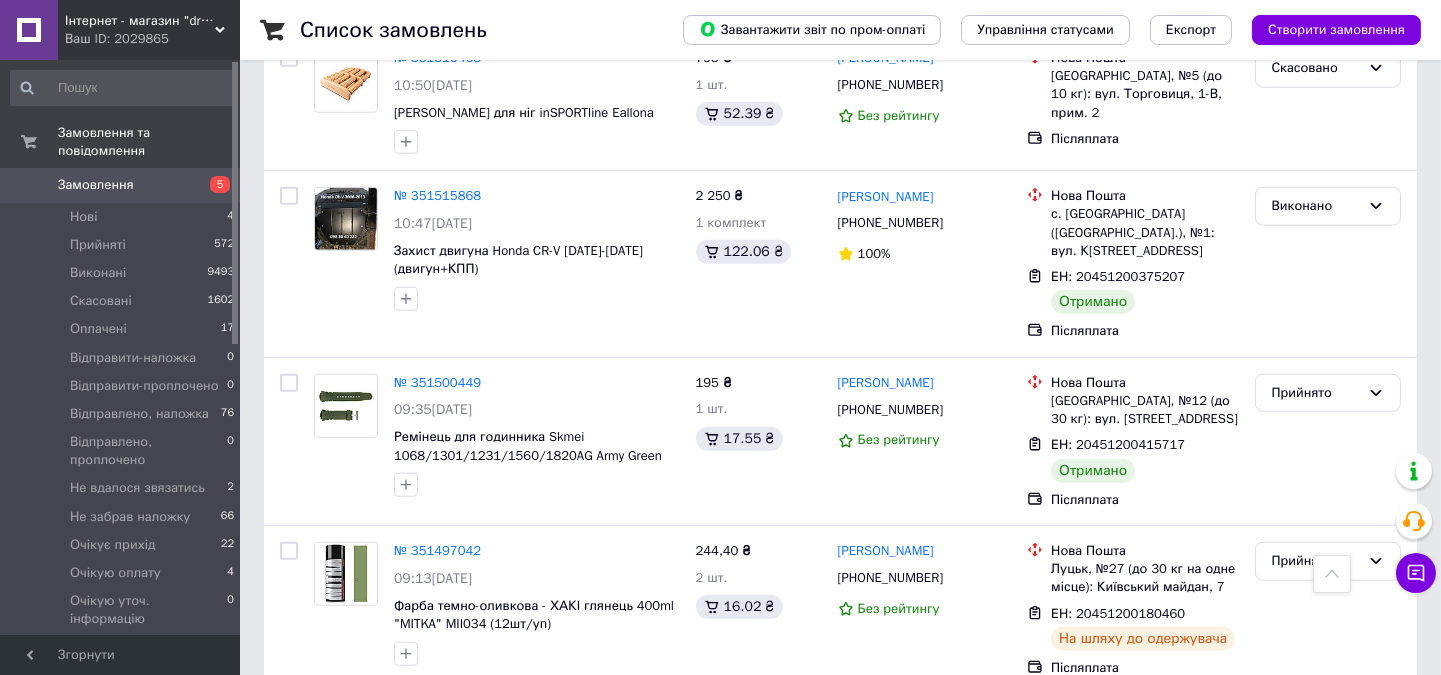 scroll, scrollTop: 3333, scrollLeft: 0, axis: vertical 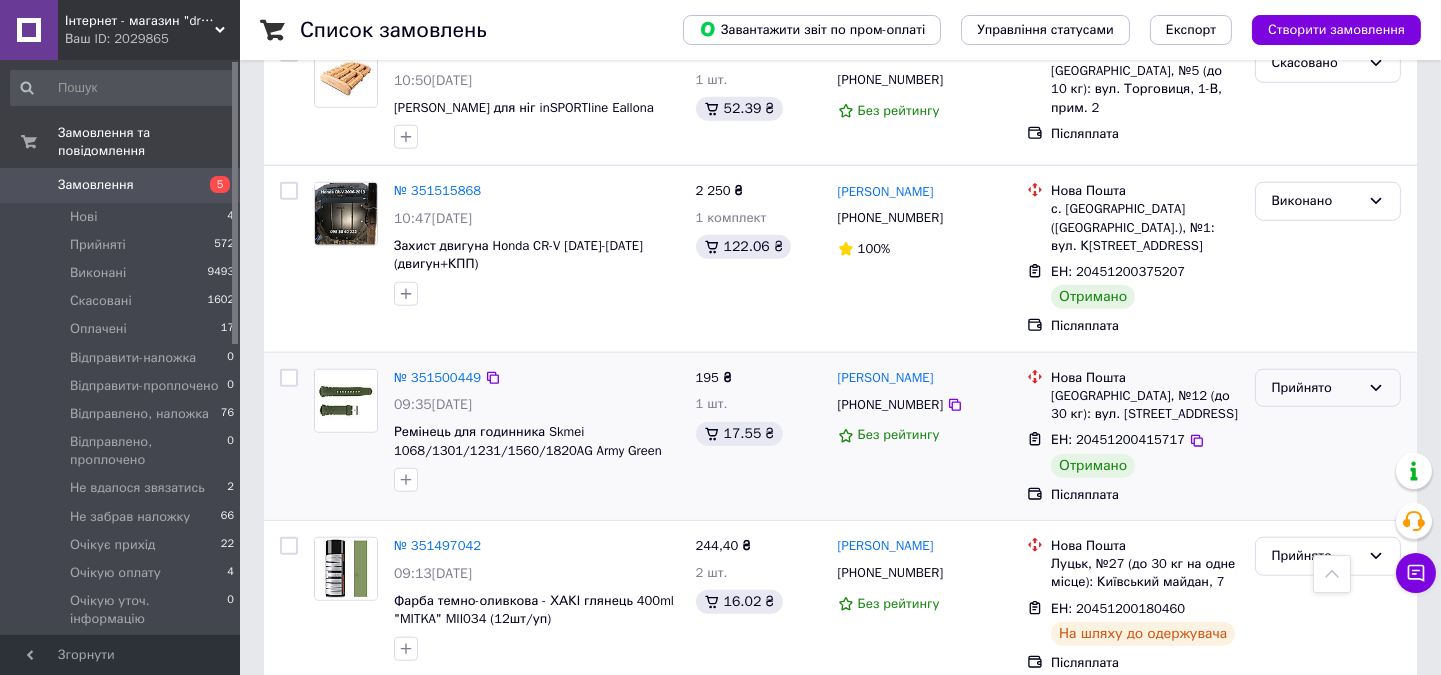 click on "Прийнято" at bounding box center (1316, 388) 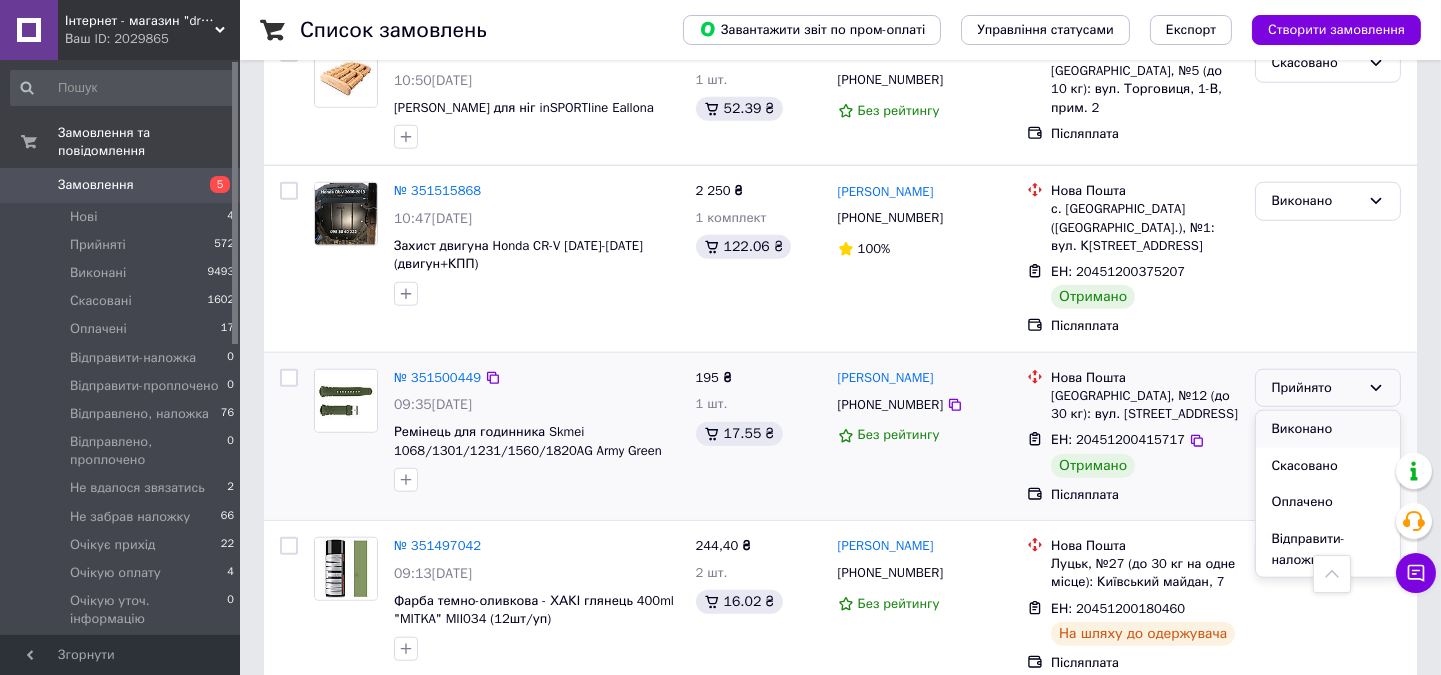 click on "Виконано" at bounding box center [1328, 429] 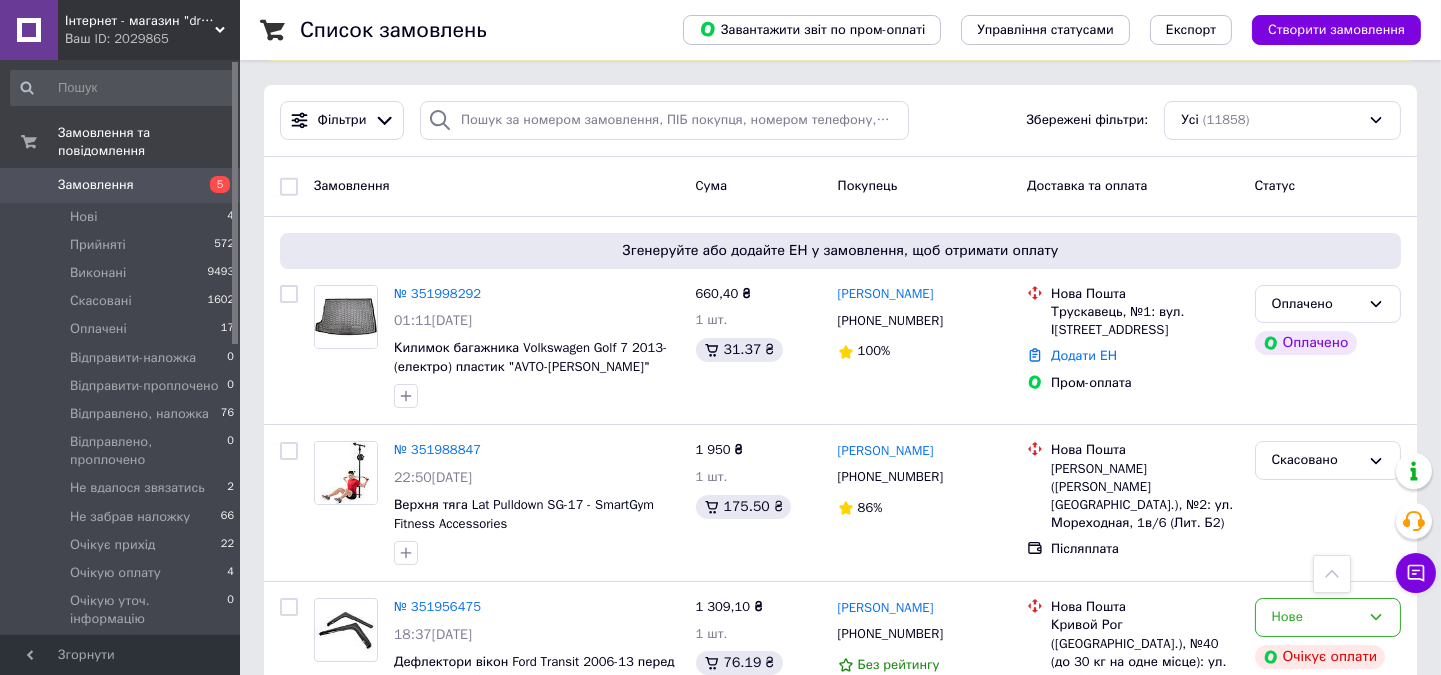 scroll, scrollTop: 0, scrollLeft: 0, axis: both 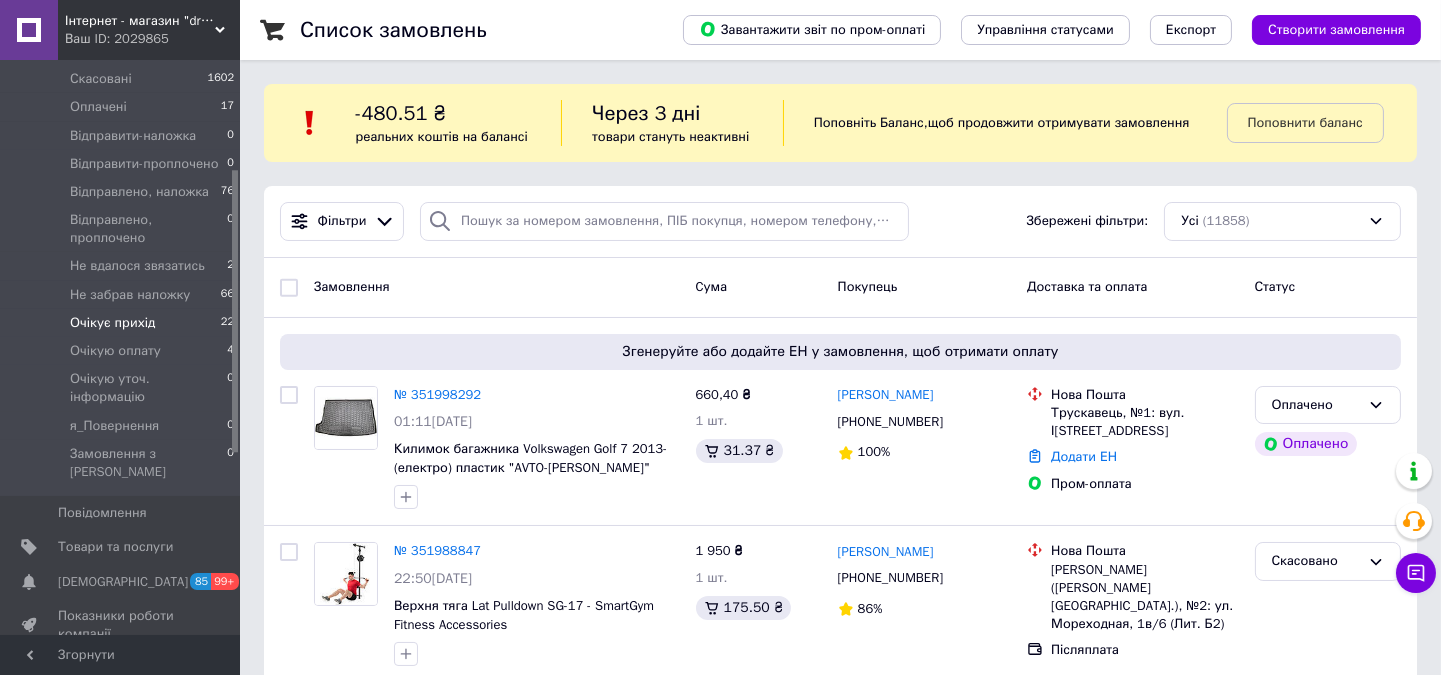 click on "Очікує прихід" at bounding box center [112, 323] 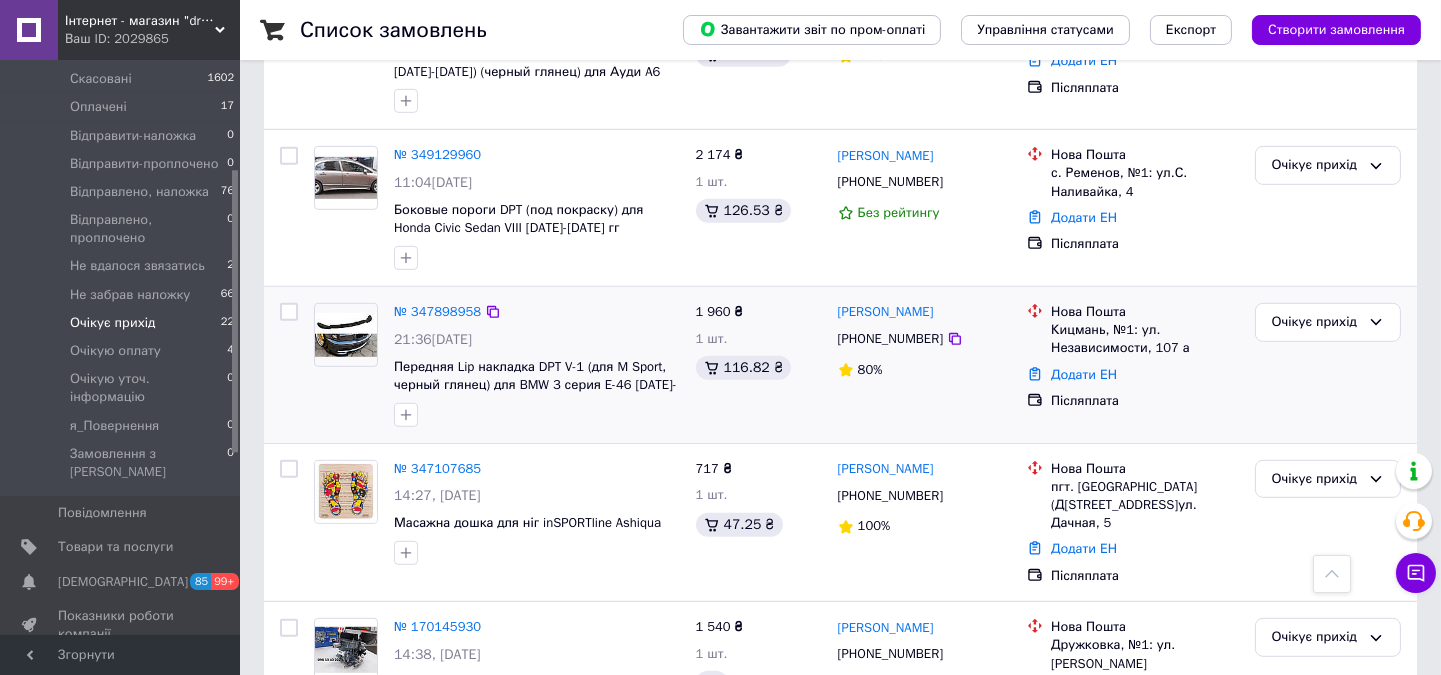 scroll, scrollTop: 1902, scrollLeft: 0, axis: vertical 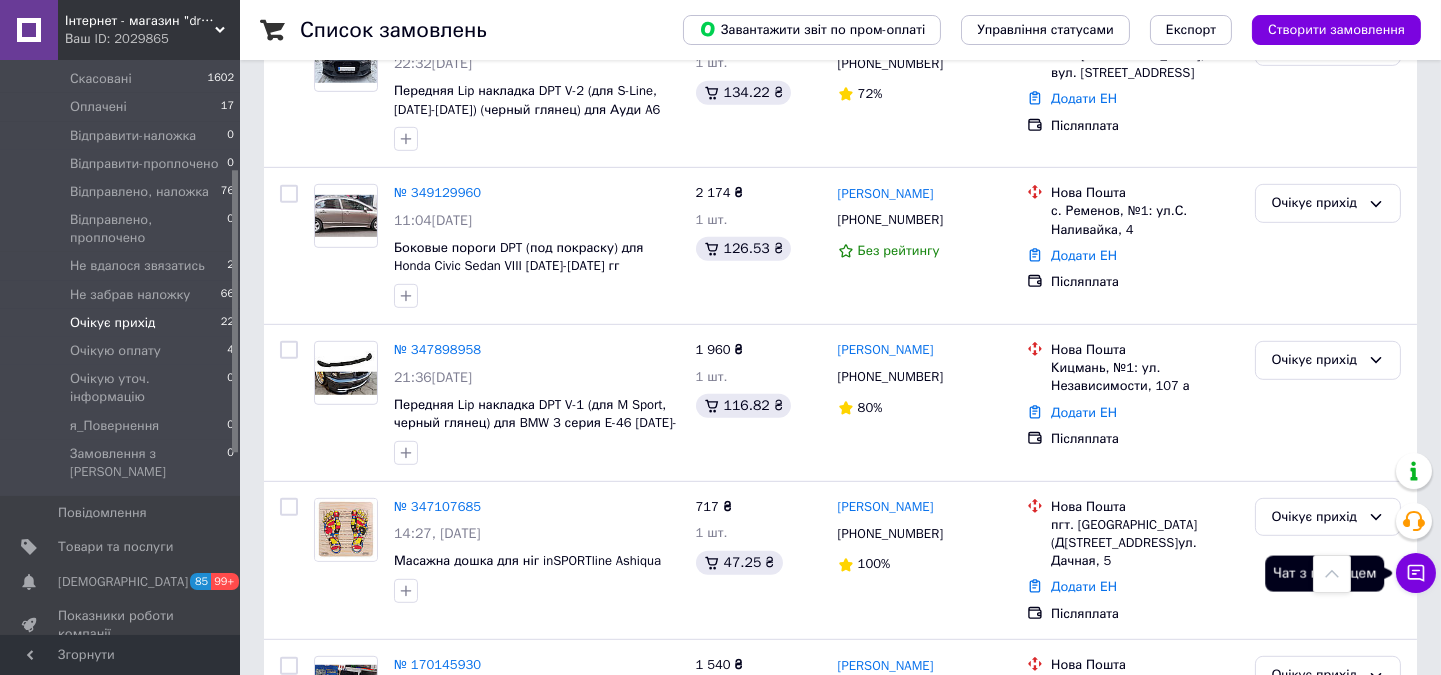 click on "Чат з покупцем" at bounding box center (1416, 573) 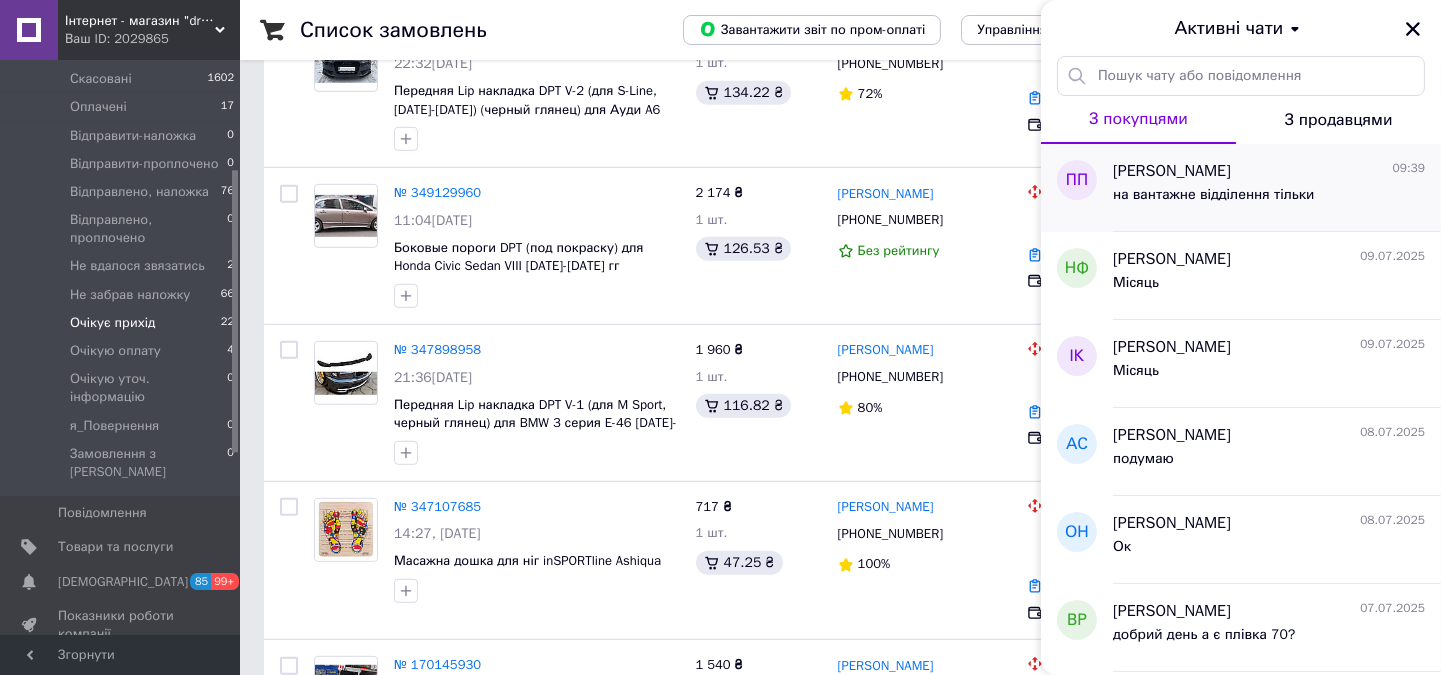 click on "[PERSON_NAME]" at bounding box center (1172, 171) 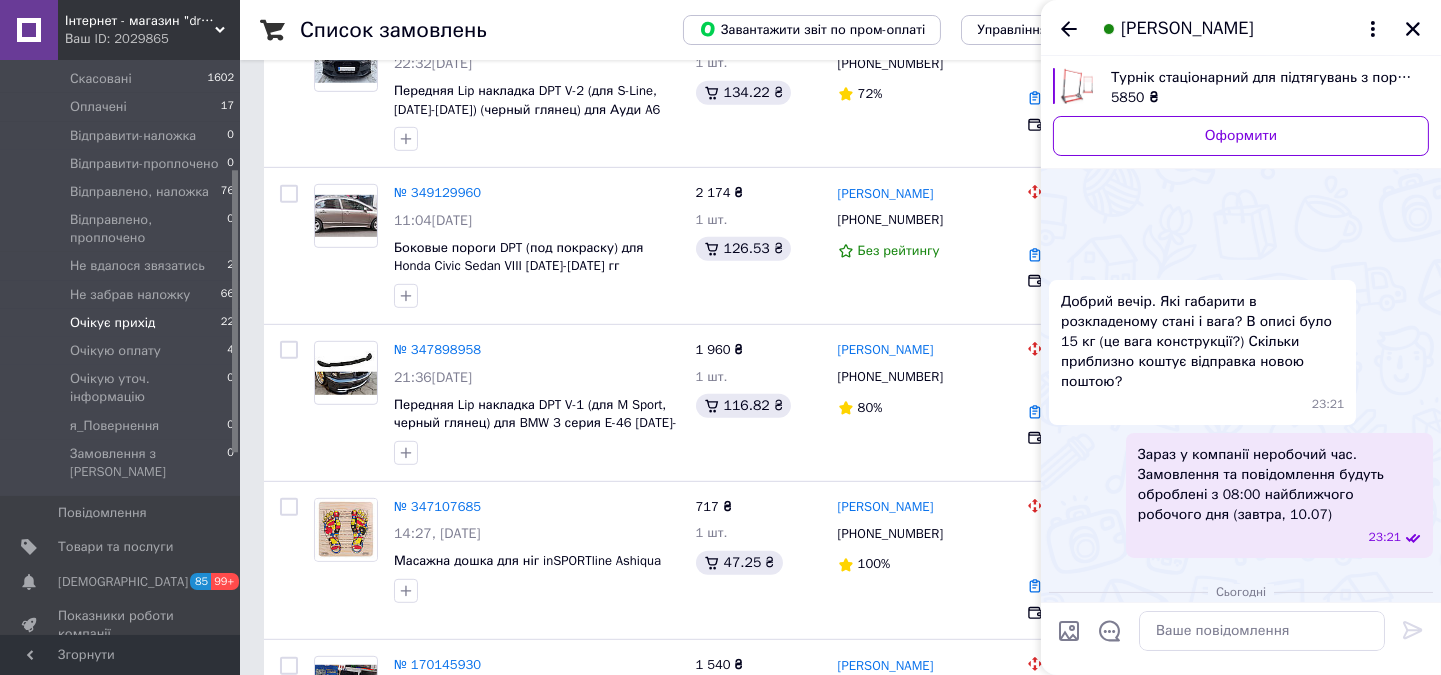 scroll, scrollTop: 528, scrollLeft: 0, axis: vertical 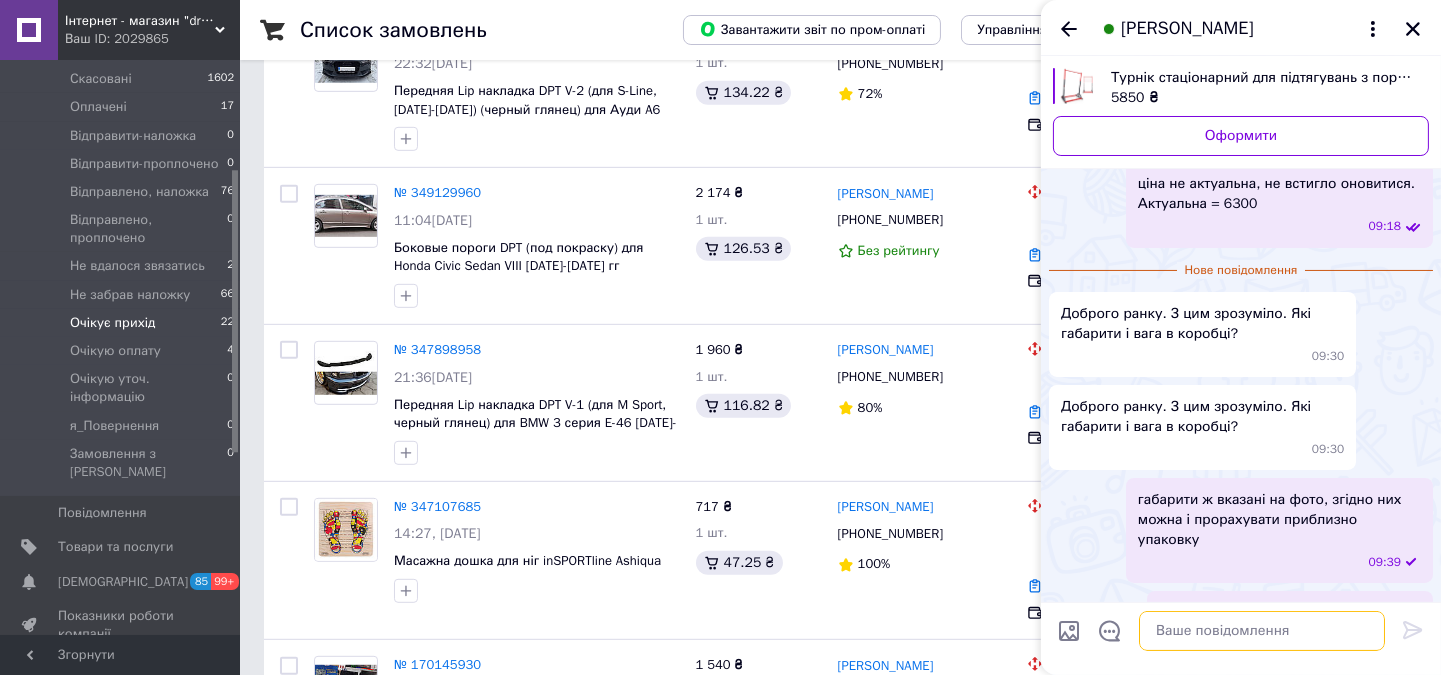 click at bounding box center [1262, 631] 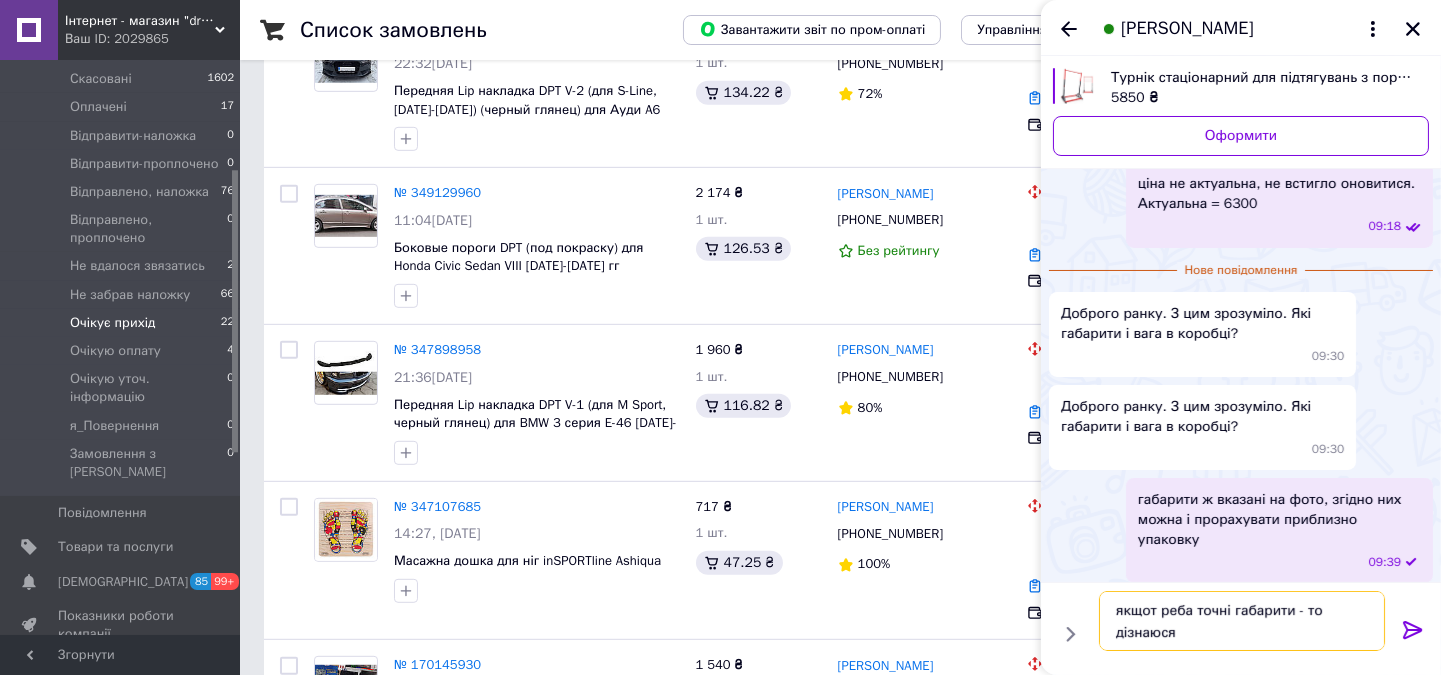 click on "якщот реба точні габарити - то дізнаюся" at bounding box center [1242, 621] 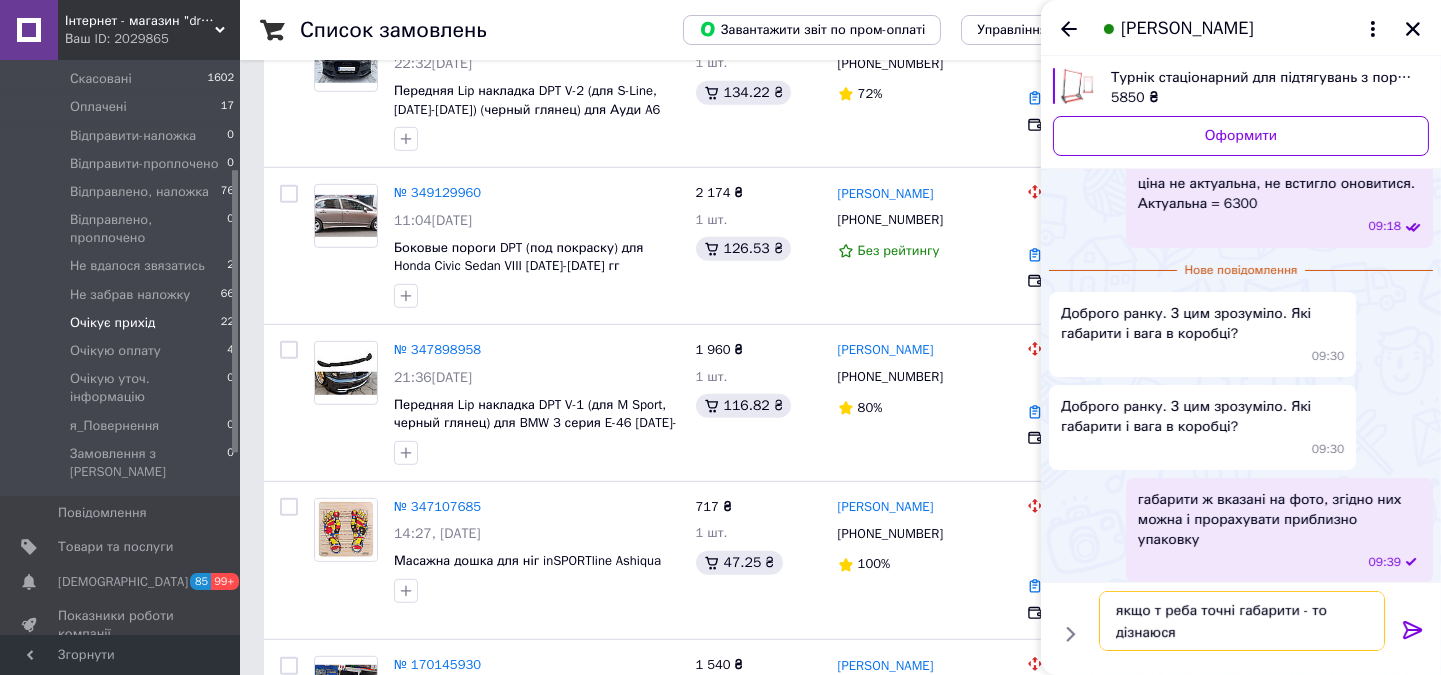 type on "якщо треба точні габарити - то дізнаюся" 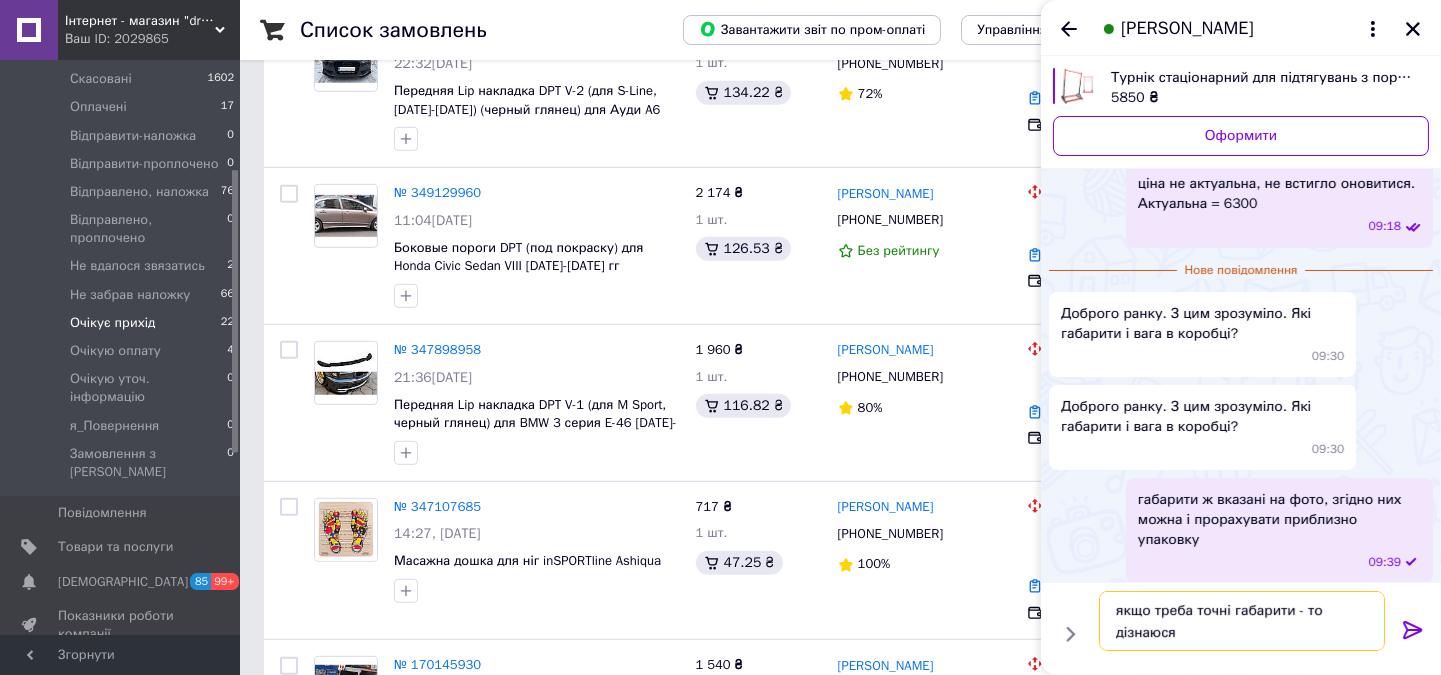 type 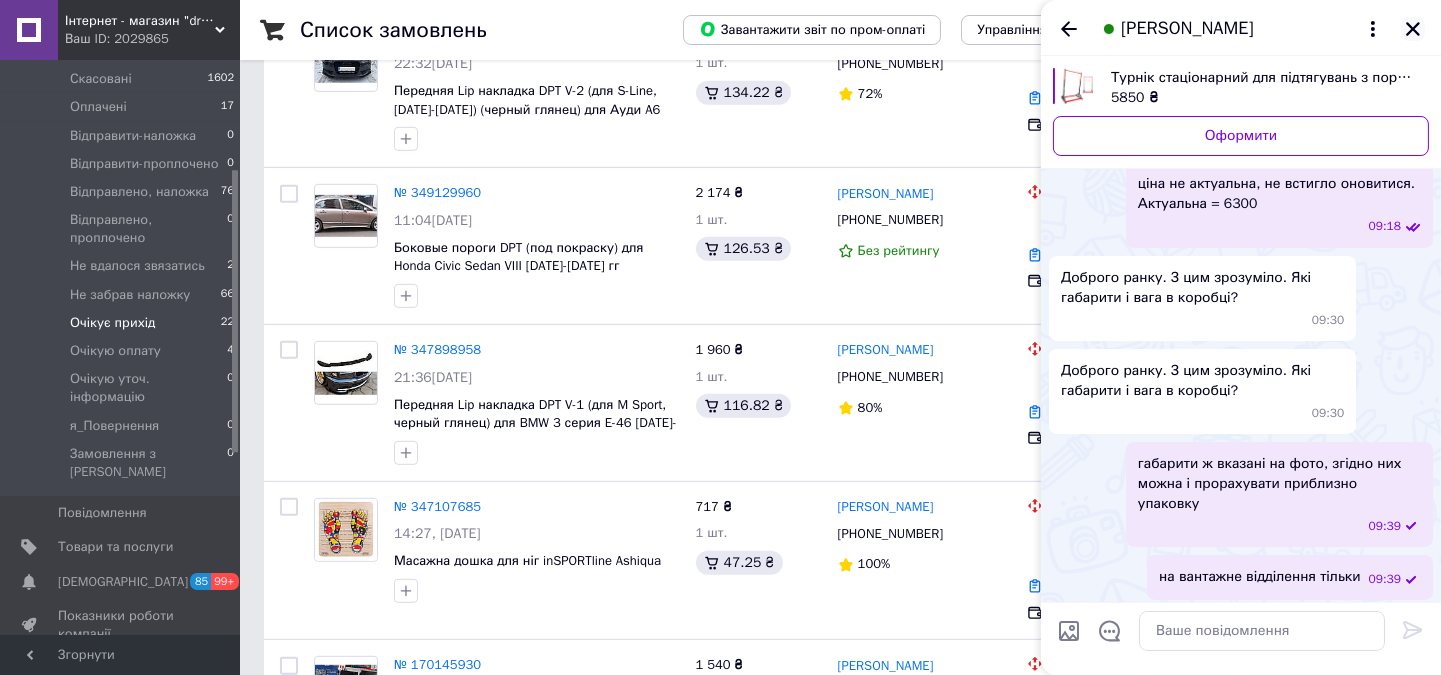 click 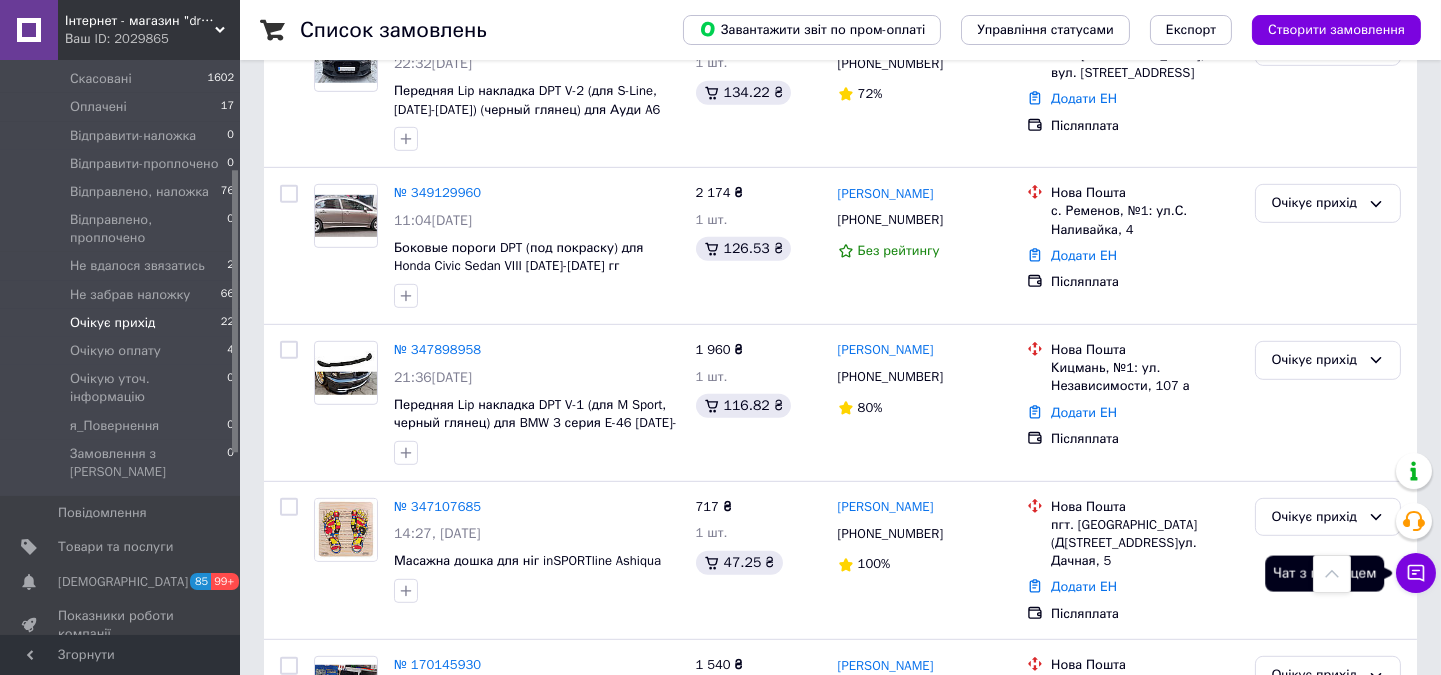 click 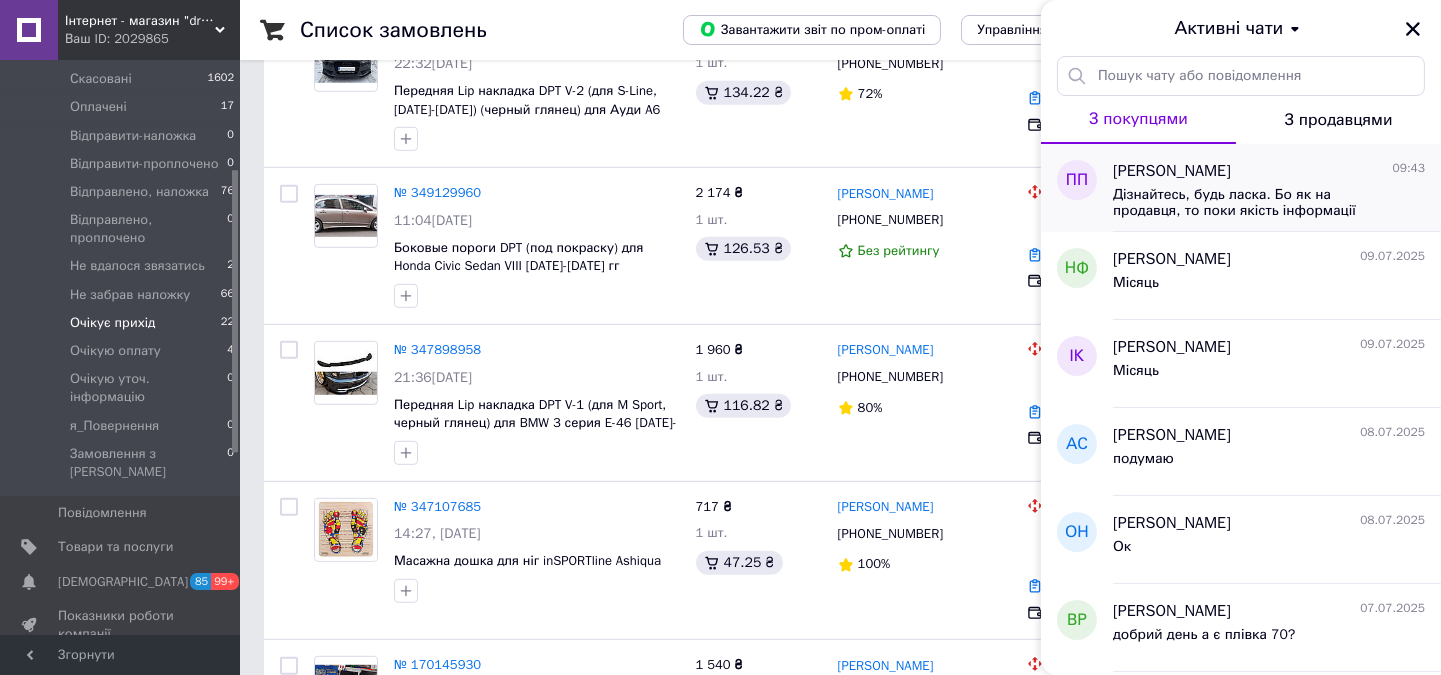 click on "Дізнайтесь, будь ласка. Бо як на продавця, то поки якість інформації низька. Він же в складеному вигляді не висилається." at bounding box center (1255, 203) 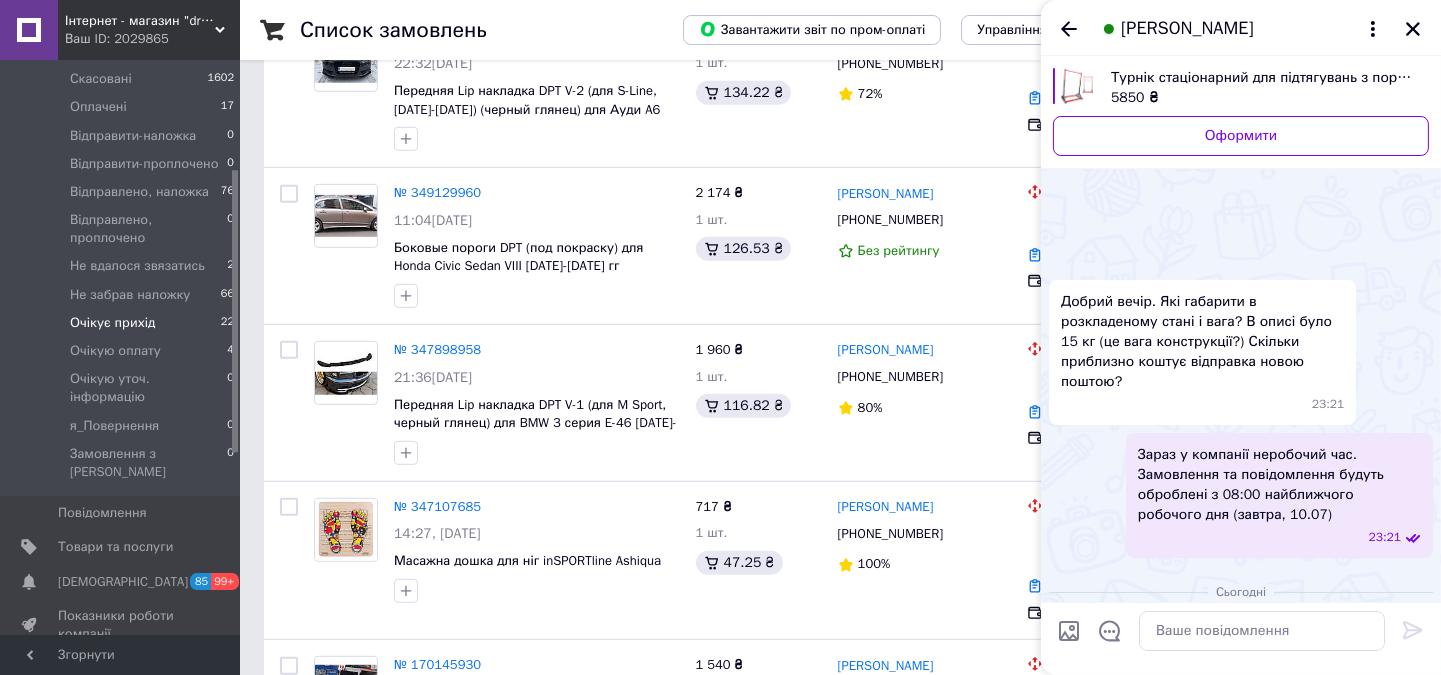 scroll, scrollTop: 678, scrollLeft: 0, axis: vertical 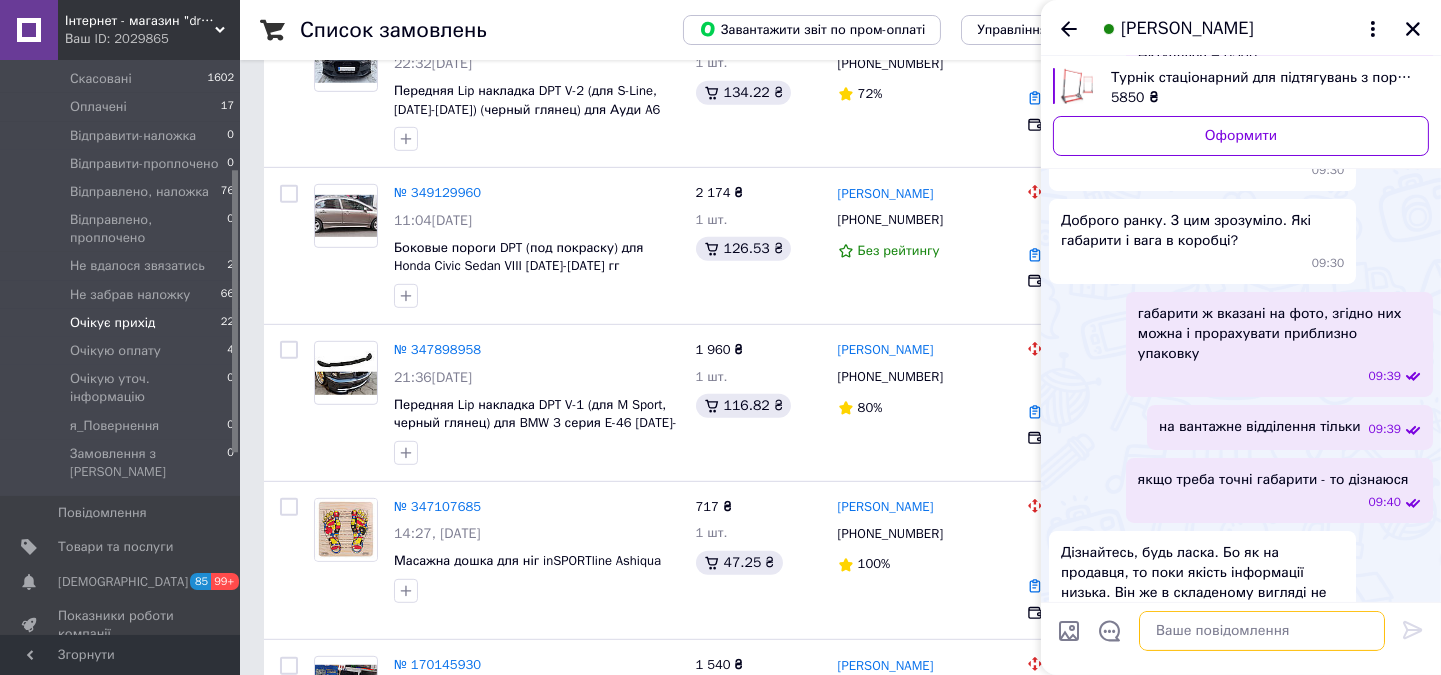 click at bounding box center [1262, 631] 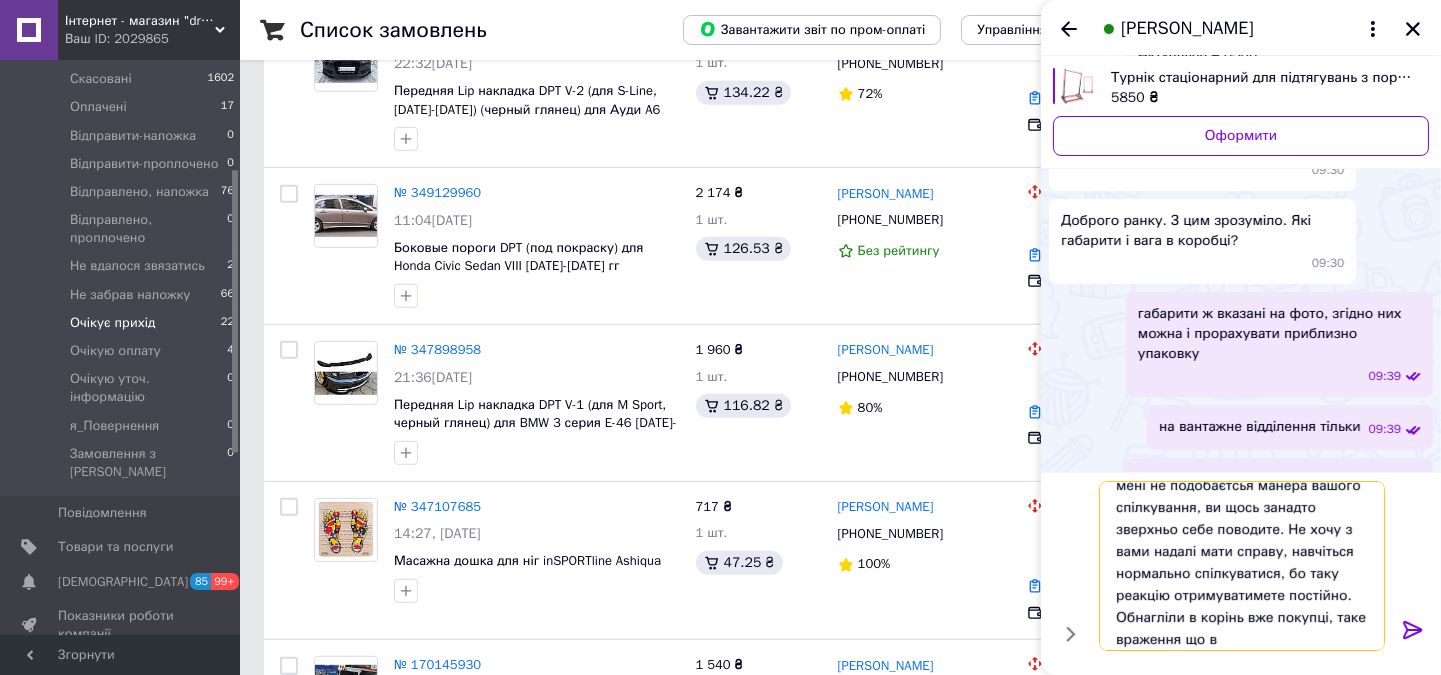 scroll, scrollTop: 2, scrollLeft: 0, axis: vertical 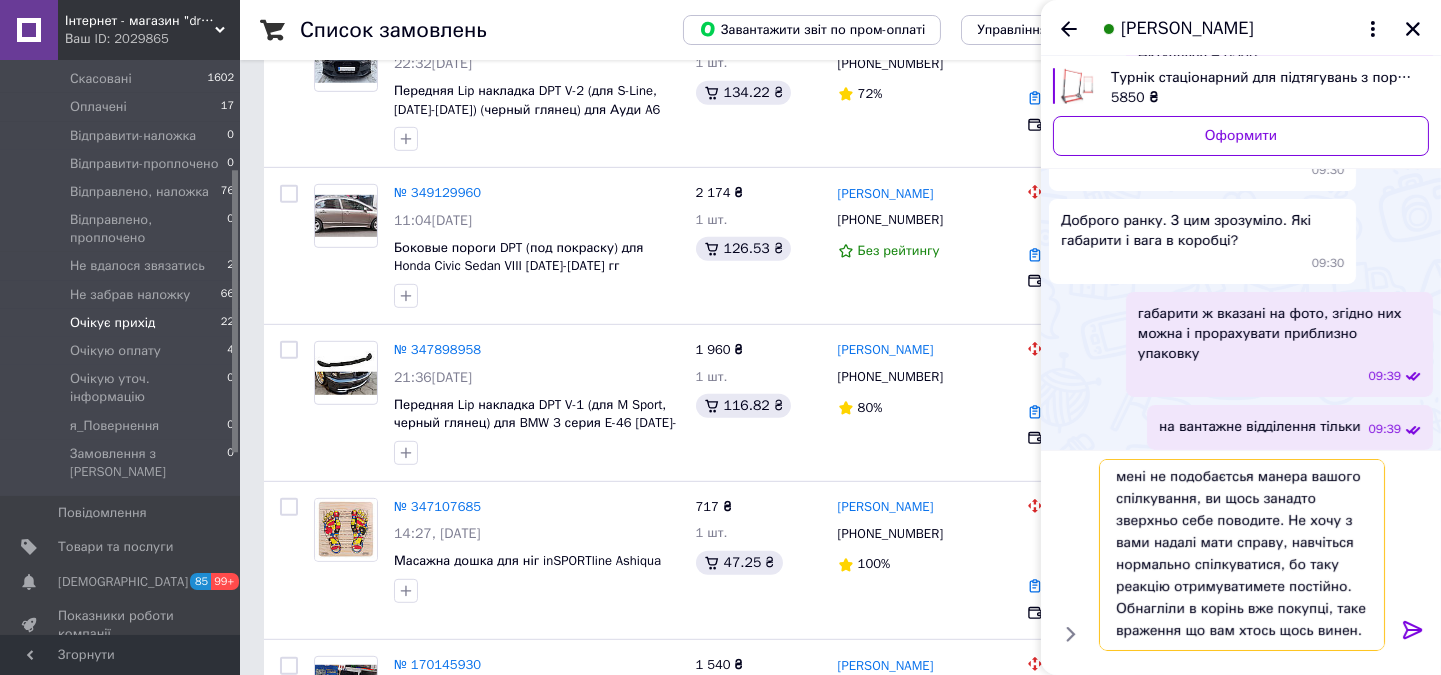 click on "мені не подобаєтсья манера вашого спілкування, ви щось занадто зверхньо себе поводите. Не хочу з вами надалі мати справу, навчіться нормально спілкуватися, бо таку реакцію отримуватимете постійно.
Обнагліли в корінь вже покупці, таке враження що вам хтось щось винен." at bounding box center (1242, 555) 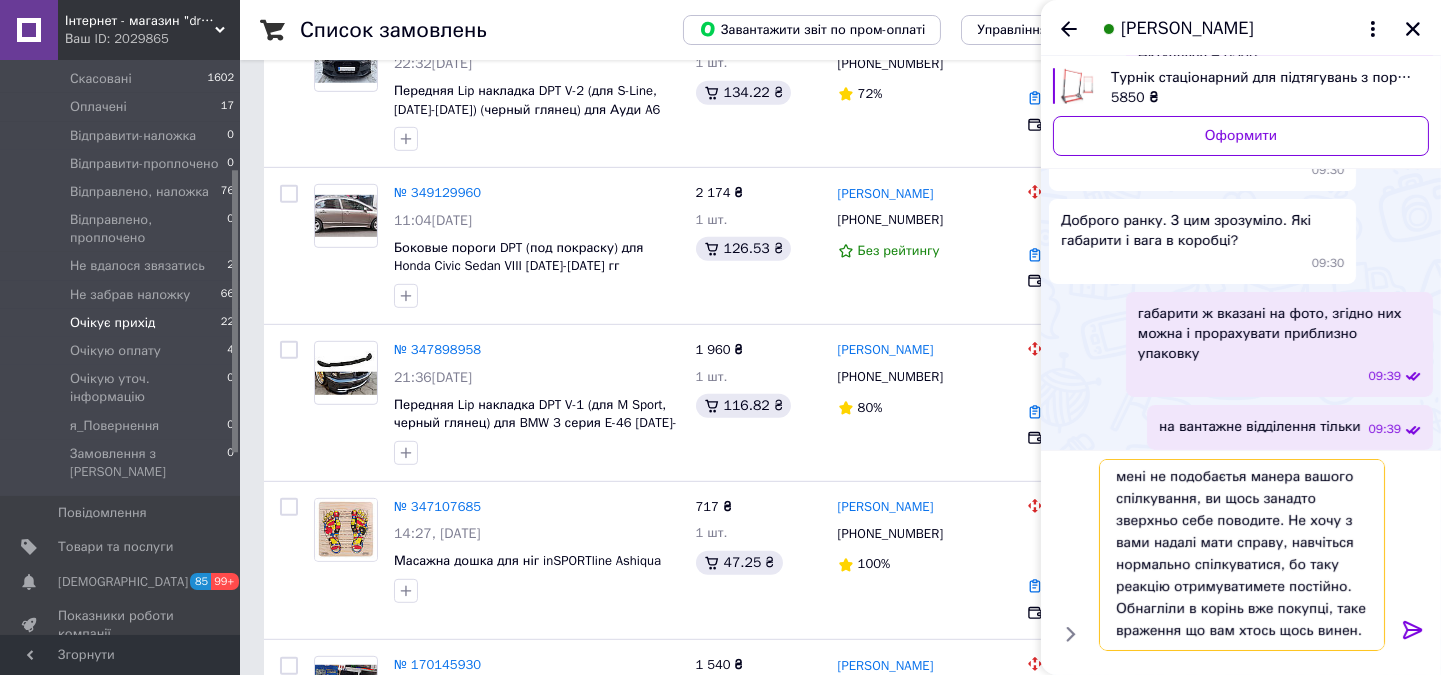 type on "мені не подобається манера вашого спілкування, ви щось занадто зверхньо себе поводите. Не хочу з вами надалі мати справу, навчіться нормально спілкуватися, бо таку реакцію отримуватимете постійно.
Обнагліли в корінь вже покупці, таке враження що вам хтось щось винен." 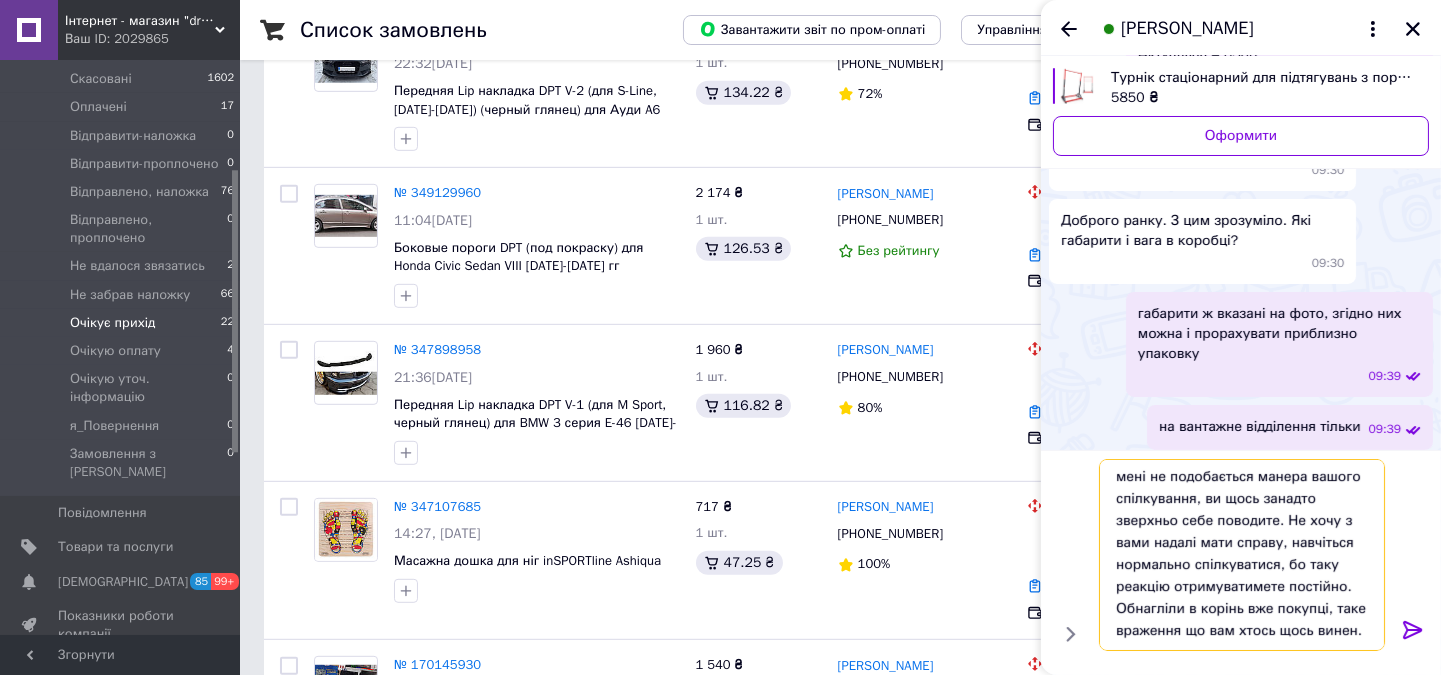click on "мені не подобається манера вашого спілкування, ви щось занадто зверхньо себе поводите. Не хочу з вами надалі мати справу, навчіться нормально спілкуватися, бо таку реакцію отримуватимете постійно.
Обнагліли в корінь вже покупці, таке враження що вам хтось щось винен." at bounding box center (1242, 555) 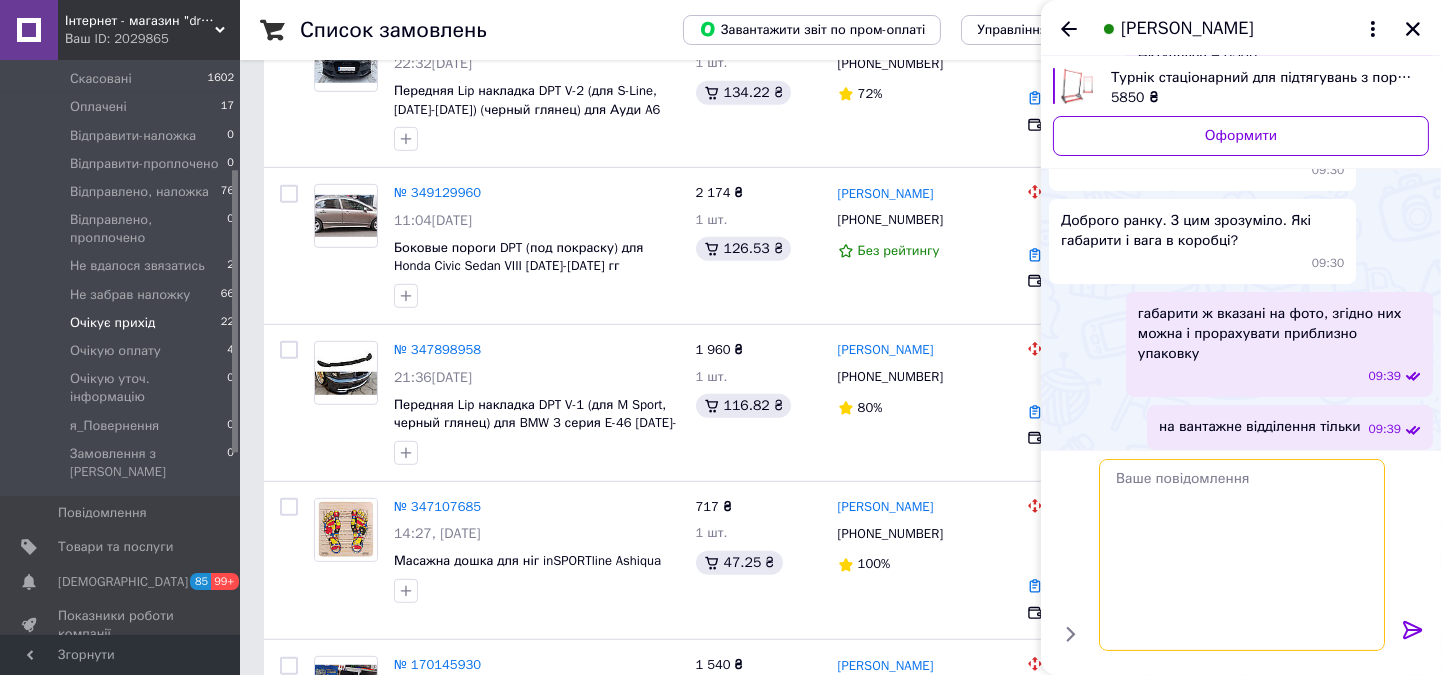 scroll, scrollTop: 0, scrollLeft: 0, axis: both 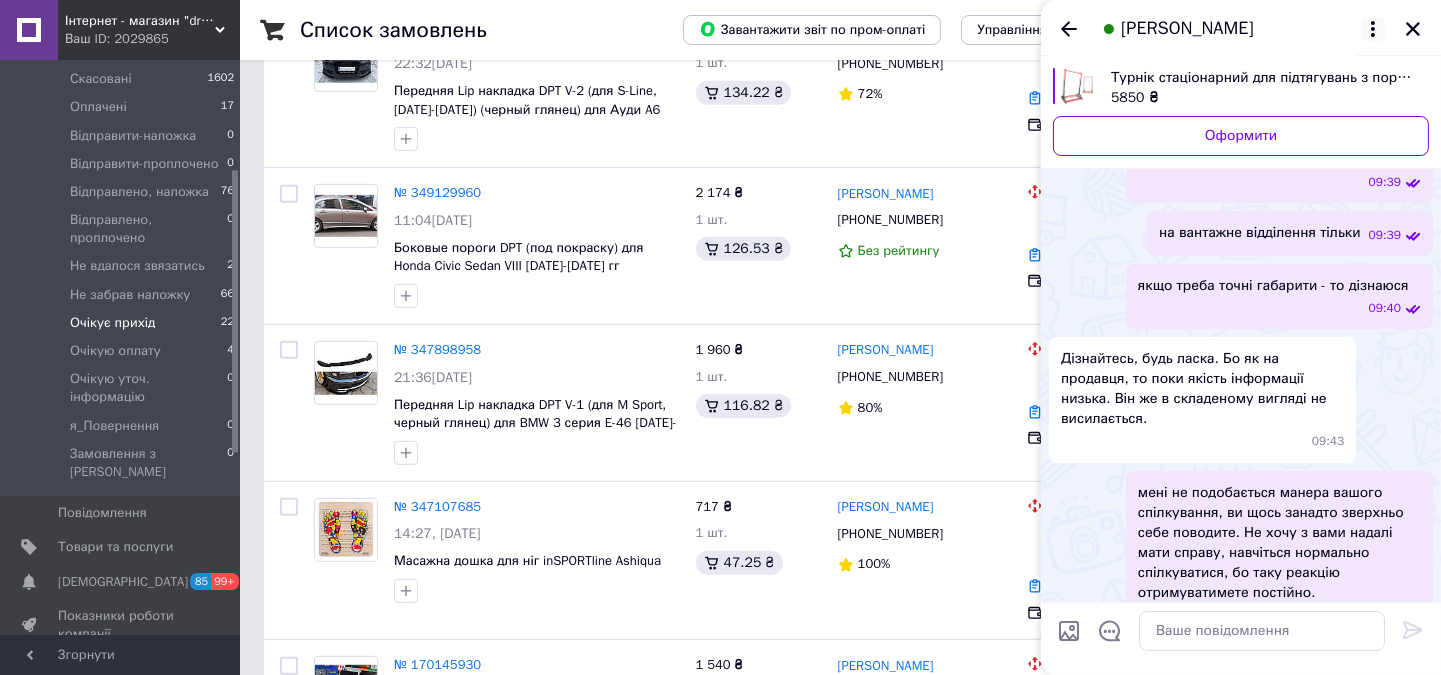 click 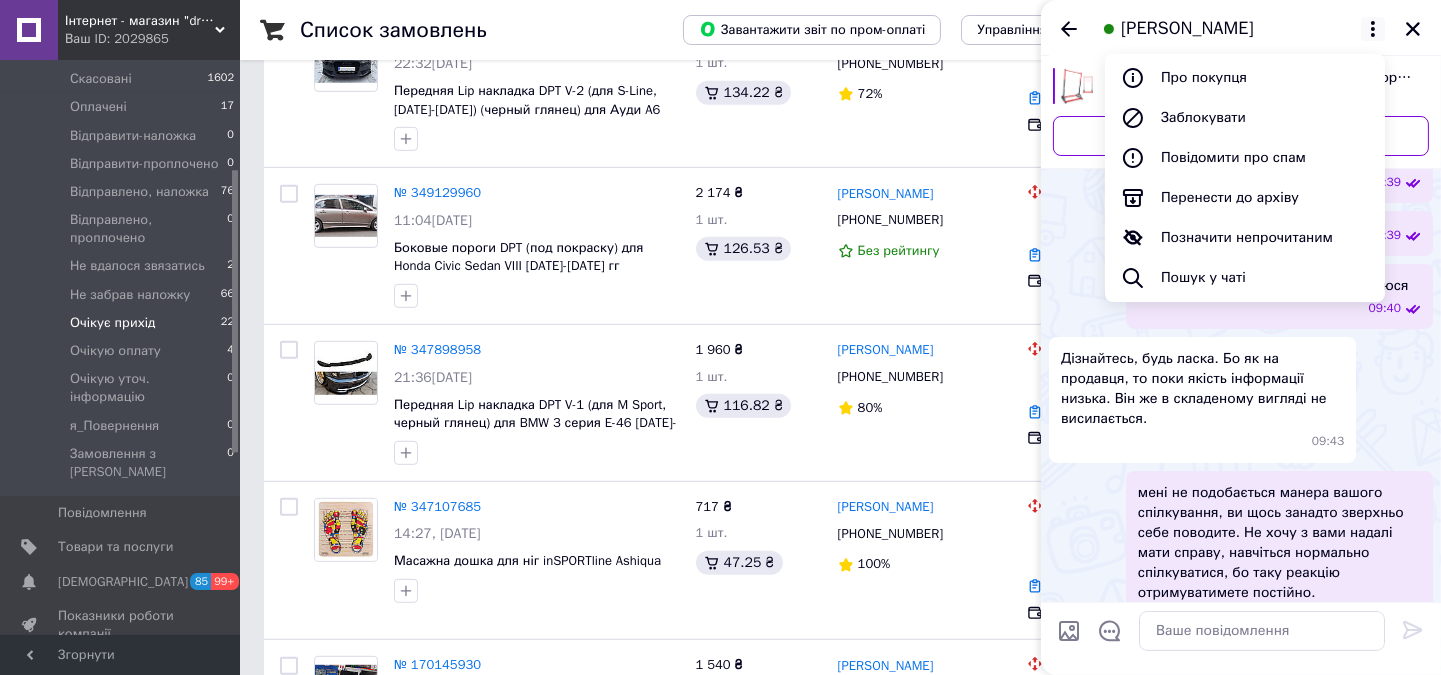 click on "Заблокувати" at bounding box center (1245, 118) 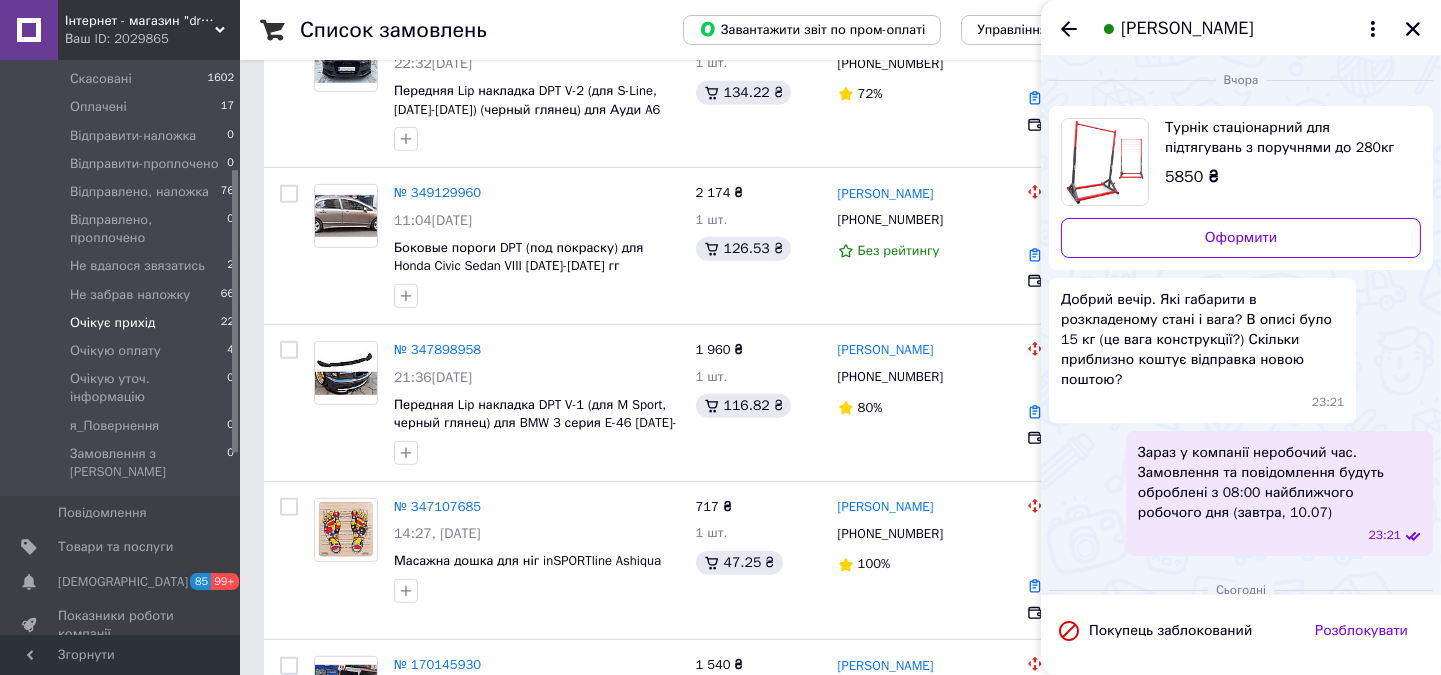 scroll, scrollTop: 0, scrollLeft: 0, axis: both 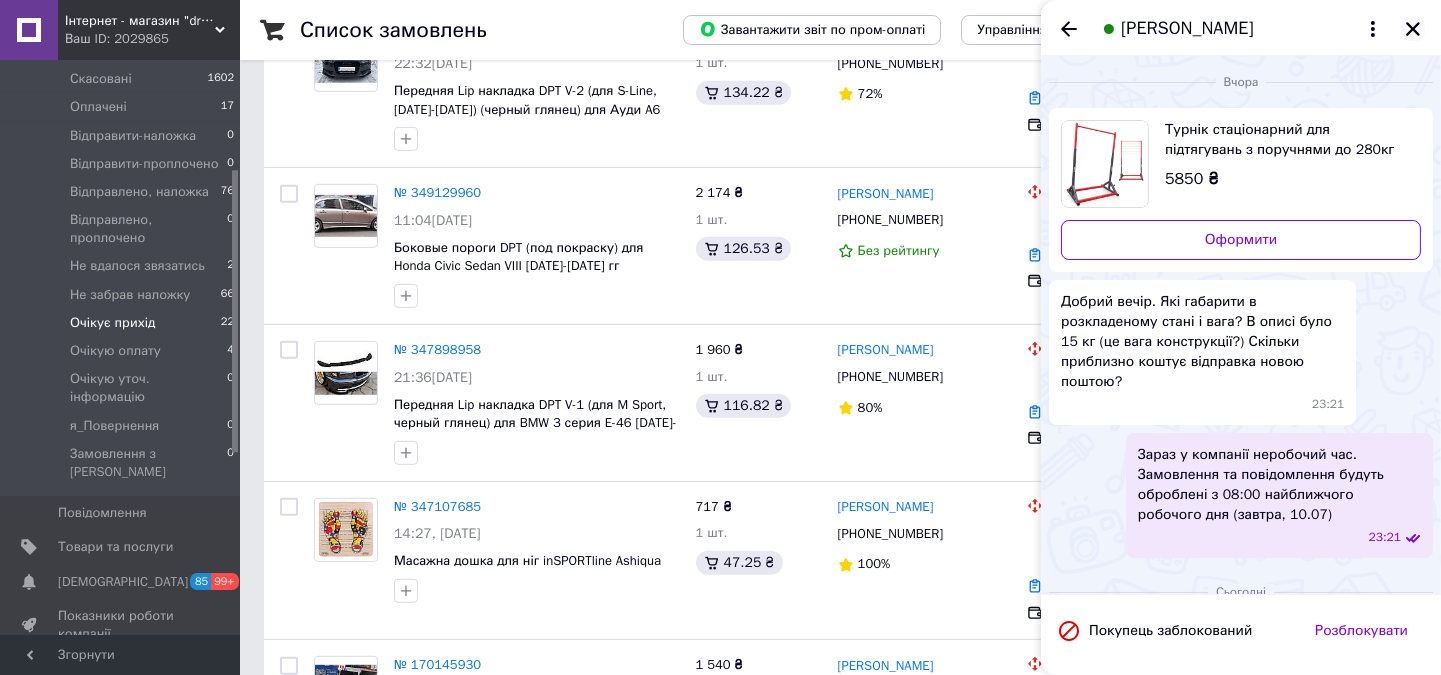 click 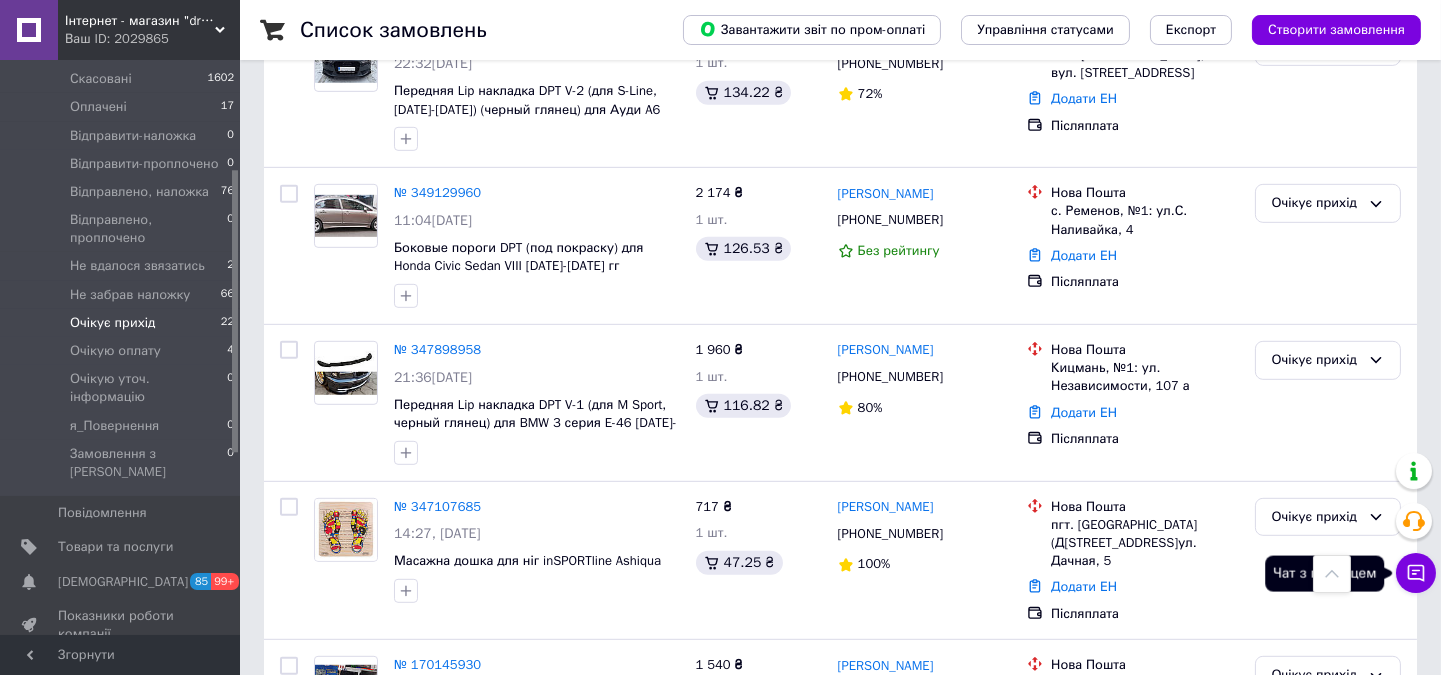 click 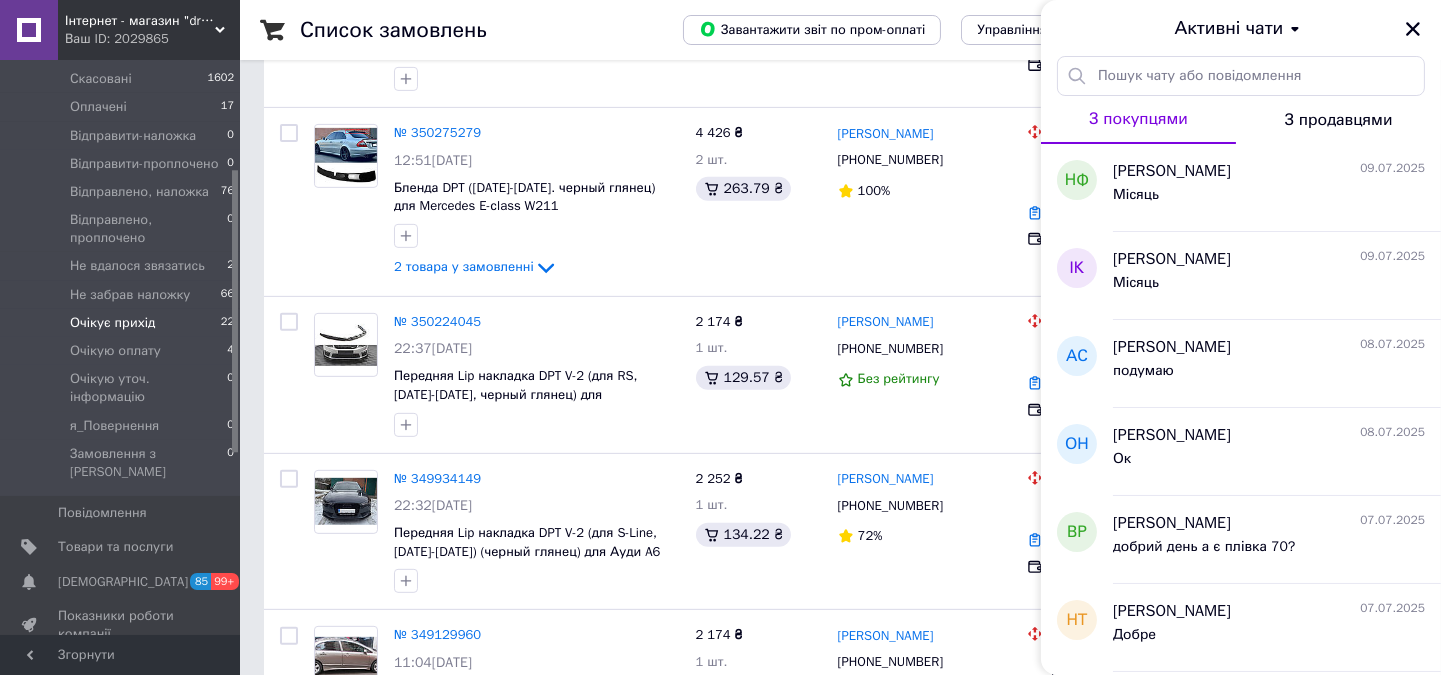 scroll, scrollTop: 1346, scrollLeft: 0, axis: vertical 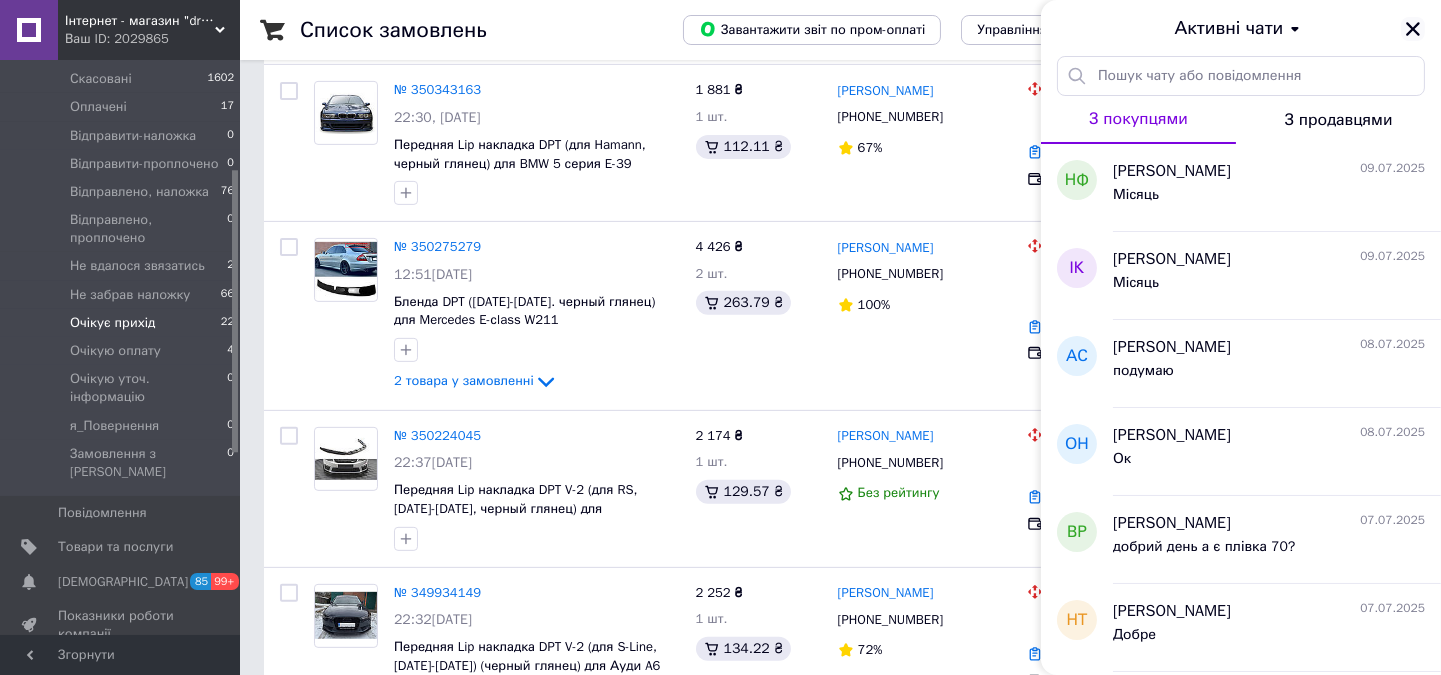 click 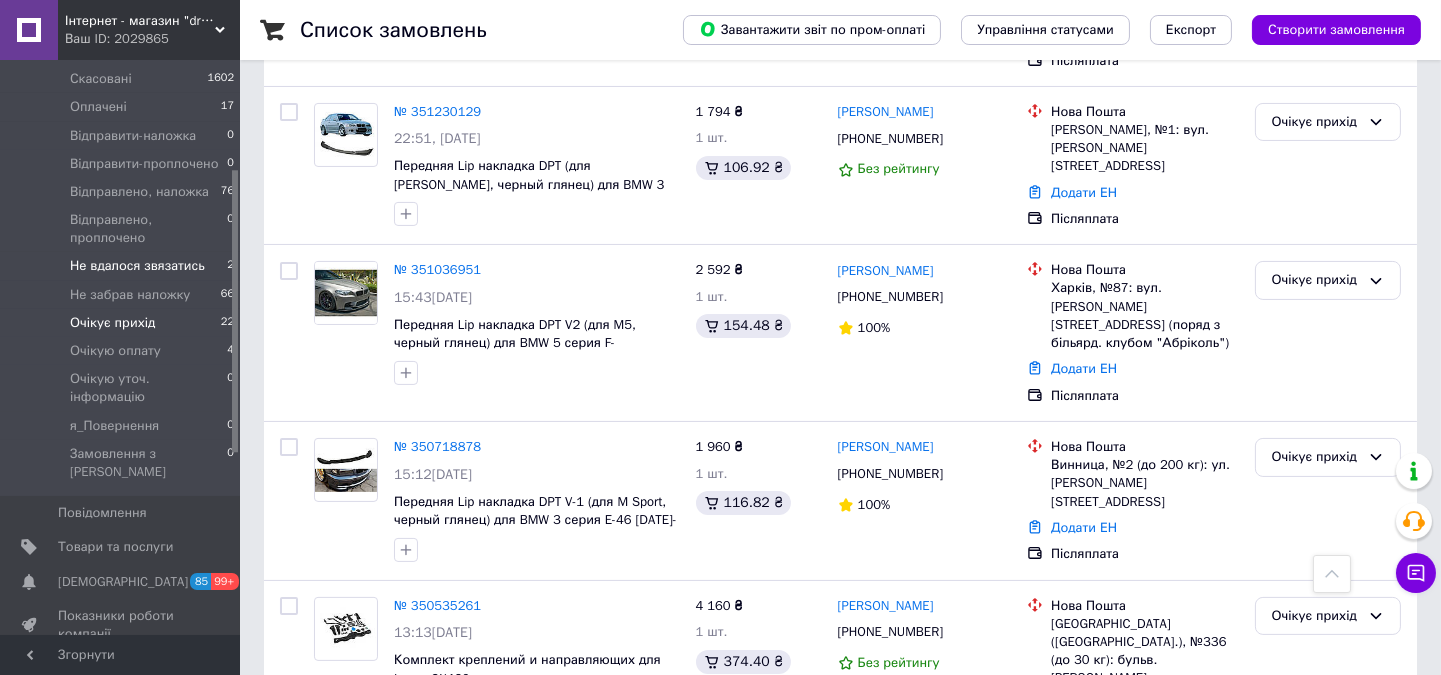 scroll, scrollTop: 555, scrollLeft: 0, axis: vertical 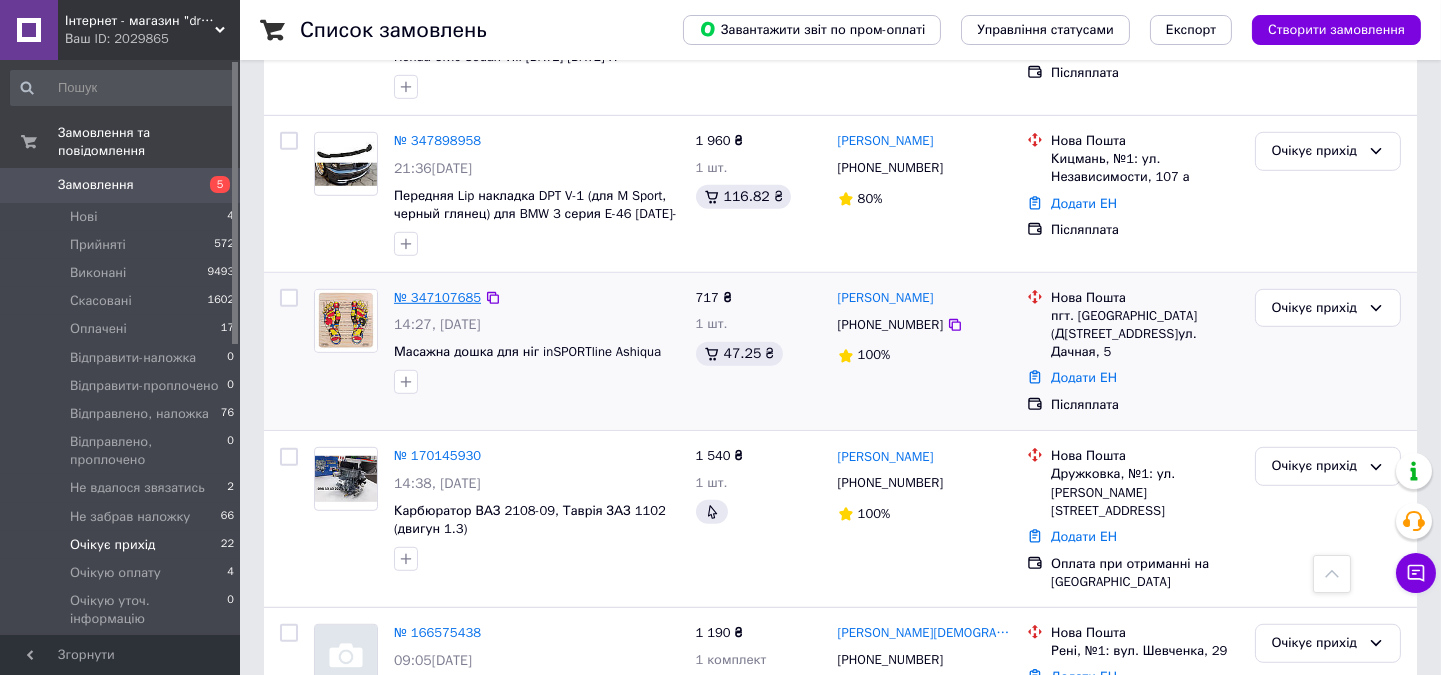 click on "№ 347107685" at bounding box center [437, 297] 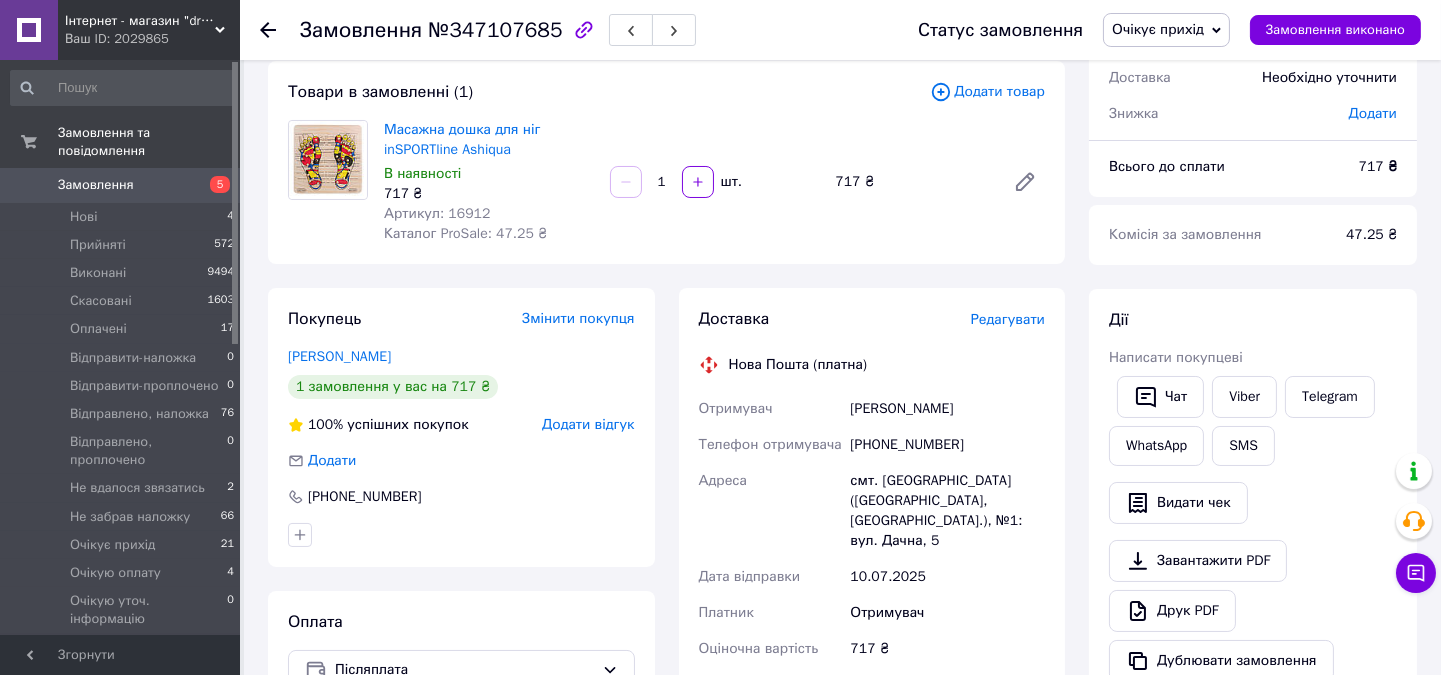 scroll, scrollTop: 103, scrollLeft: 0, axis: vertical 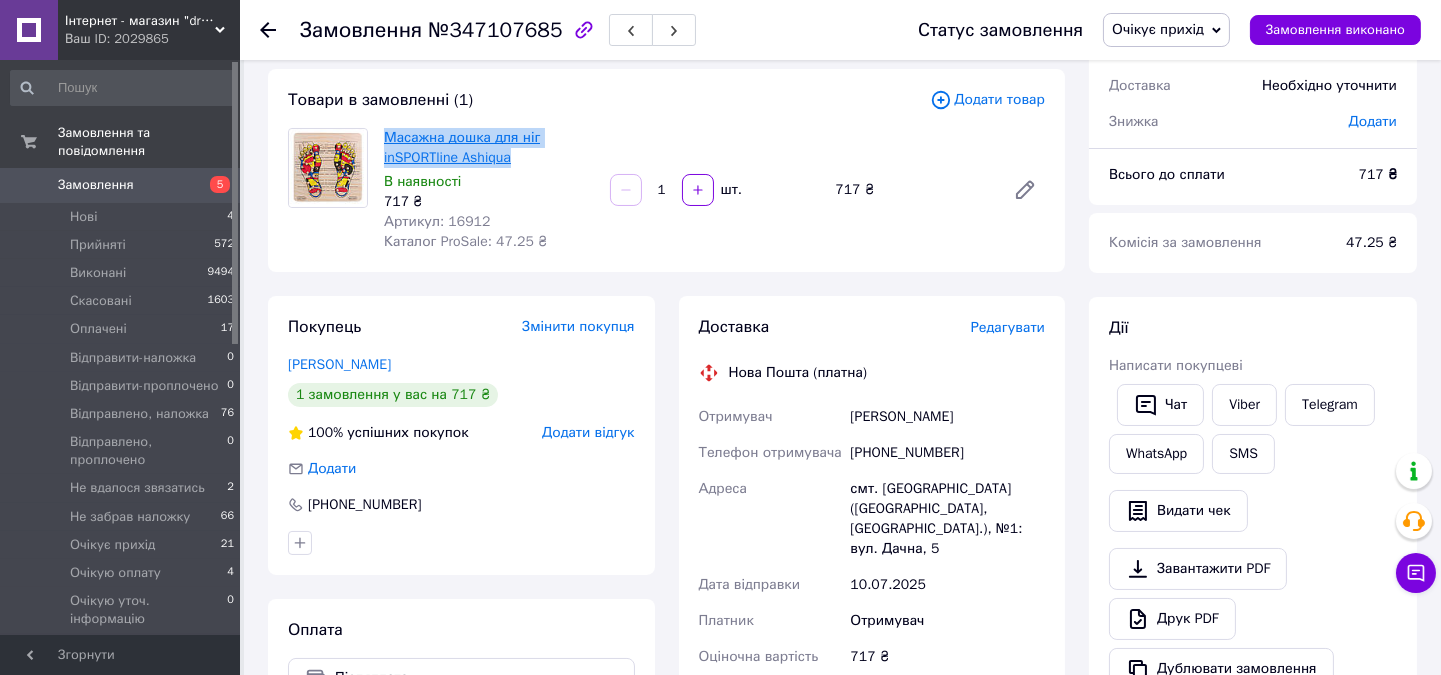 drag, startPoint x: 472, startPoint y: 155, endPoint x: 386, endPoint y: 136, distance: 88.07383 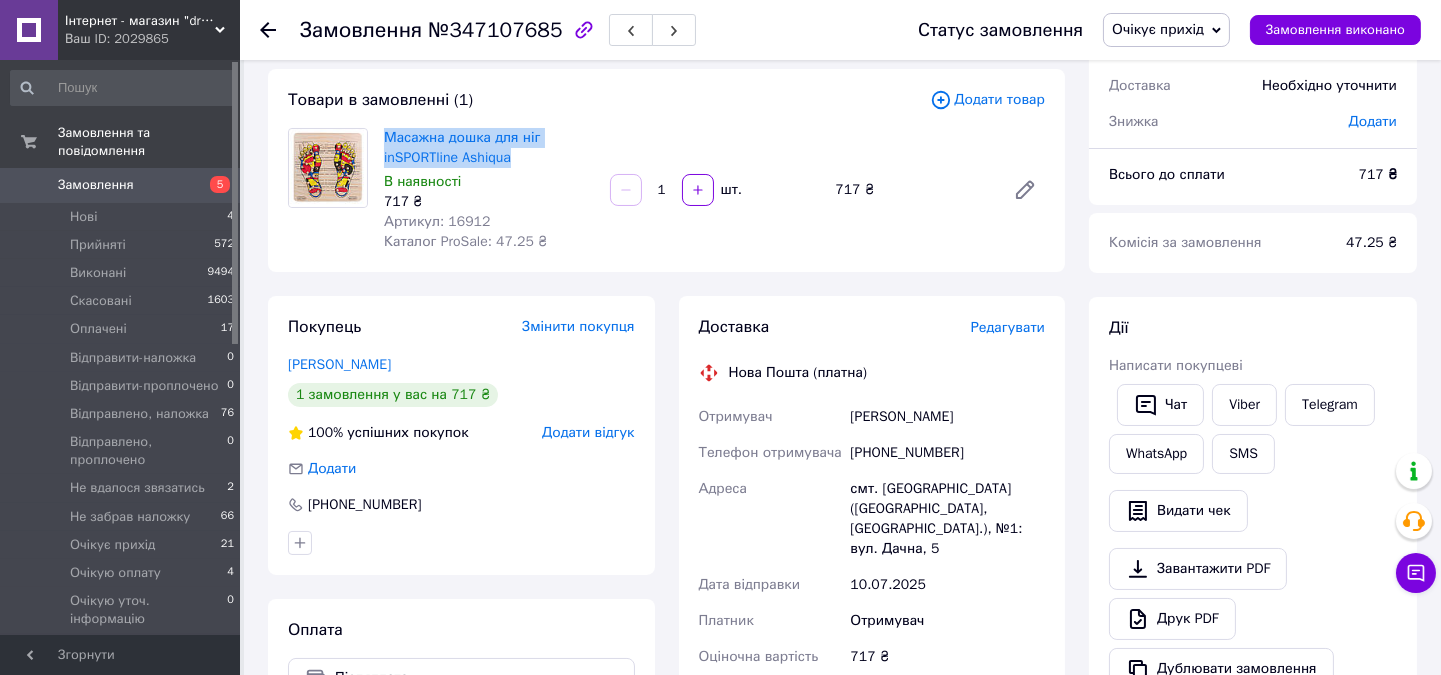 copy on "Масажна дошка для ніг inSPORTline Ashiqua" 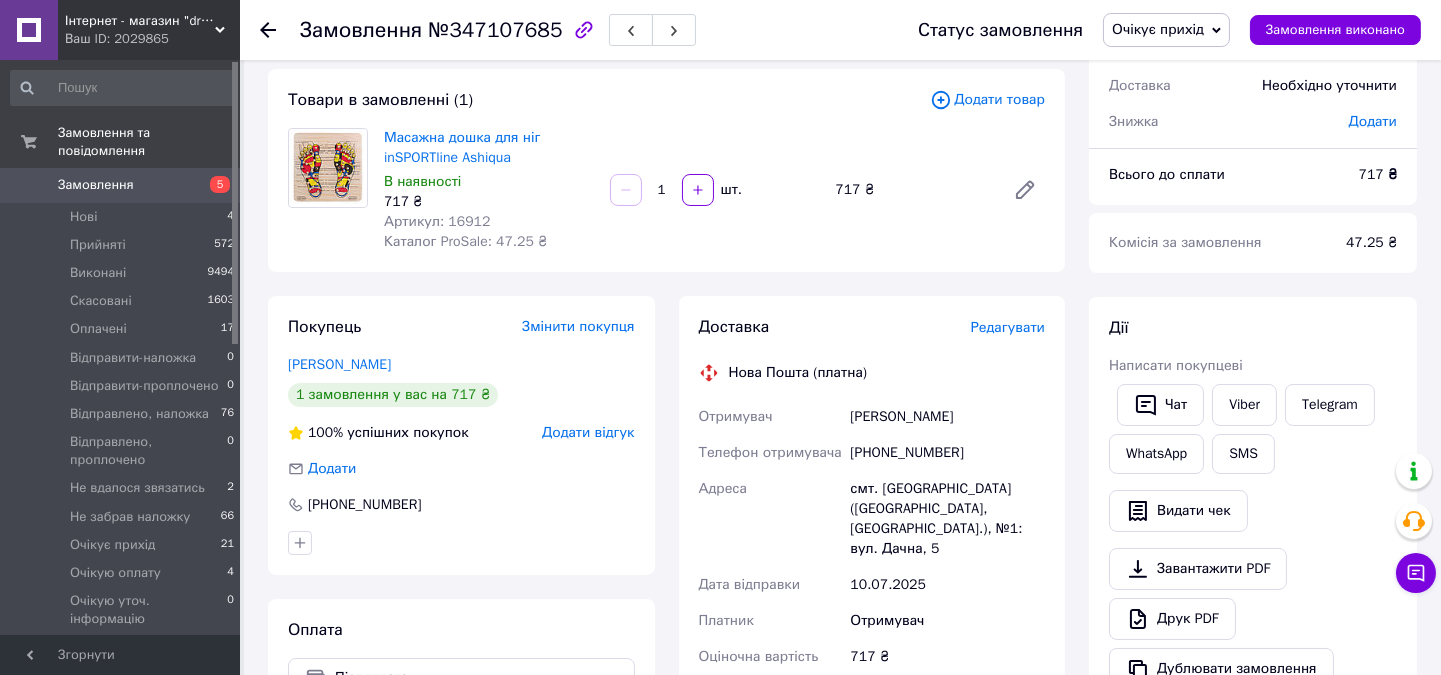 click on "Масажна дошка для ніг inSPORTline Ashiqua В наявності 717 ₴ Артикул: 16912 Каталог ProSale: 47.25 ₴" at bounding box center (489, 190) 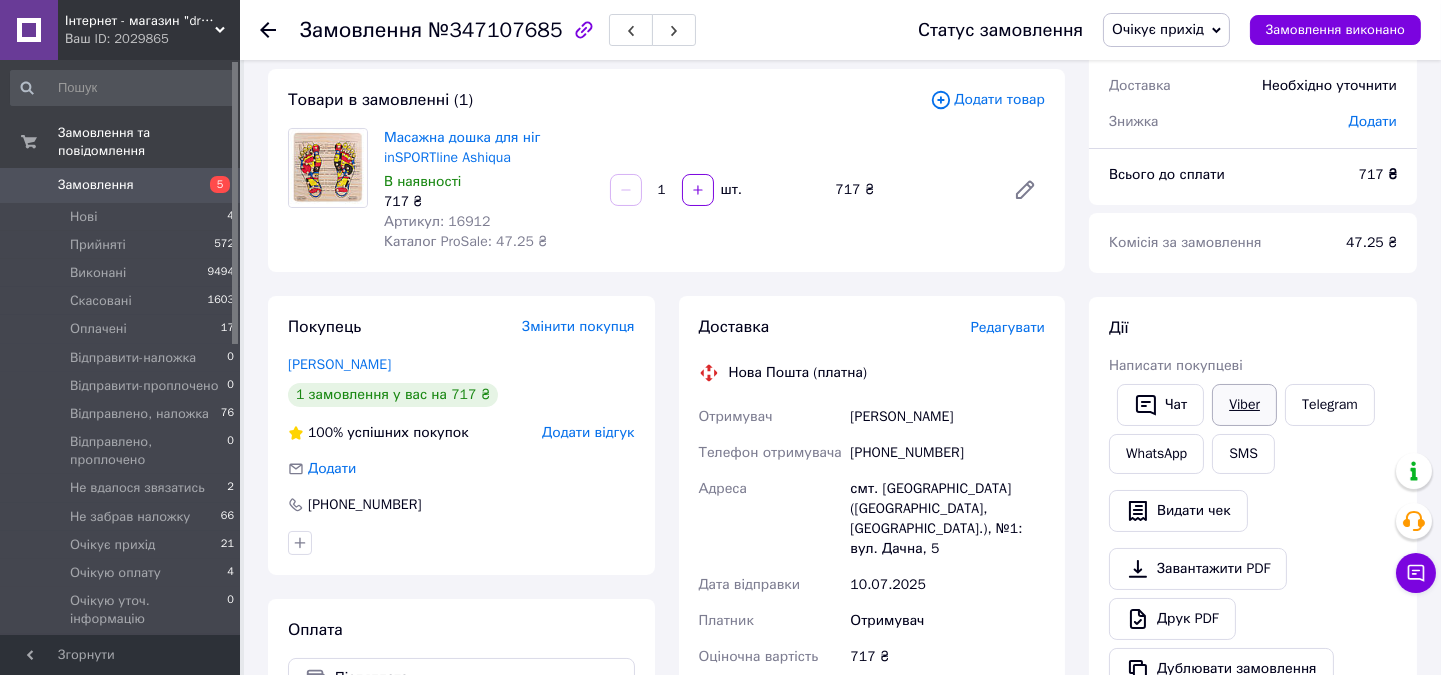 click on "Viber" at bounding box center (1244, 405) 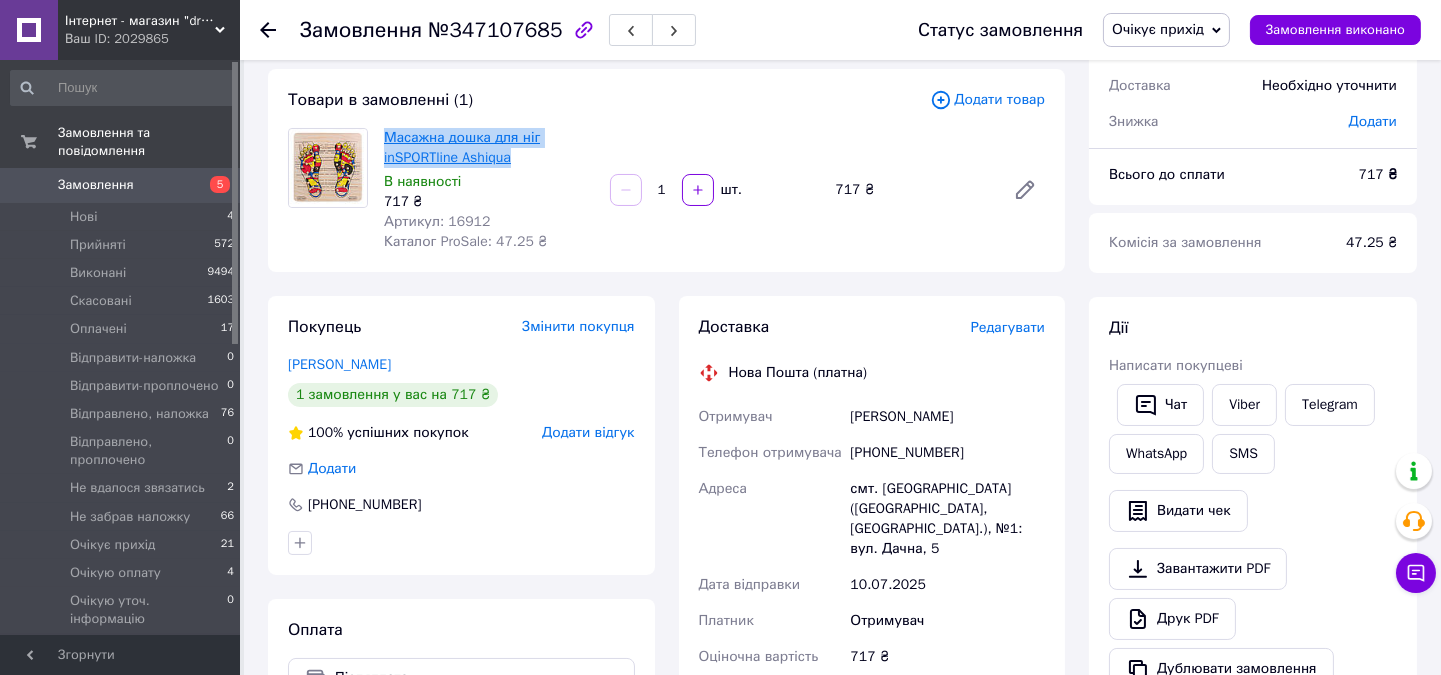 drag, startPoint x: 422, startPoint y: 160, endPoint x: 385, endPoint y: 141, distance: 41.59327 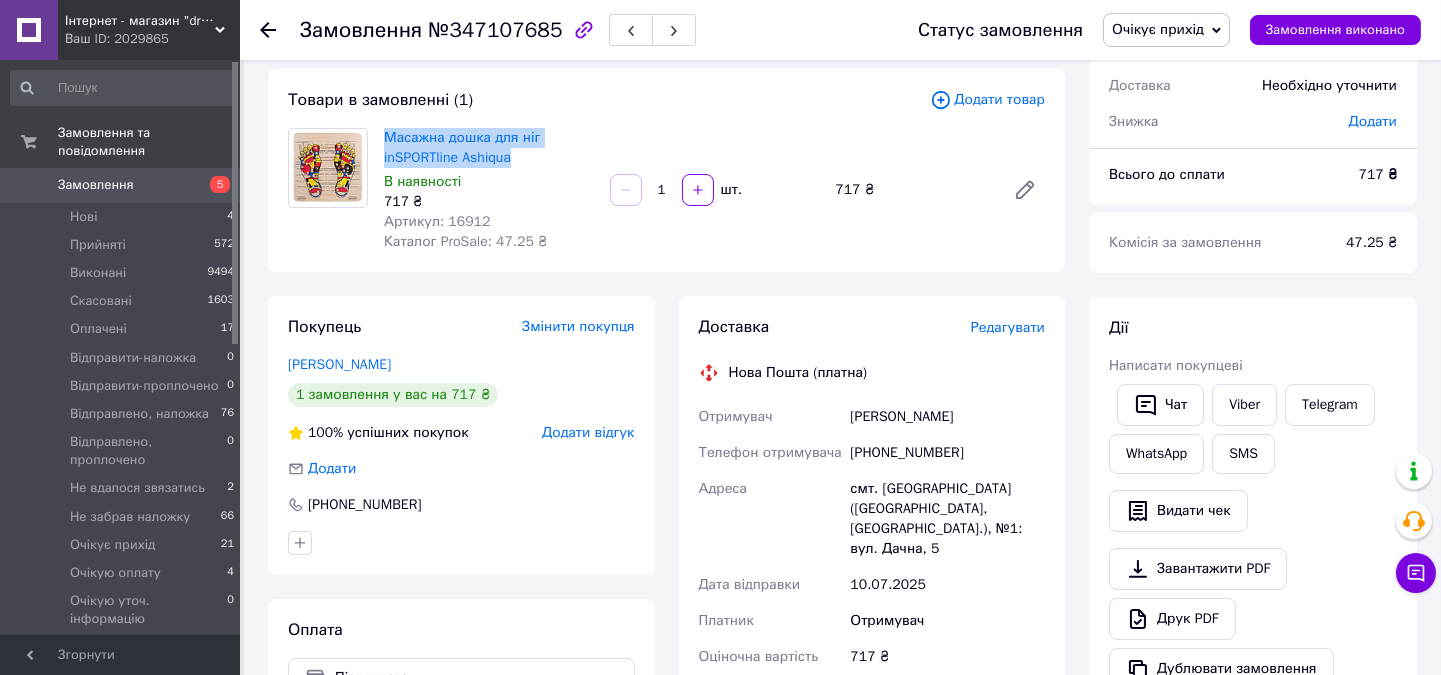 copy on "Масажна дошка для ніг inSPORTline Ashiqua" 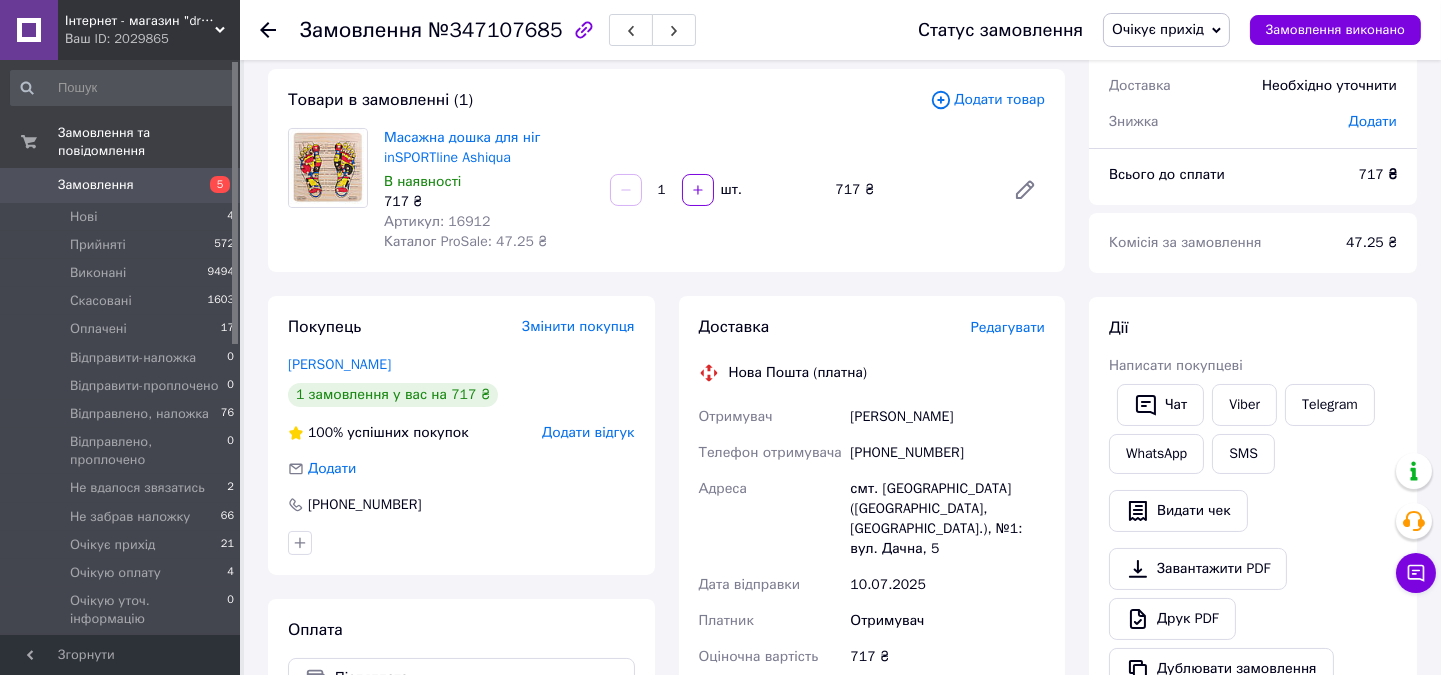 click on "Товари в замовленні (1) Додати товар Масажна дошка для ніг inSPORTline Ashiqua В наявності 717 ₴ Артикул: 16912 Каталог ProSale: 47.25 ₴  1   шт. 717 ₴" at bounding box center [666, 170] 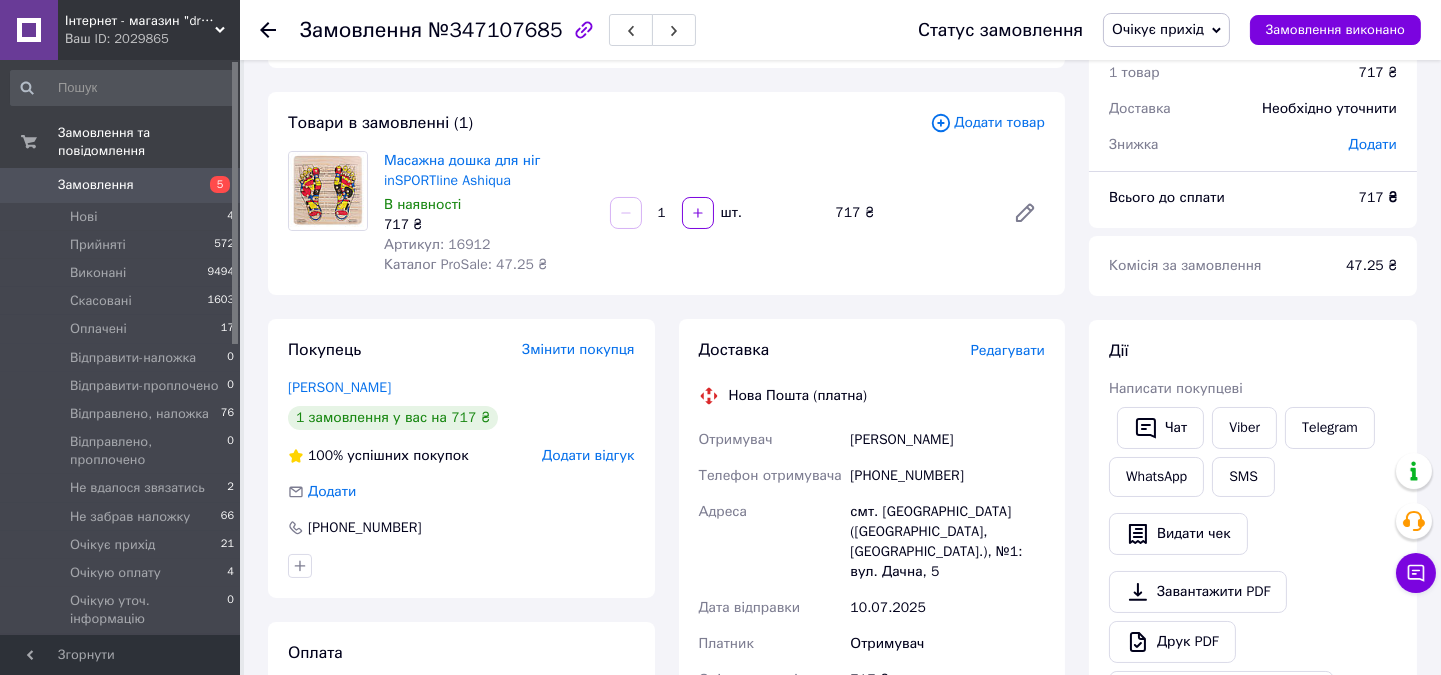 scroll, scrollTop: 0, scrollLeft: 0, axis: both 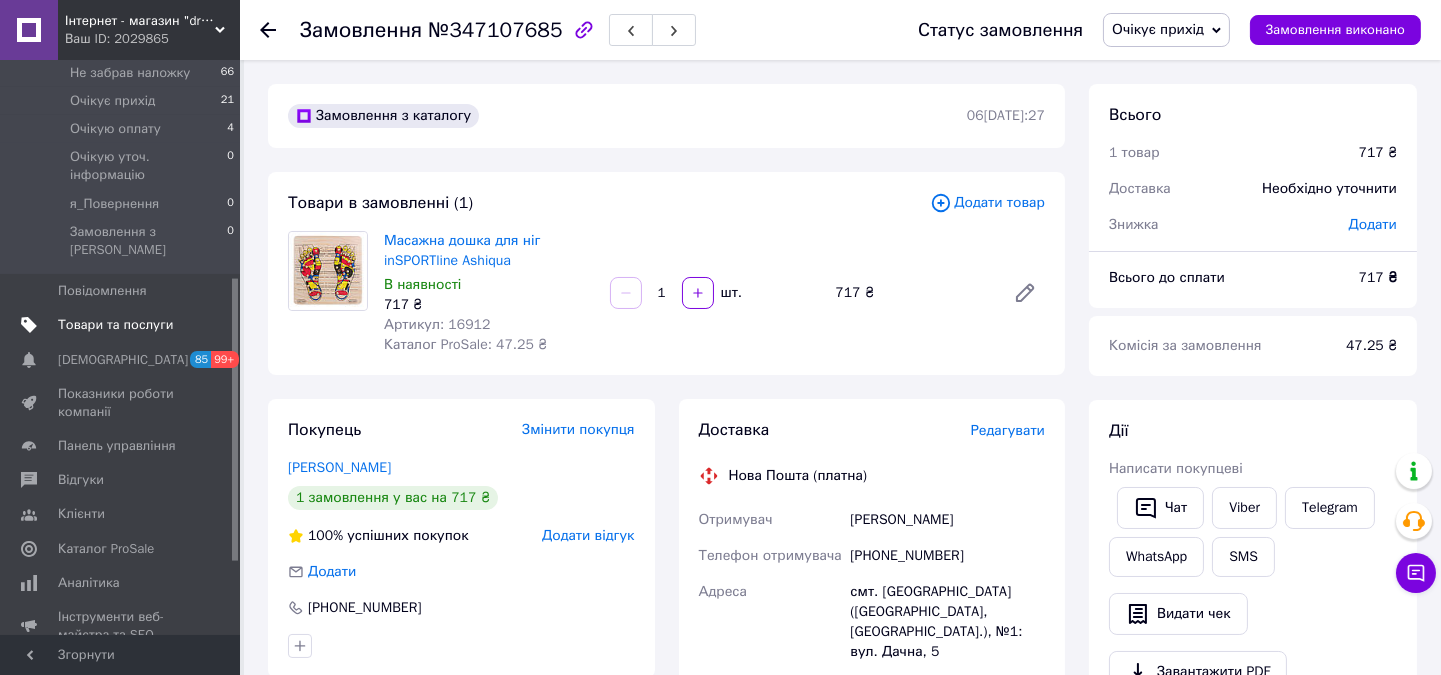 click on "Товари та послуги" at bounding box center (115, 325) 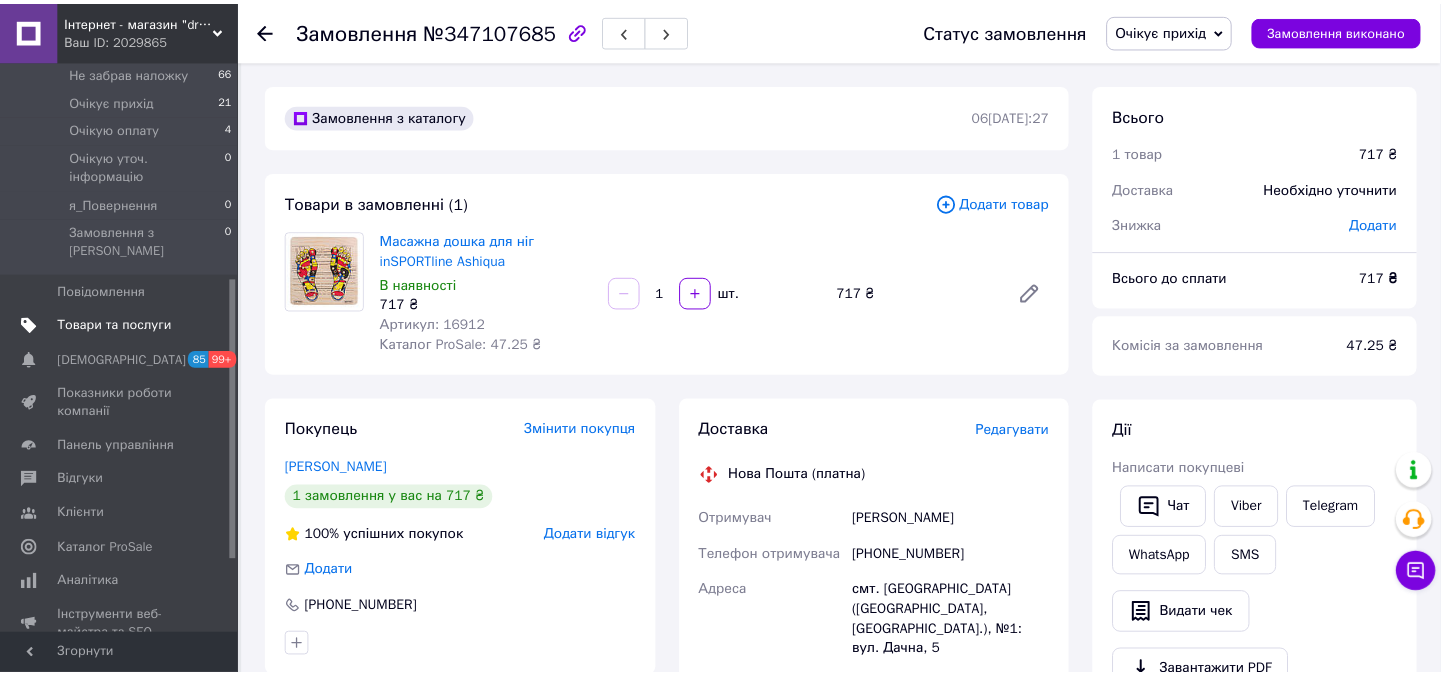 scroll, scrollTop: 443, scrollLeft: 0, axis: vertical 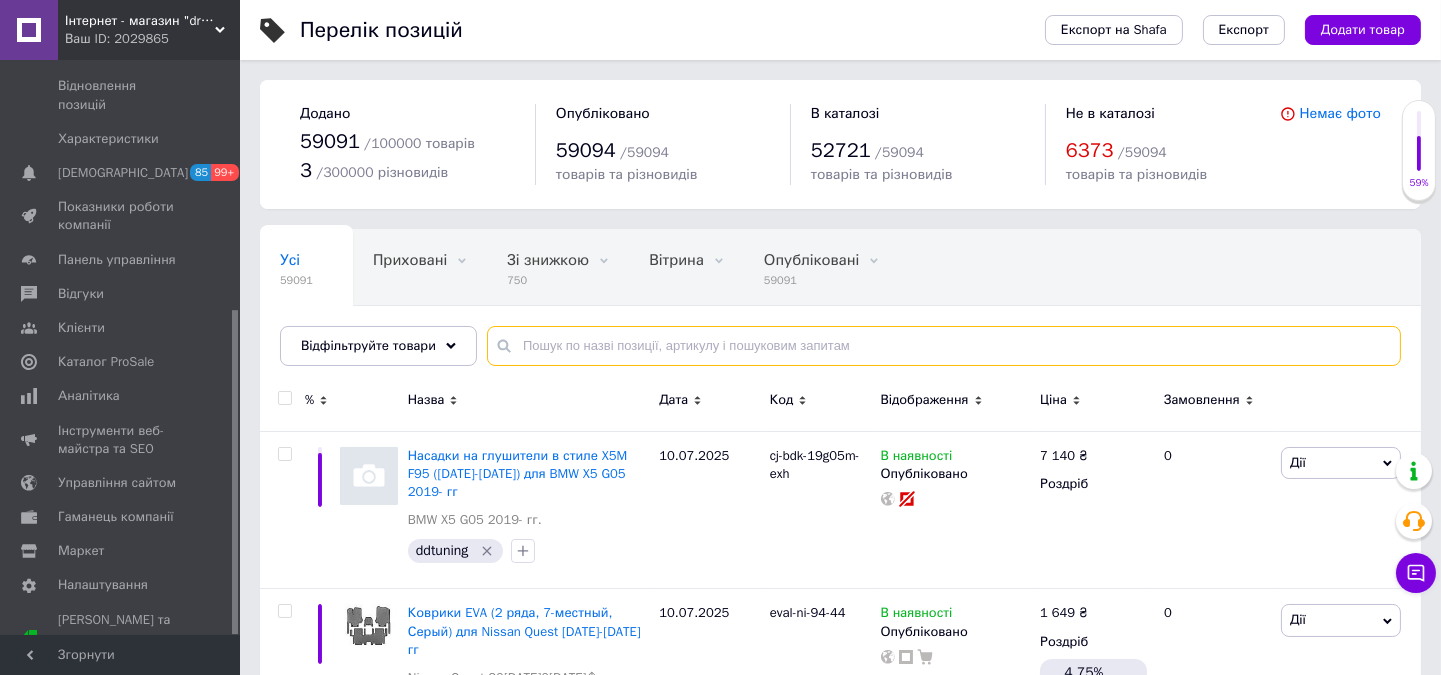 click at bounding box center [944, 346] 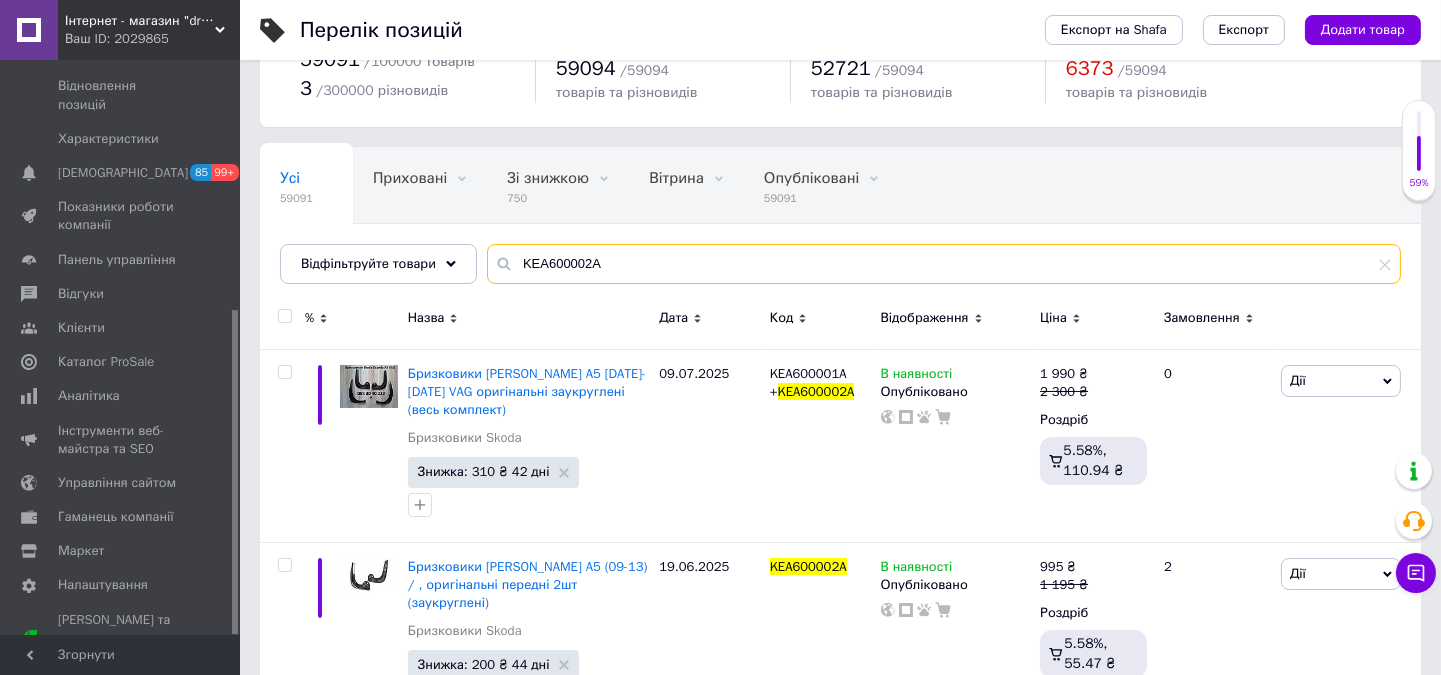 scroll, scrollTop: 178, scrollLeft: 0, axis: vertical 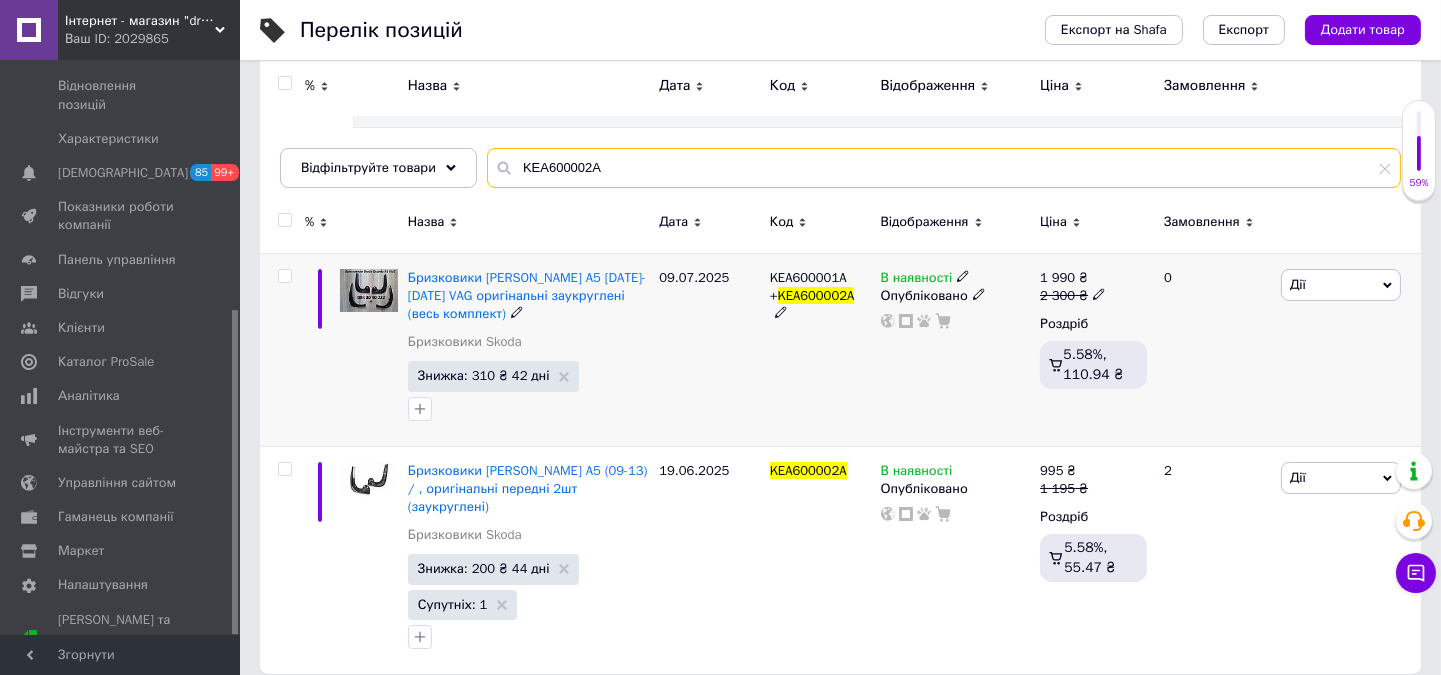 type on "KEA600002A" 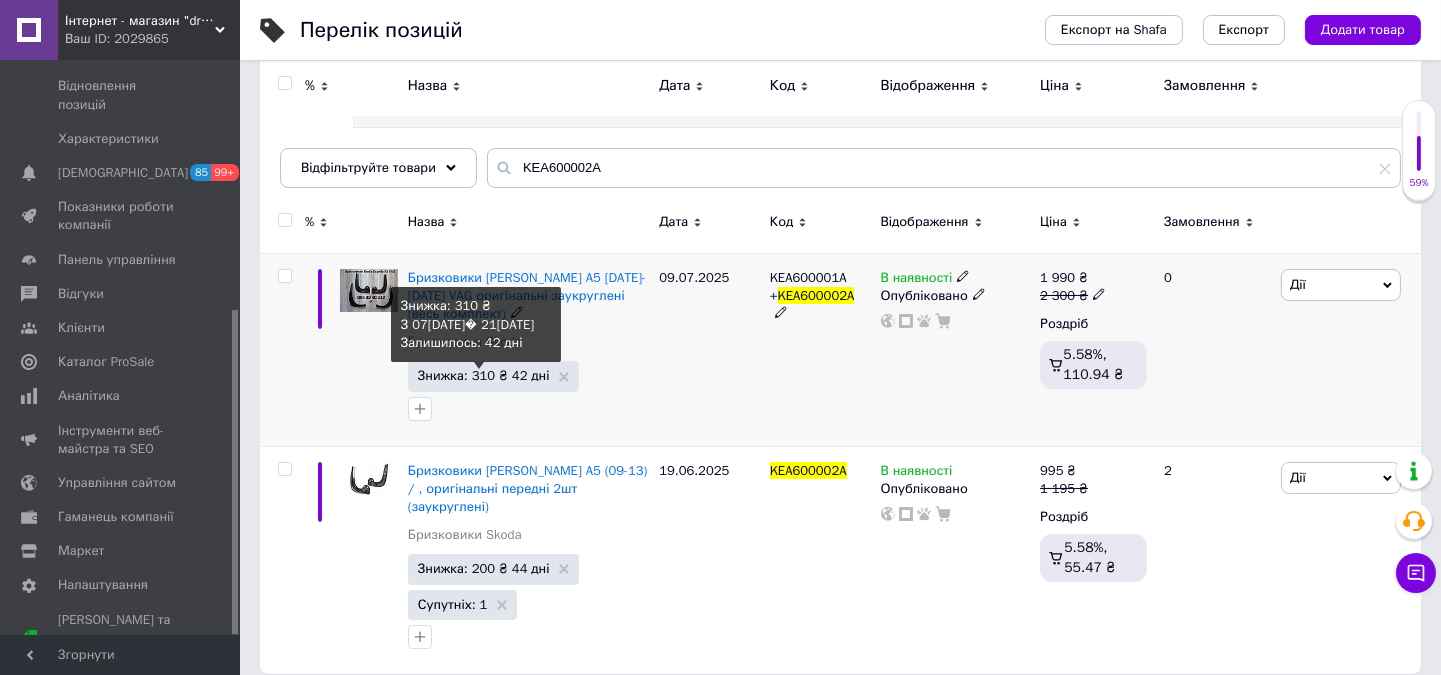 click on "Знижка: 310 ₴ 42 дні" at bounding box center [484, 375] 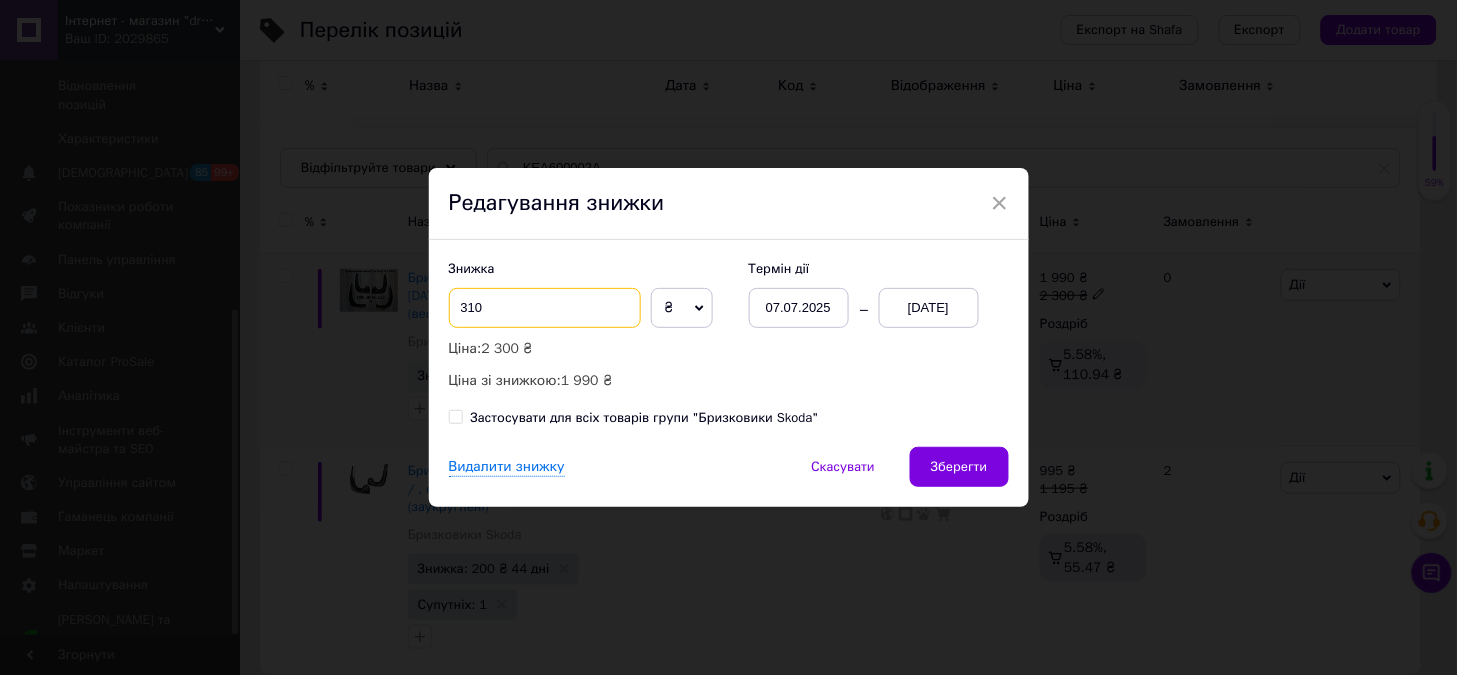 click on "310" at bounding box center [545, 308] 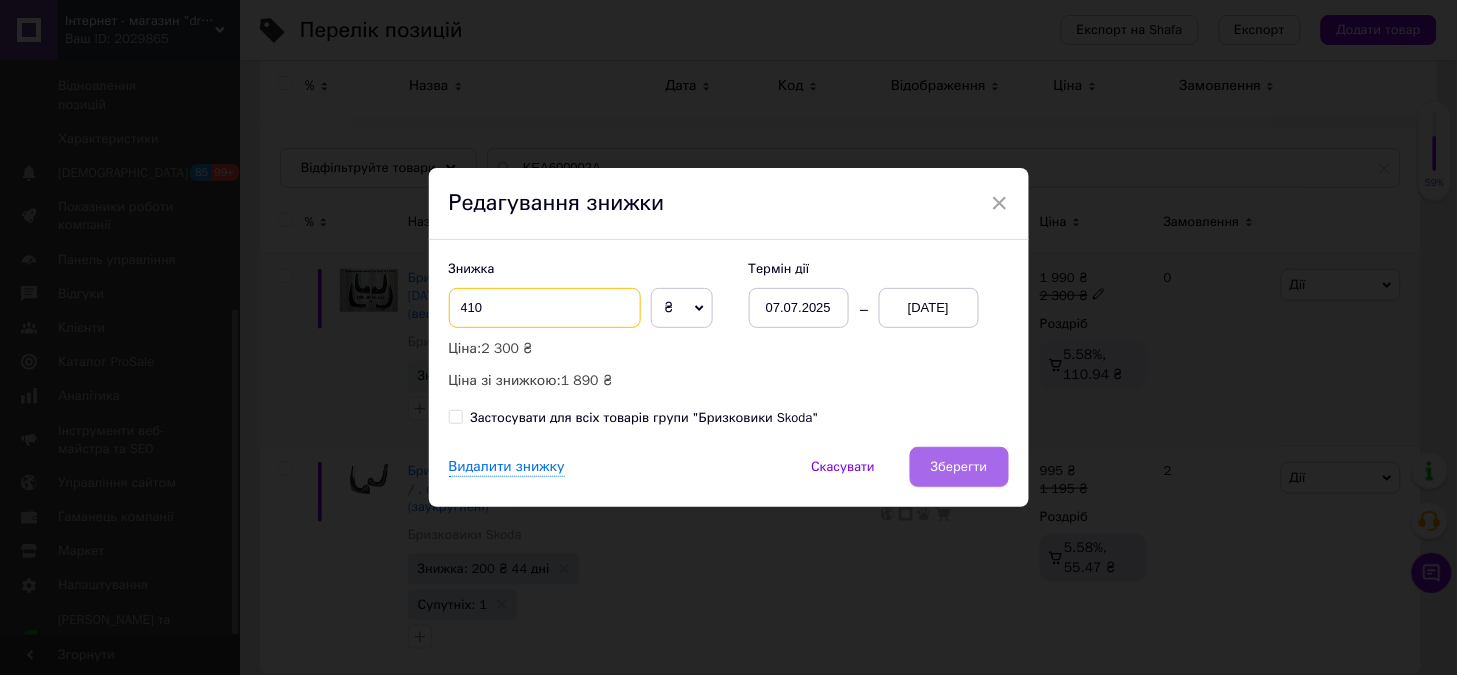 type on "410" 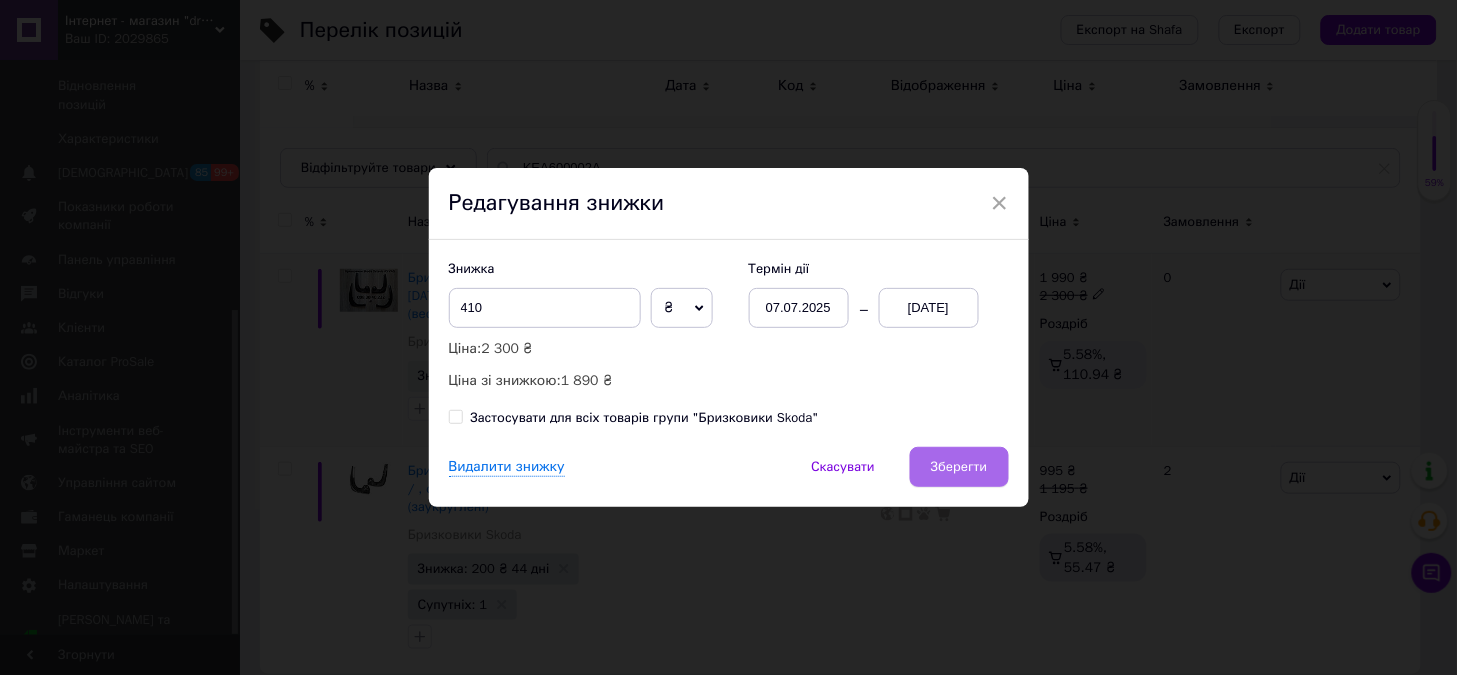 click on "Зберегти" at bounding box center (959, 467) 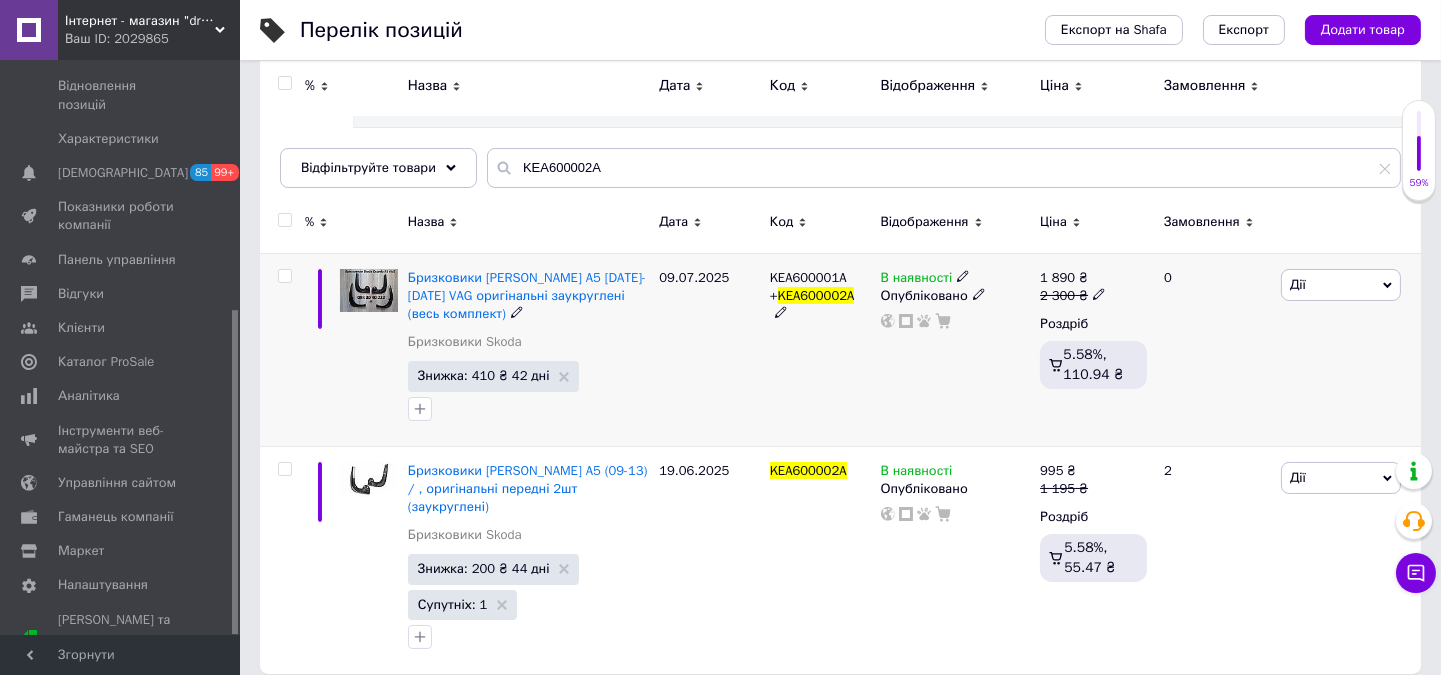 scroll, scrollTop: 0, scrollLeft: 0, axis: both 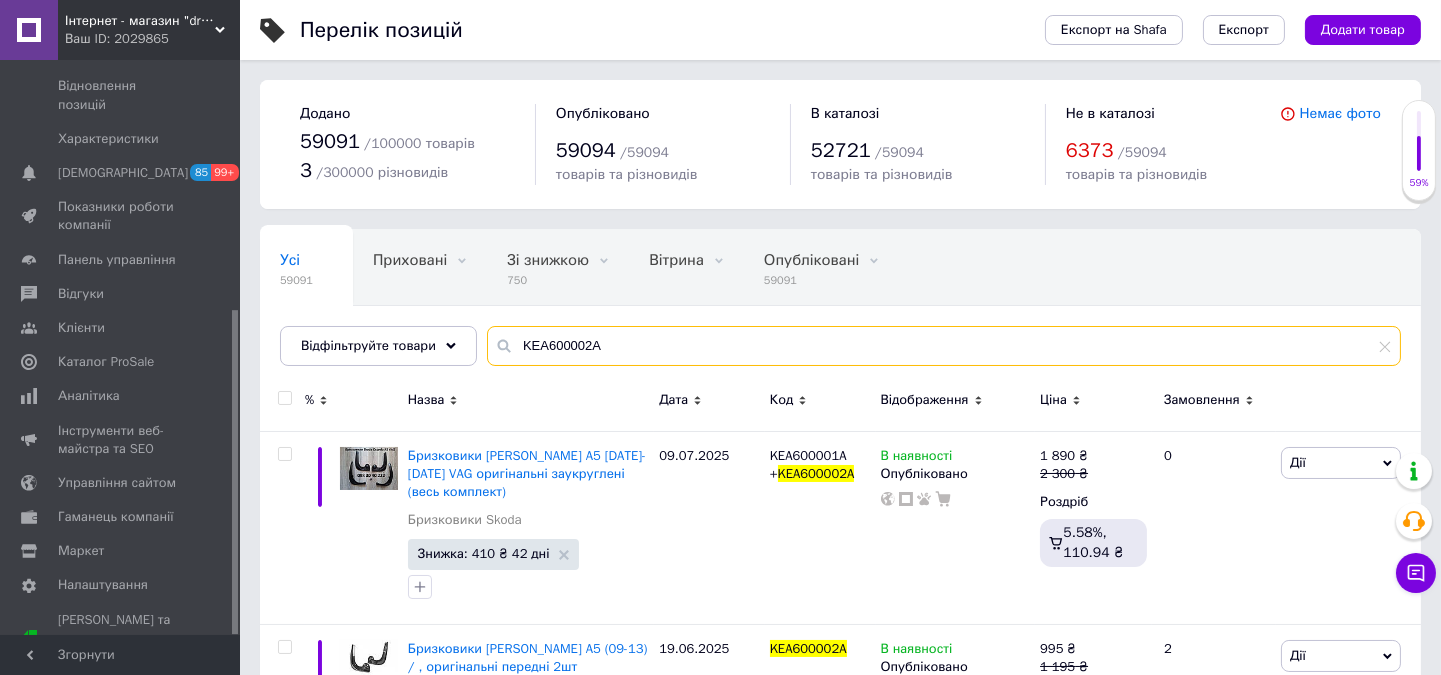 click on "KEA600002A" at bounding box center [944, 346] 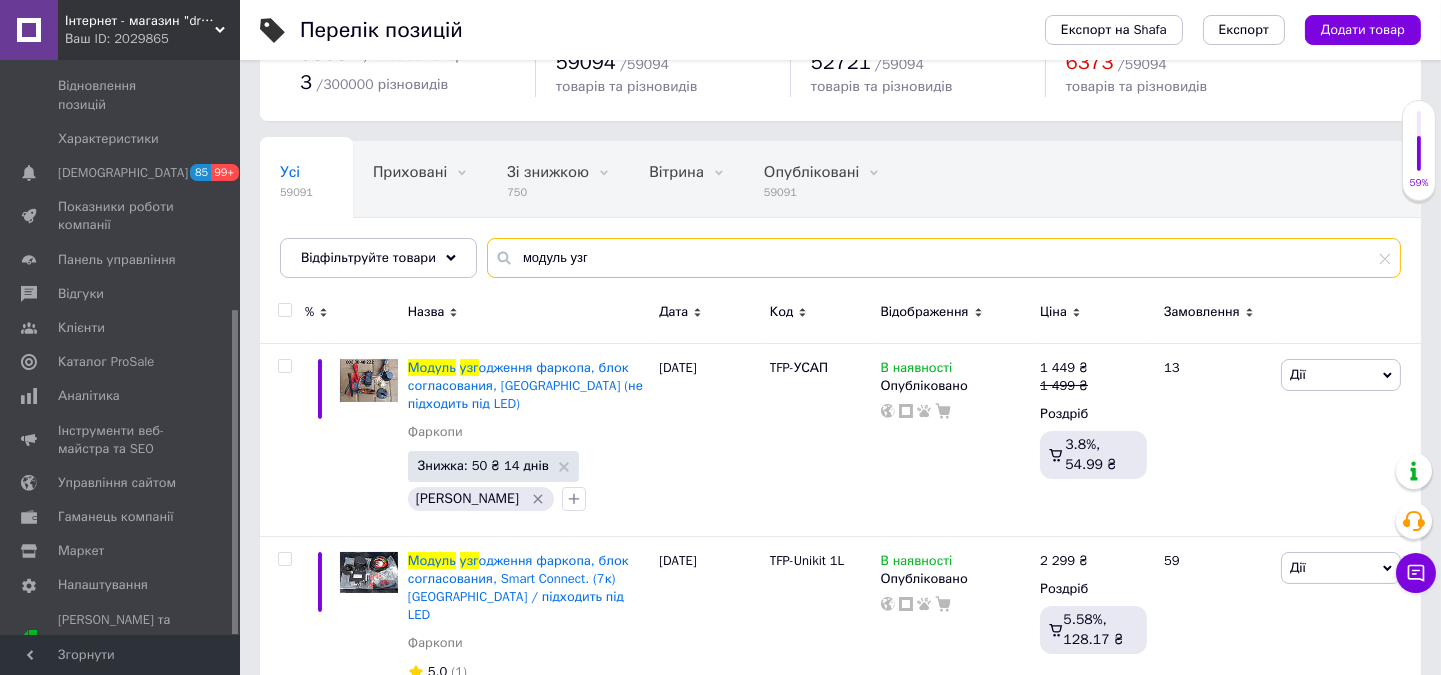 scroll, scrollTop: 187, scrollLeft: 0, axis: vertical 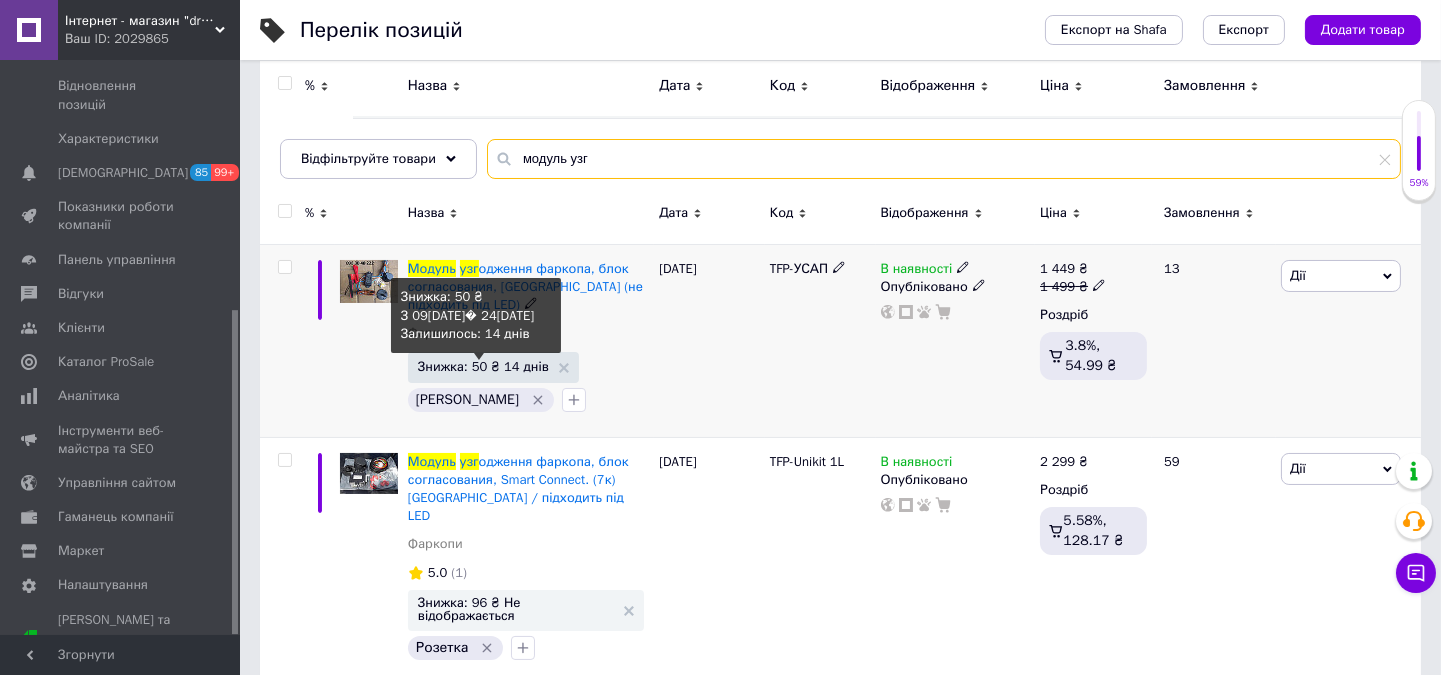type on "модуль узг" 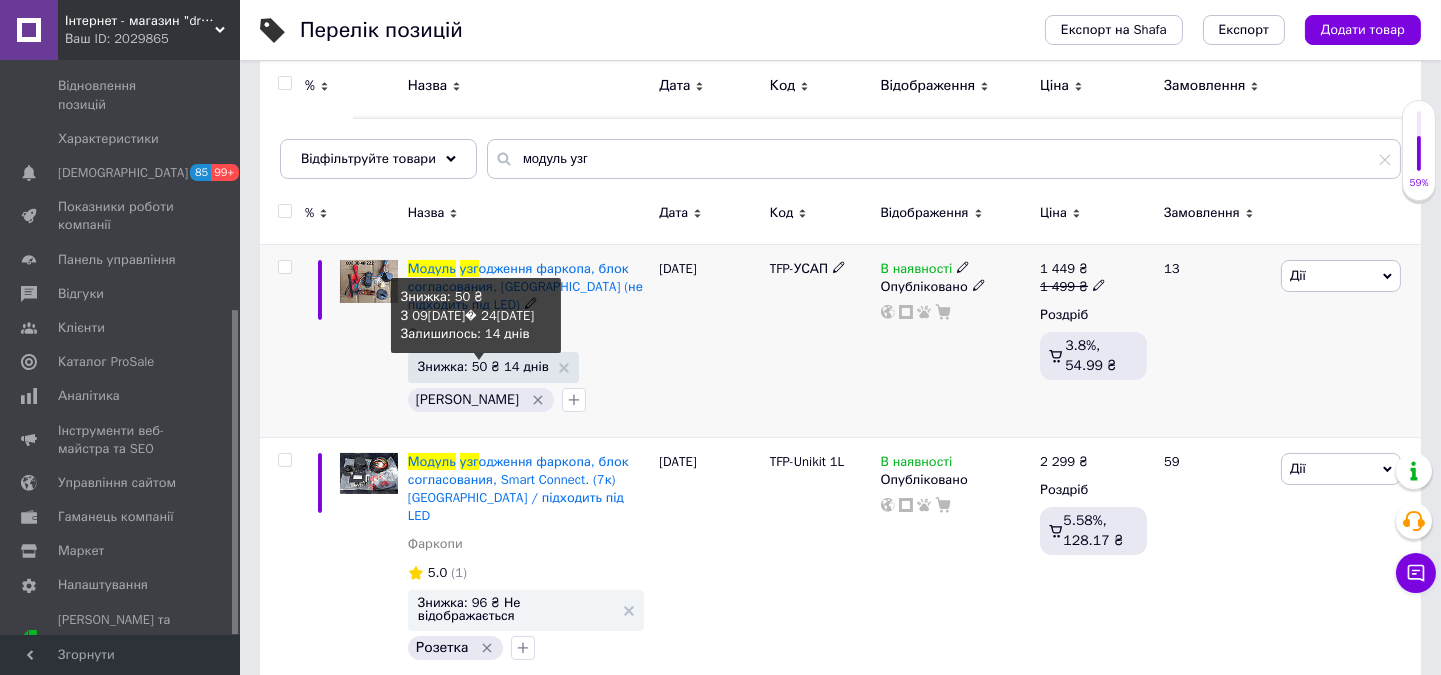 click on "Знижка: 50 ₴ 14 днів" at bounding box center (483, 366) 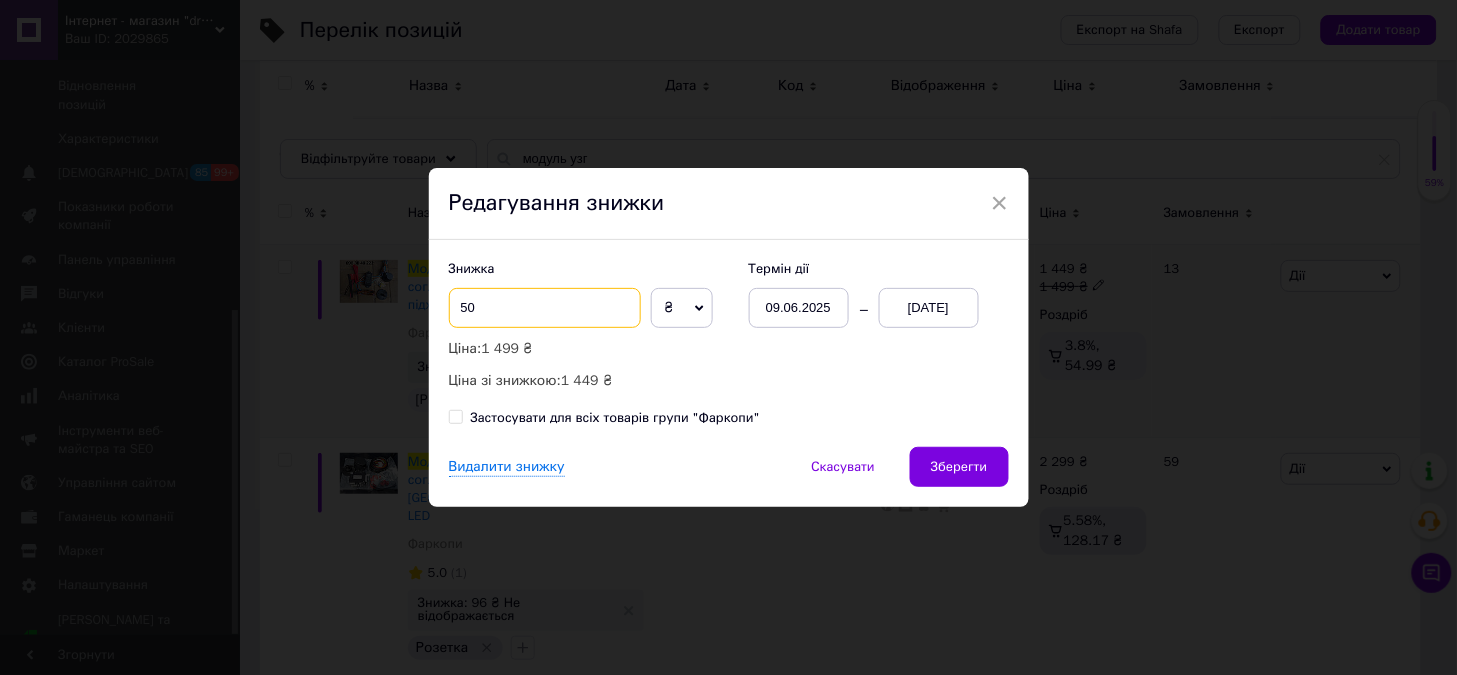 drag, startPoint x: 508, startPoint y: 306, endPoint x: 440, endPoint y: 311, distance: 68.18358 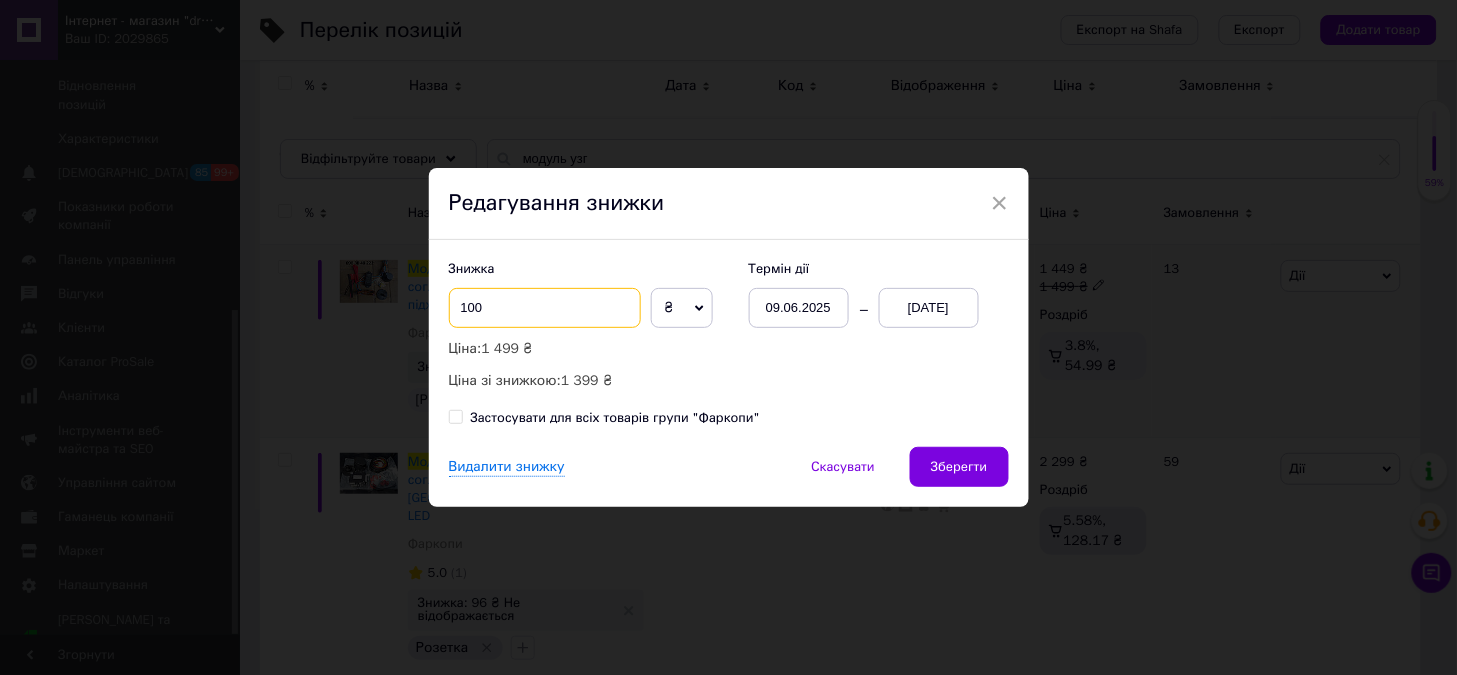 type on "100" 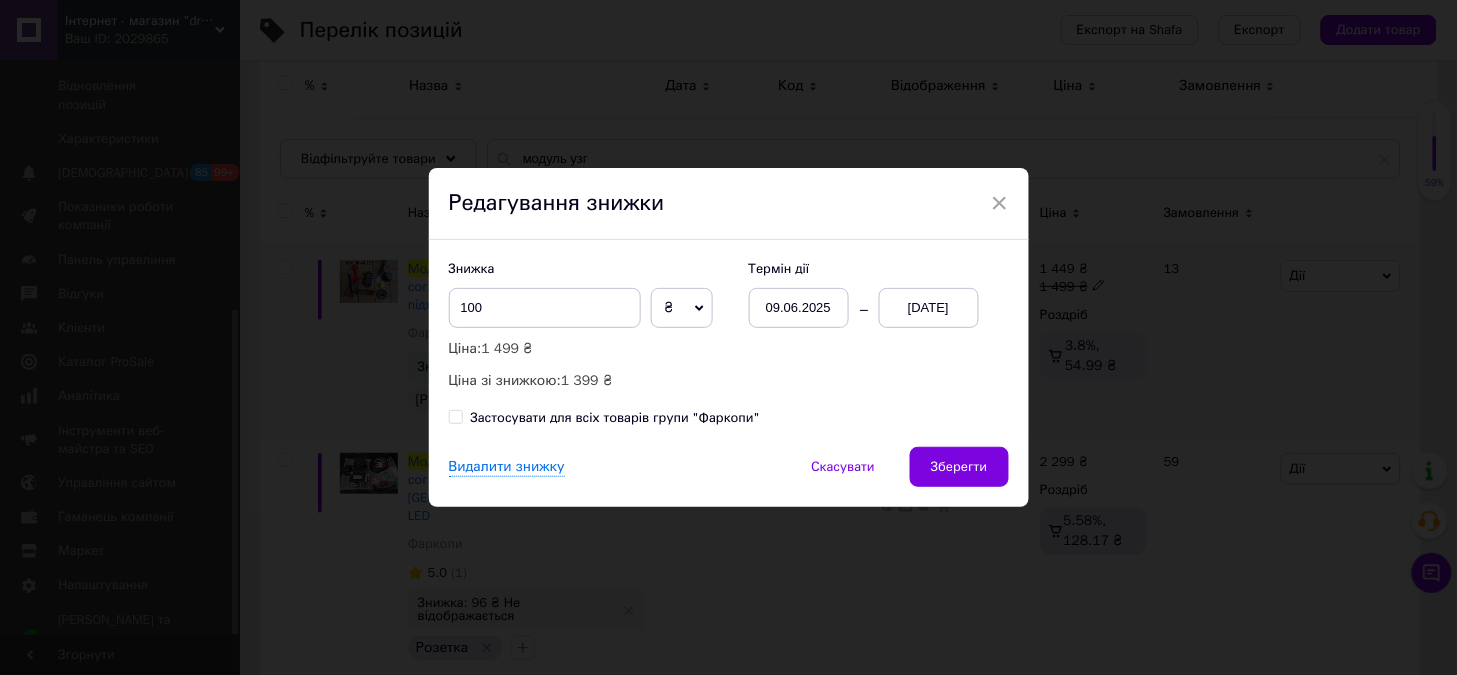 click on "09.06.2025" at bounding box center [799, 308] 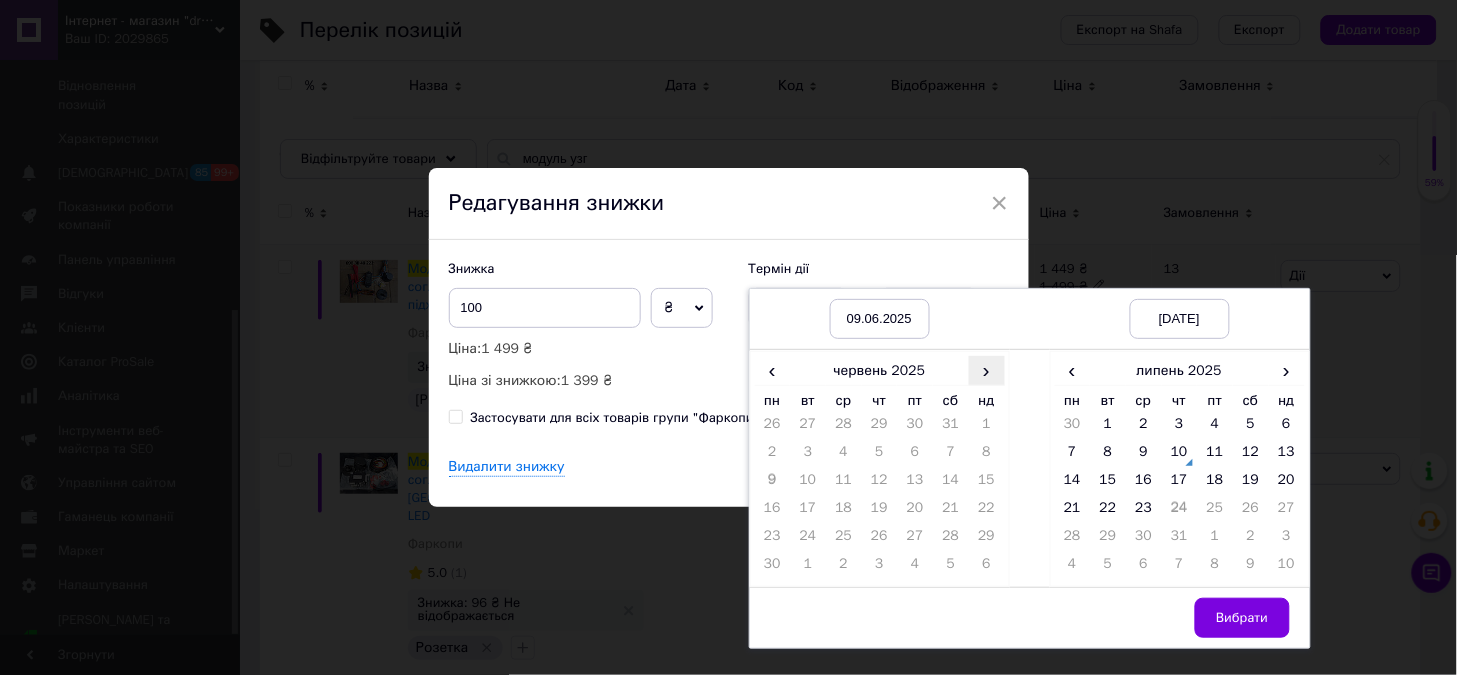 click on "›" at bounding box center [987, 370] 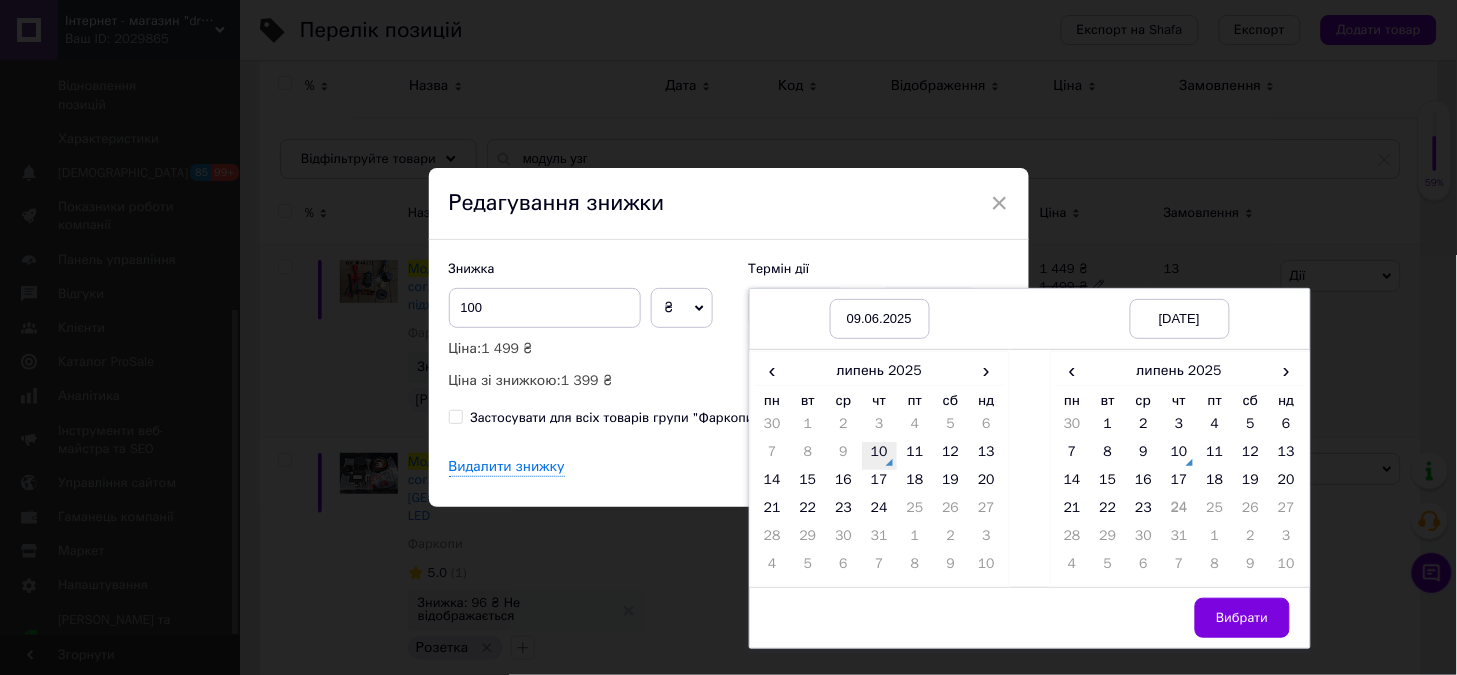 click on "10" at bounding box center [880, 456] 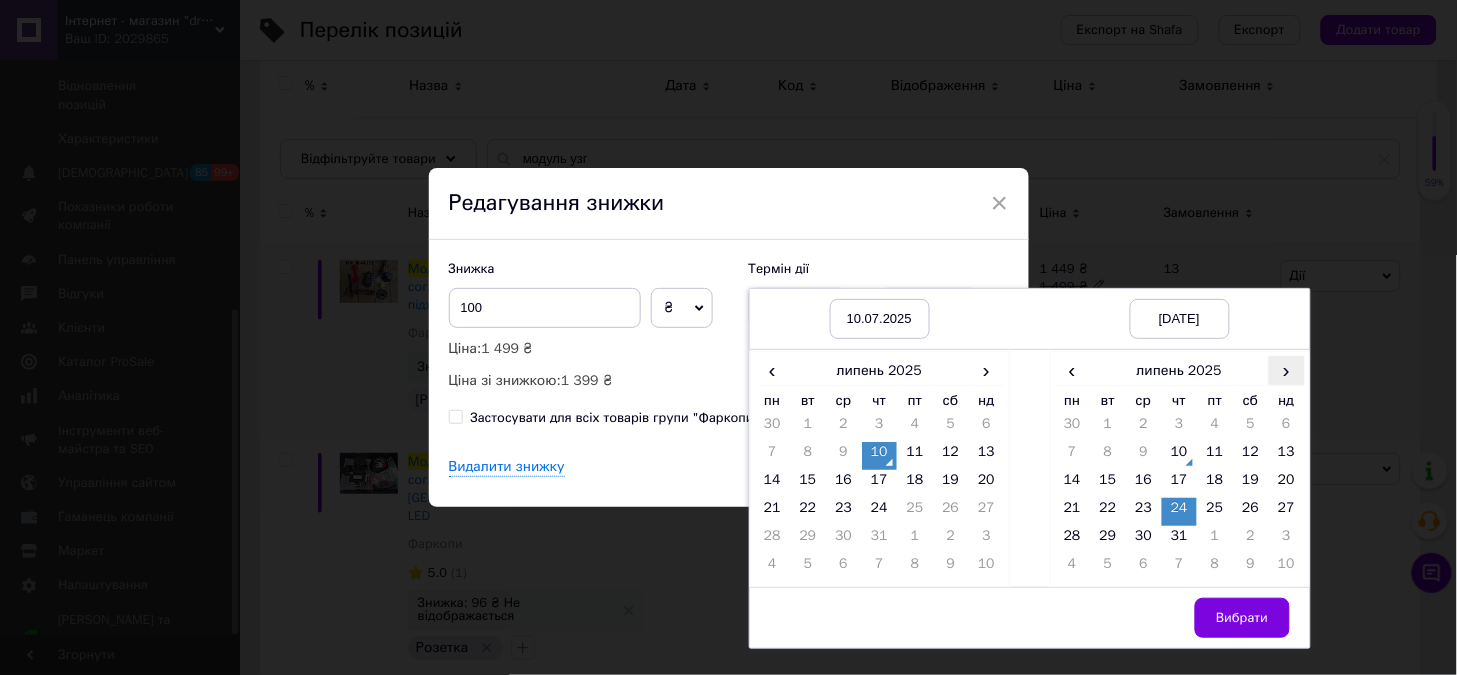 click on "›" at bounding box center (1287, 370) 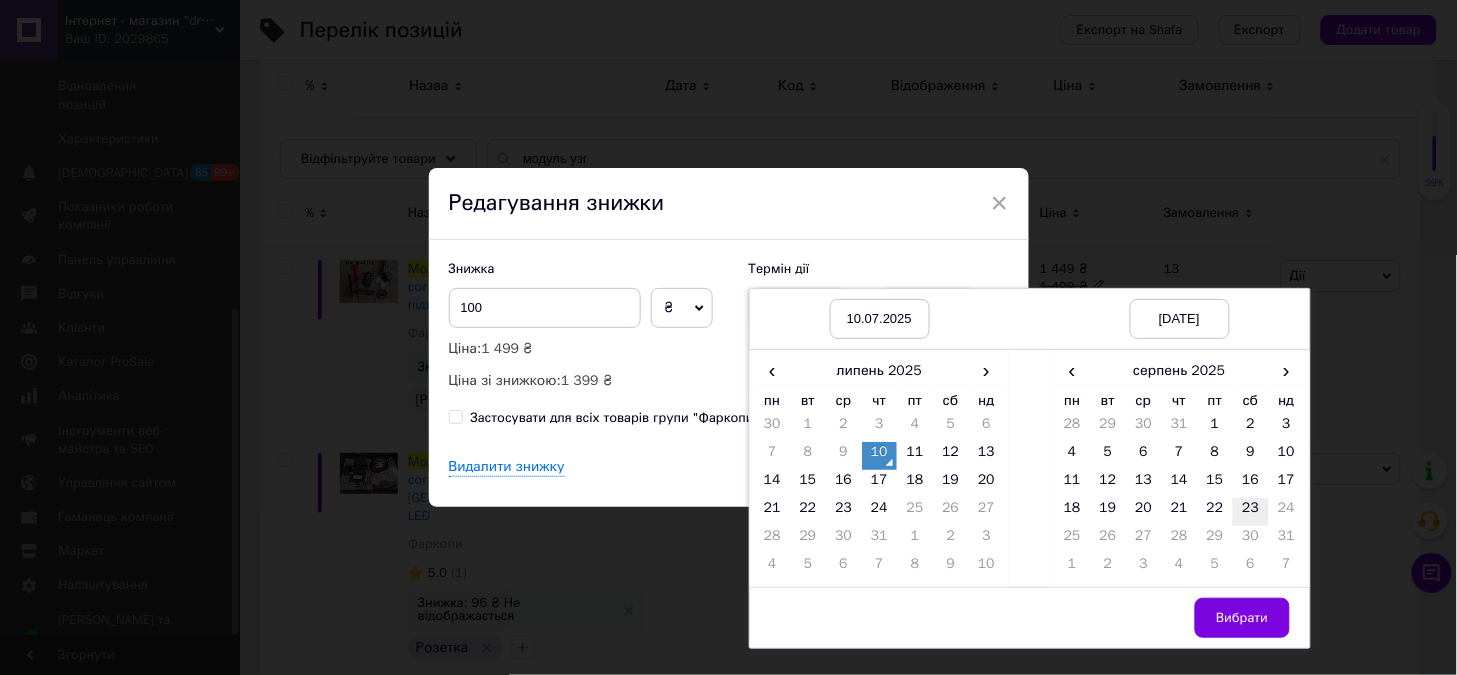 click on "23" at bounding box center [1251, 512] 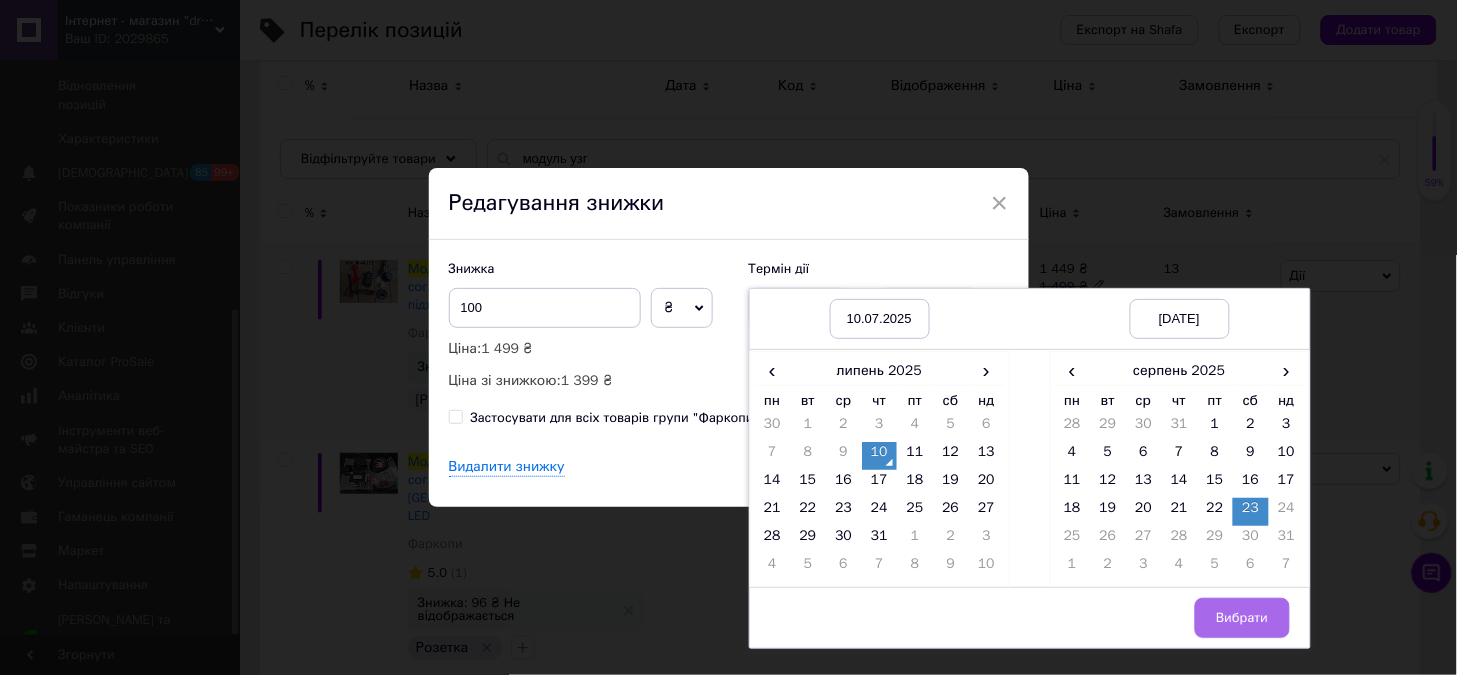 click on "Вибрати" at bounding box center [1242, 618] 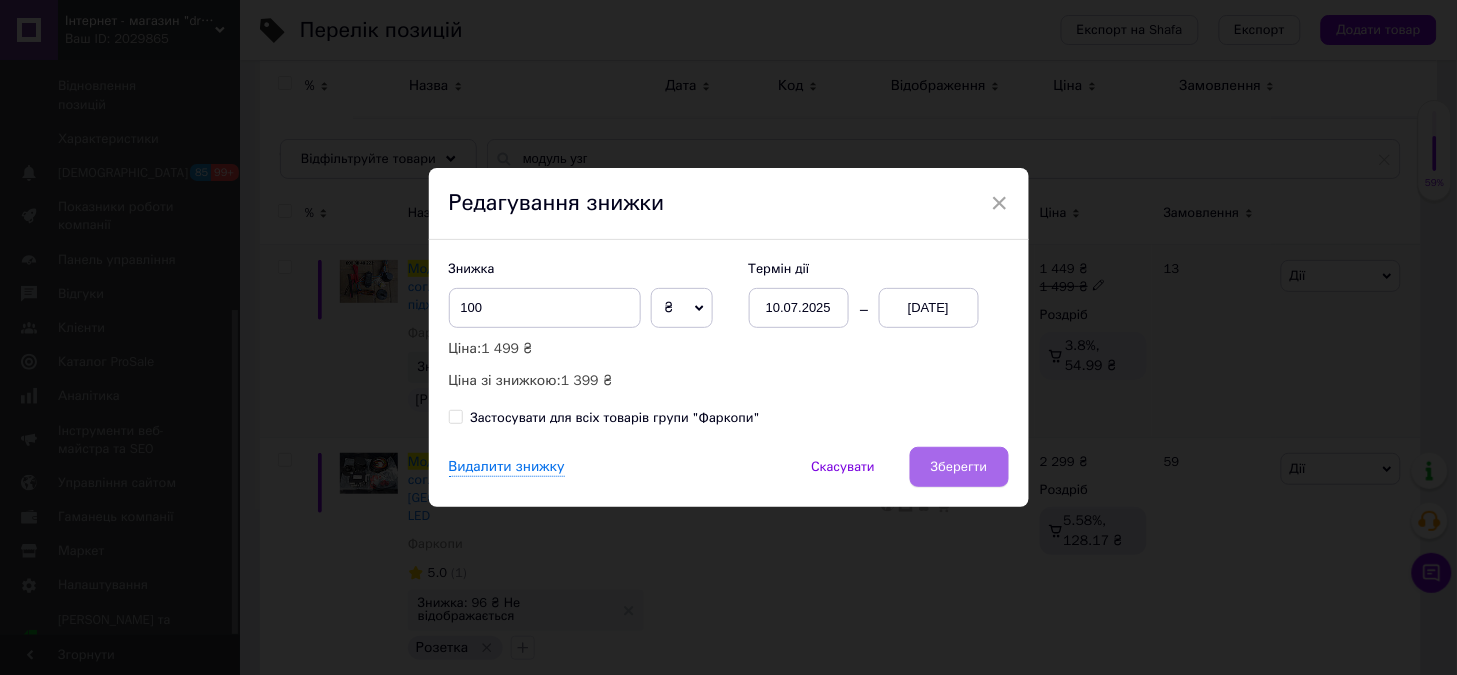 click on "Зберегти" at bounding box center [959, 467] 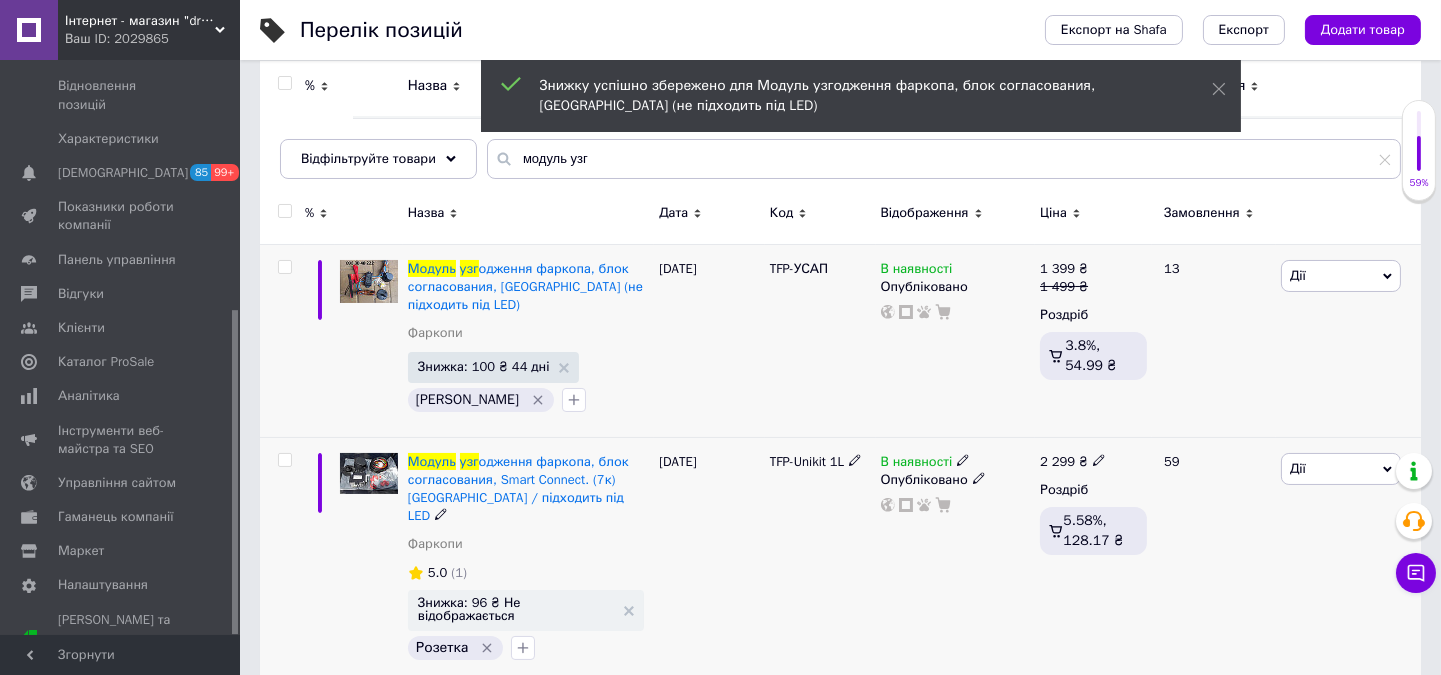 click 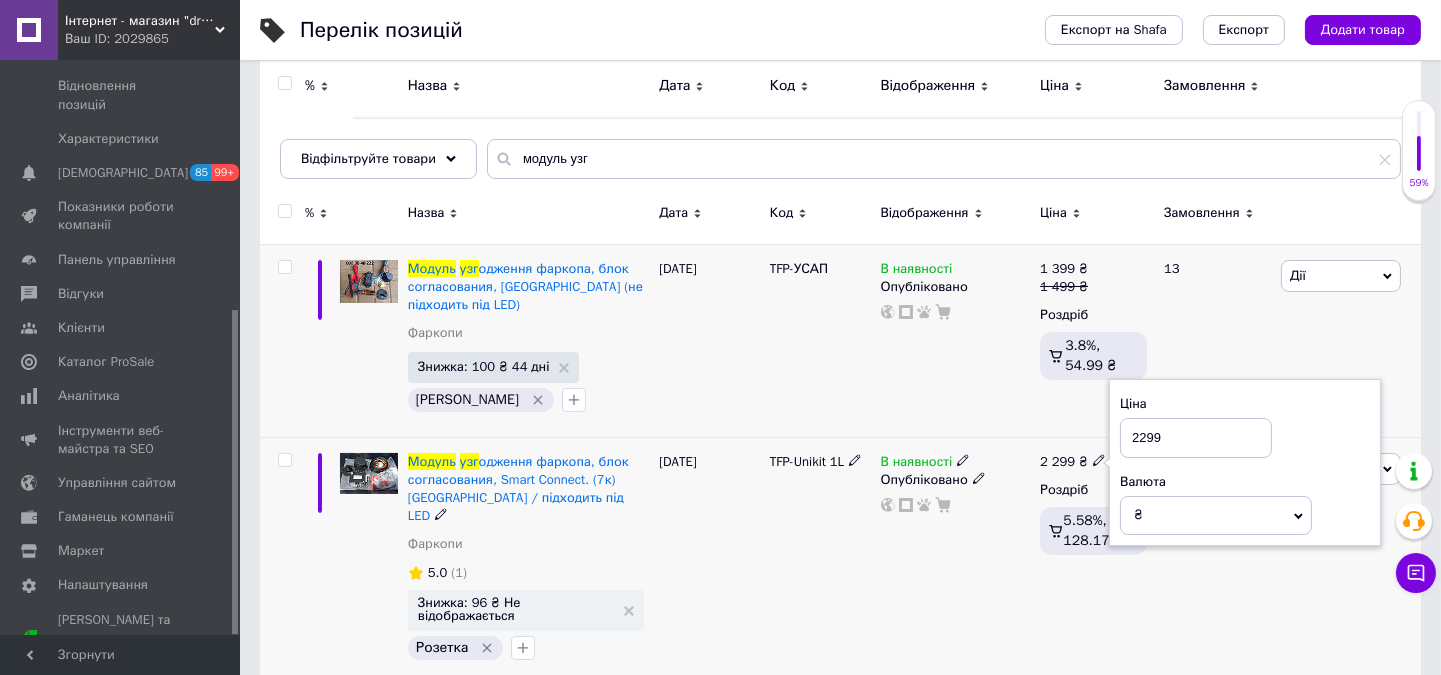 drag, startPoint x: 1142, startPoint y: 436, endPoint x: 1260, endPoint y: 450, distance: 118.82761 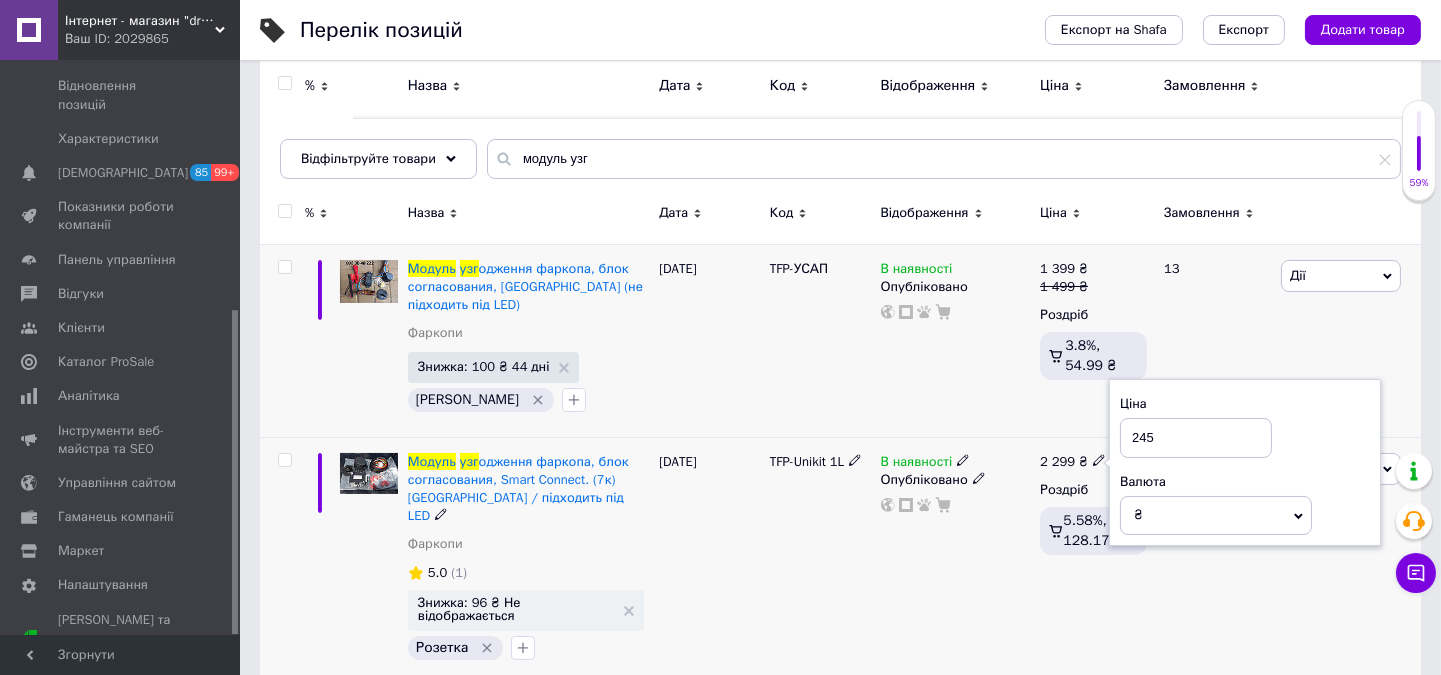 type on "2450" 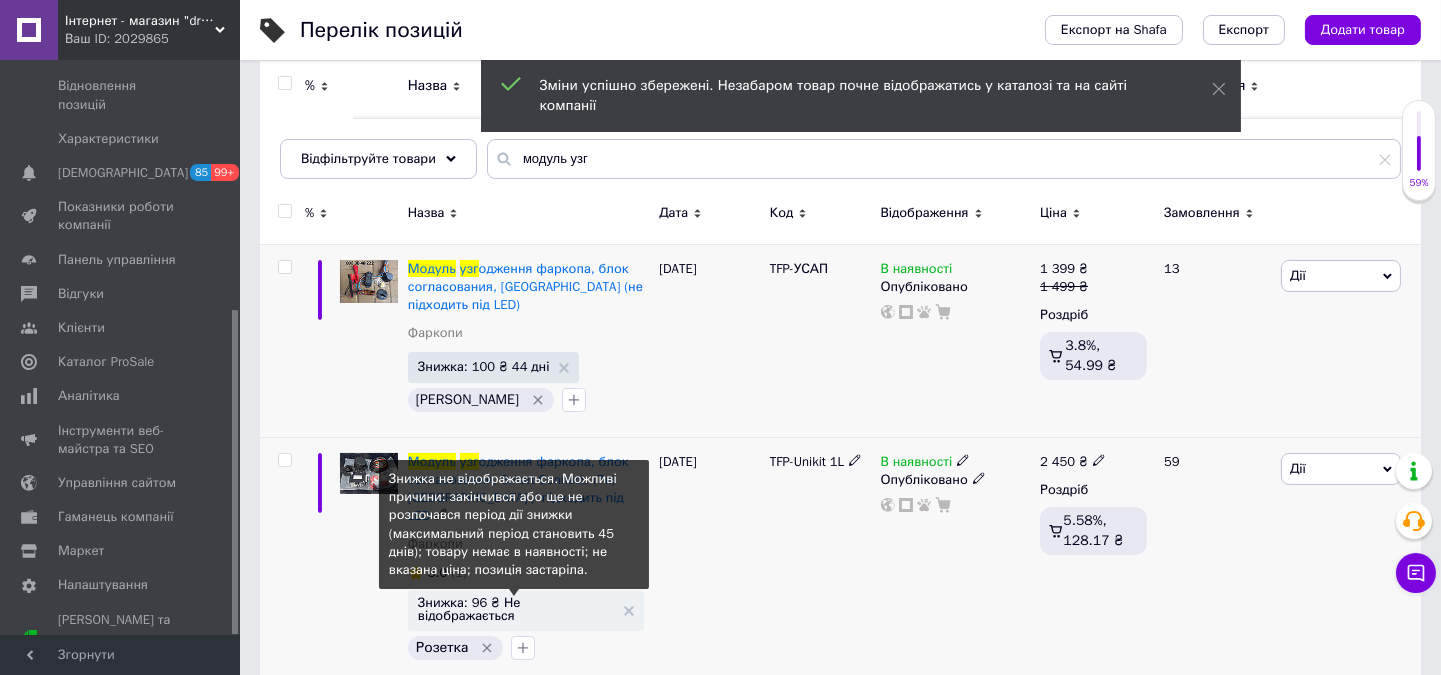 click on "Знижка: 96 ₴ Не відображається" at bounding box center (516, 609) 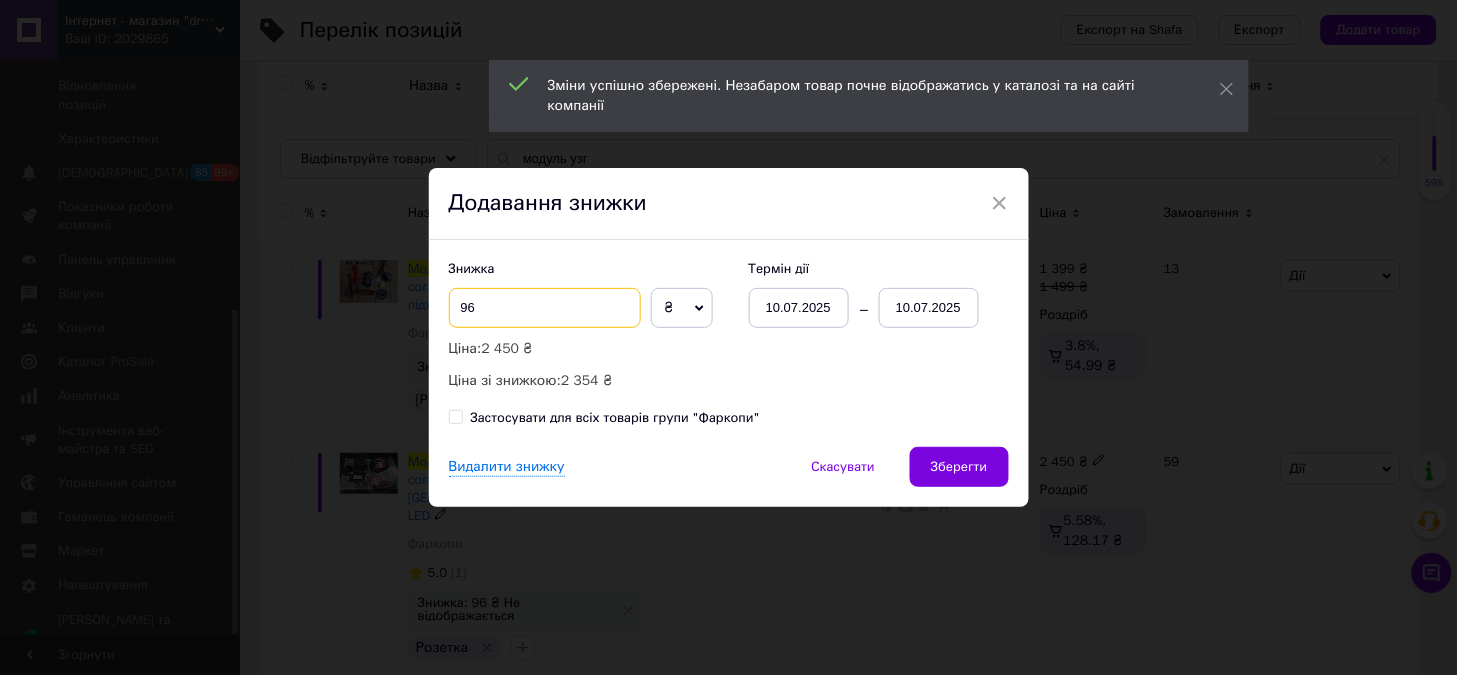 drag, startPoint x: 513, startPoint y: 302, endPoint x: 448, endPoint y: 311, distance: 65.62012 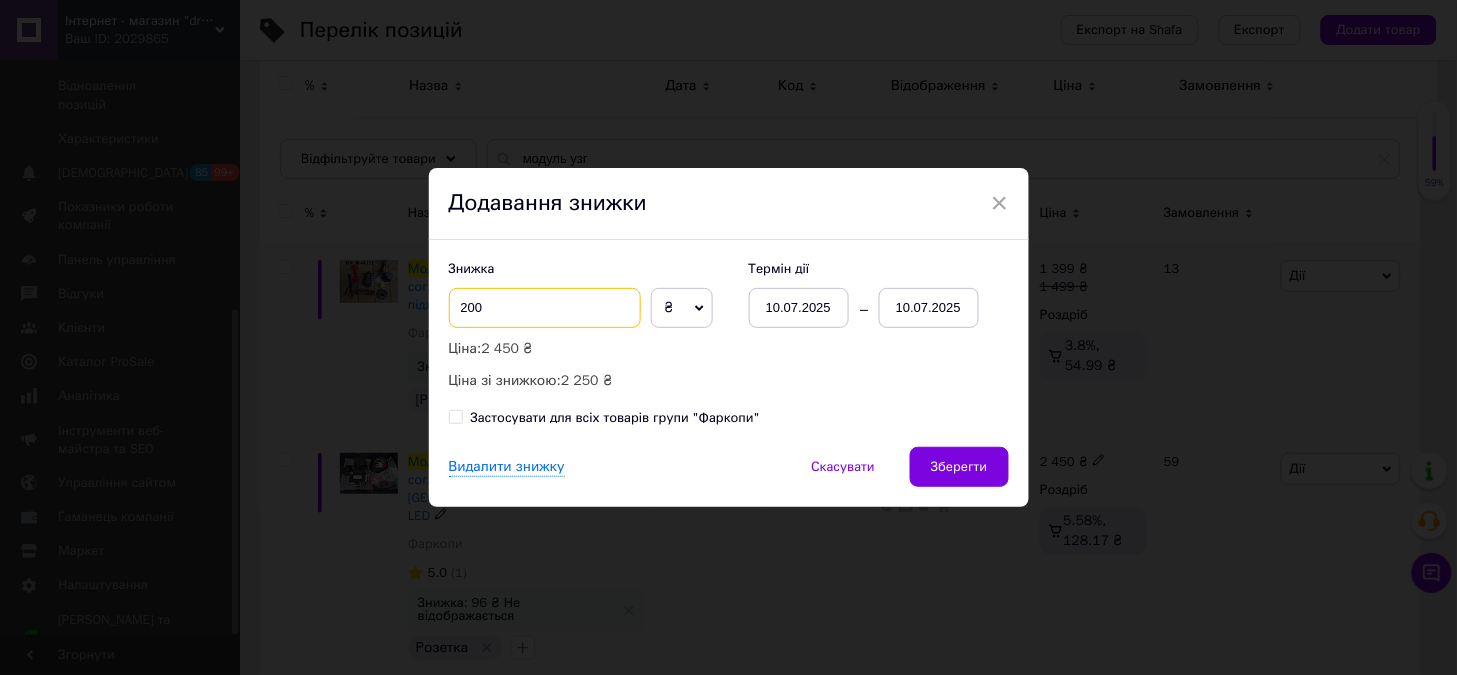 type on "200" 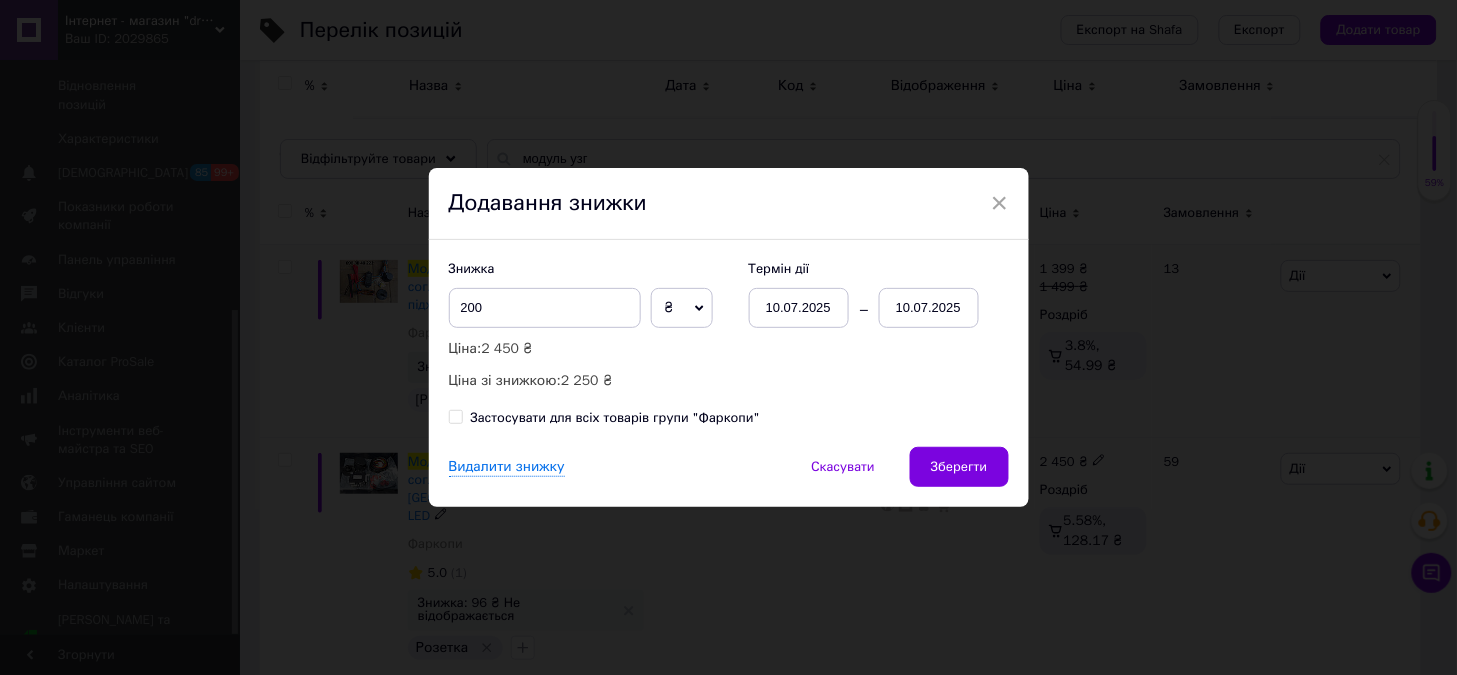 click on "10.07.2025" at bounding box center [929, 308] 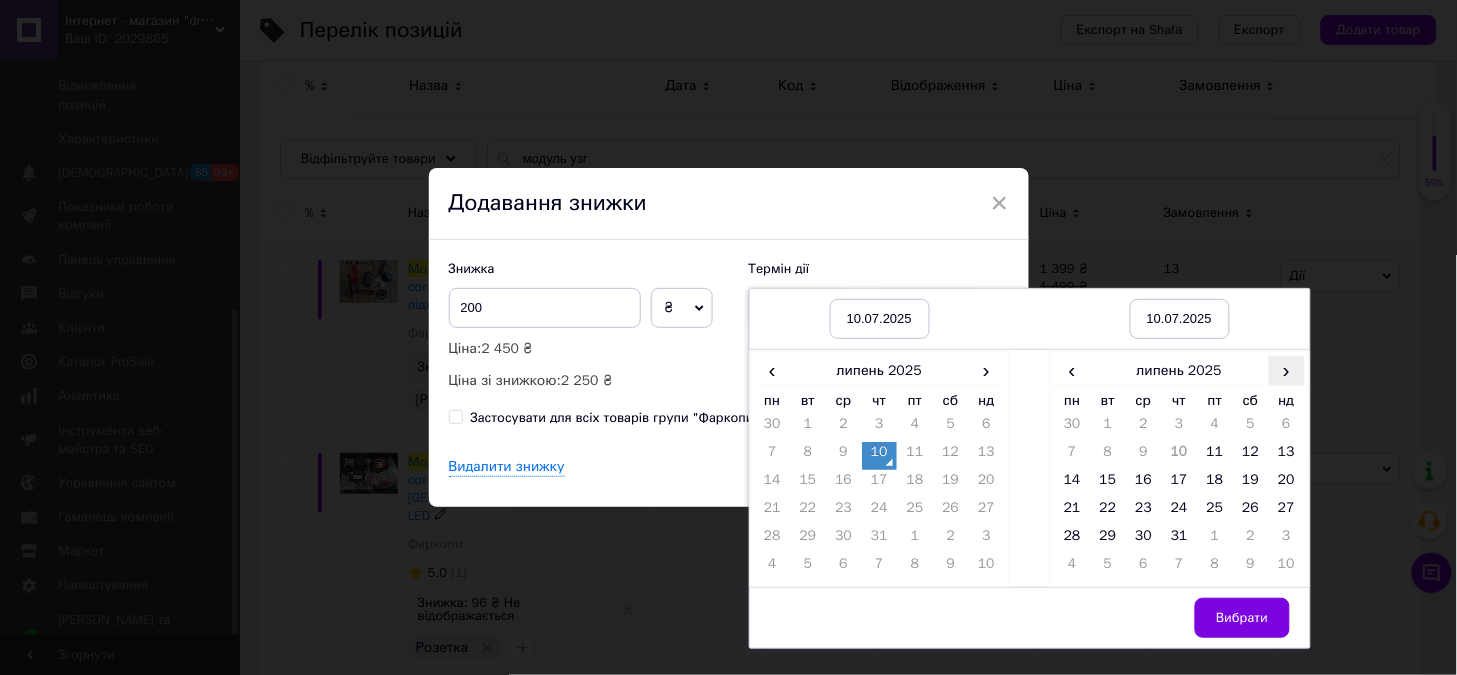 click on "›" at bounding box center [1287, 370] 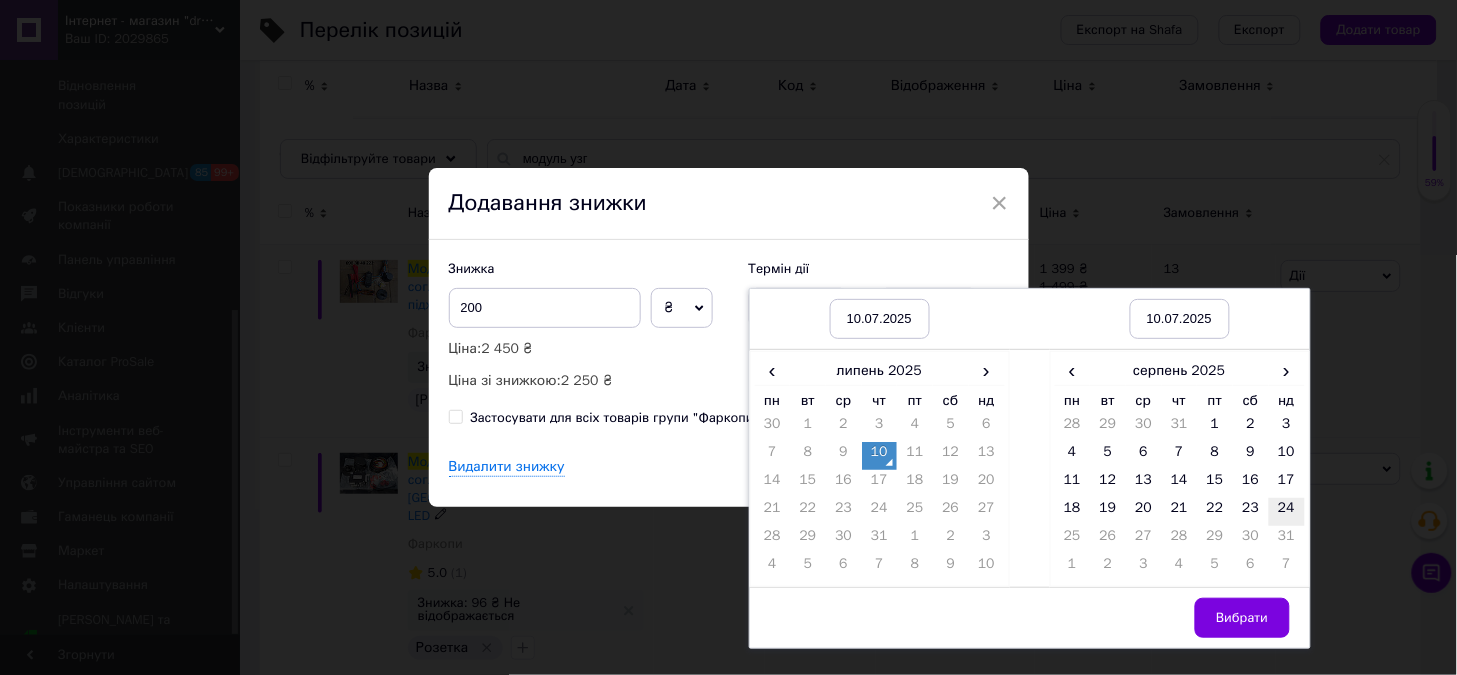 click on "24" at bounding box center (1287, 512) 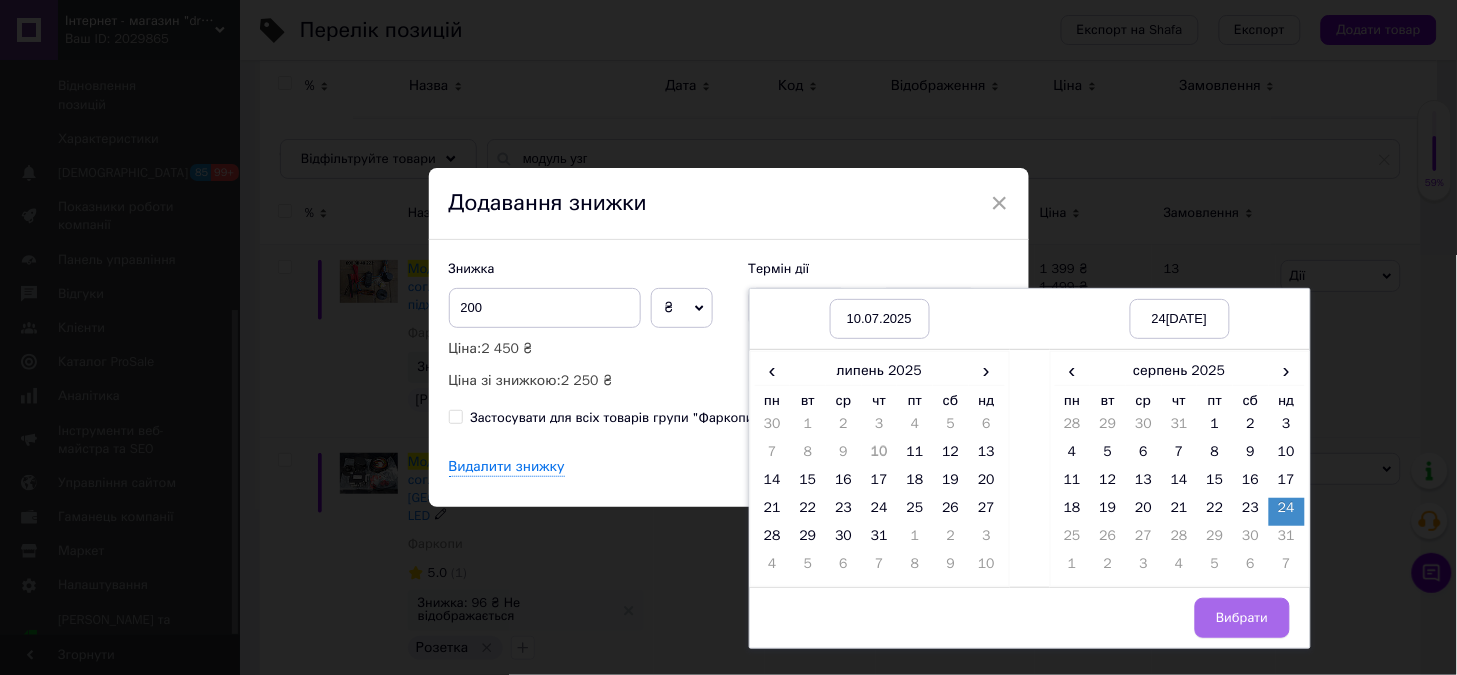 click on "Вибрати" at bounding box center (1242, 618) 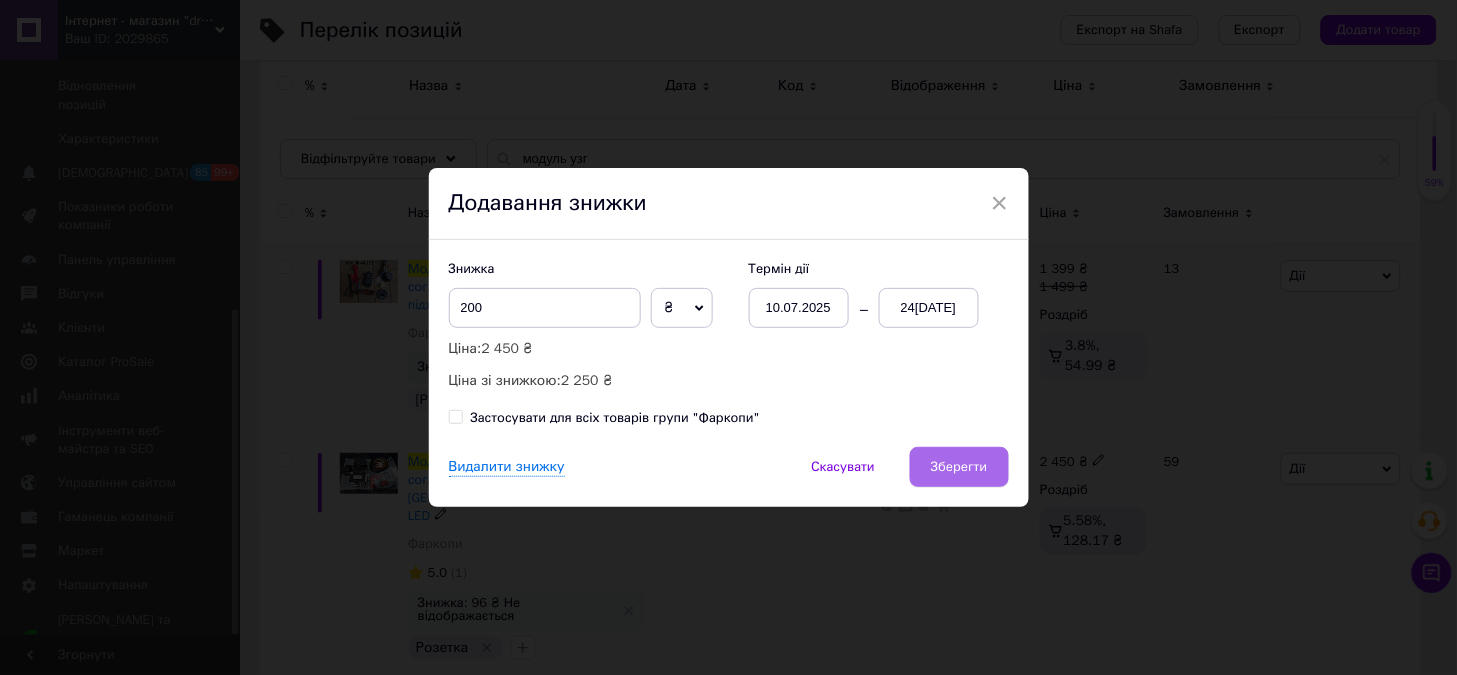 click on "Зберегти" at bounding box center [959, 467] 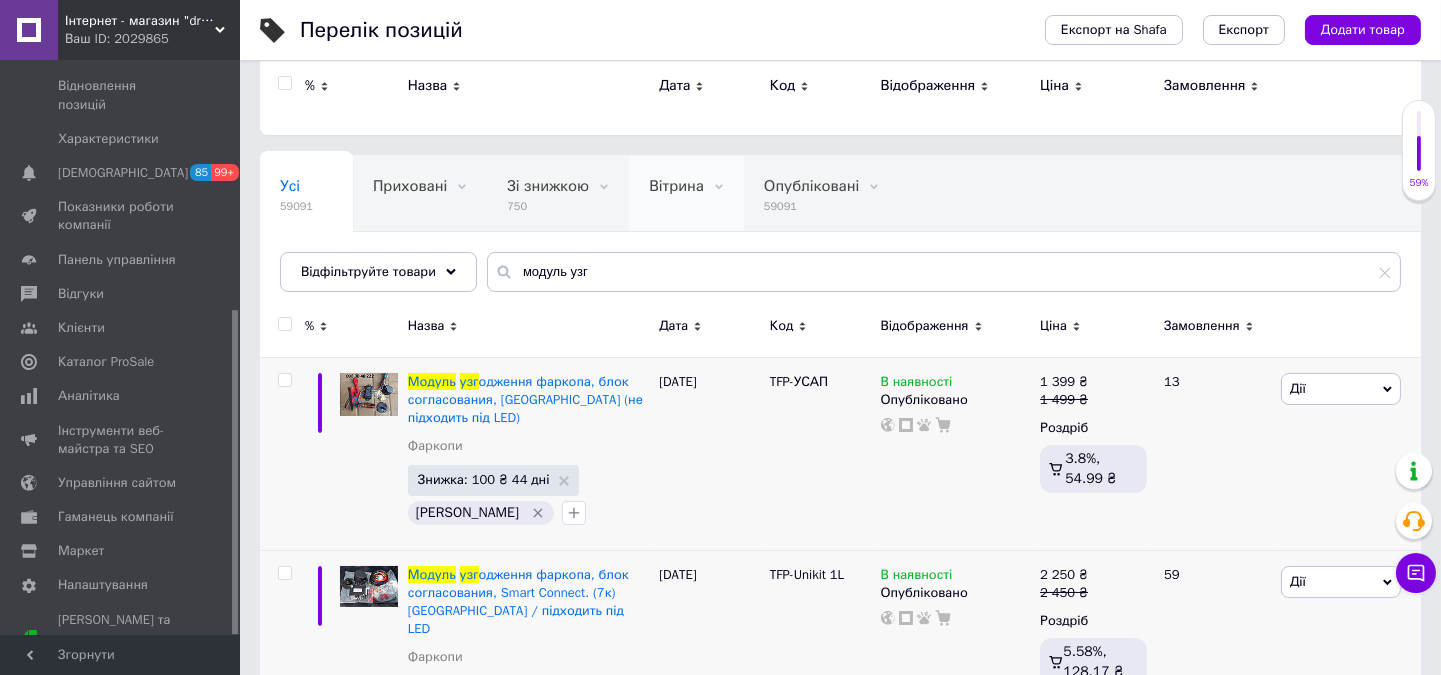 scroll, scrollTop: 0, scrollLeft: 0, axis: both 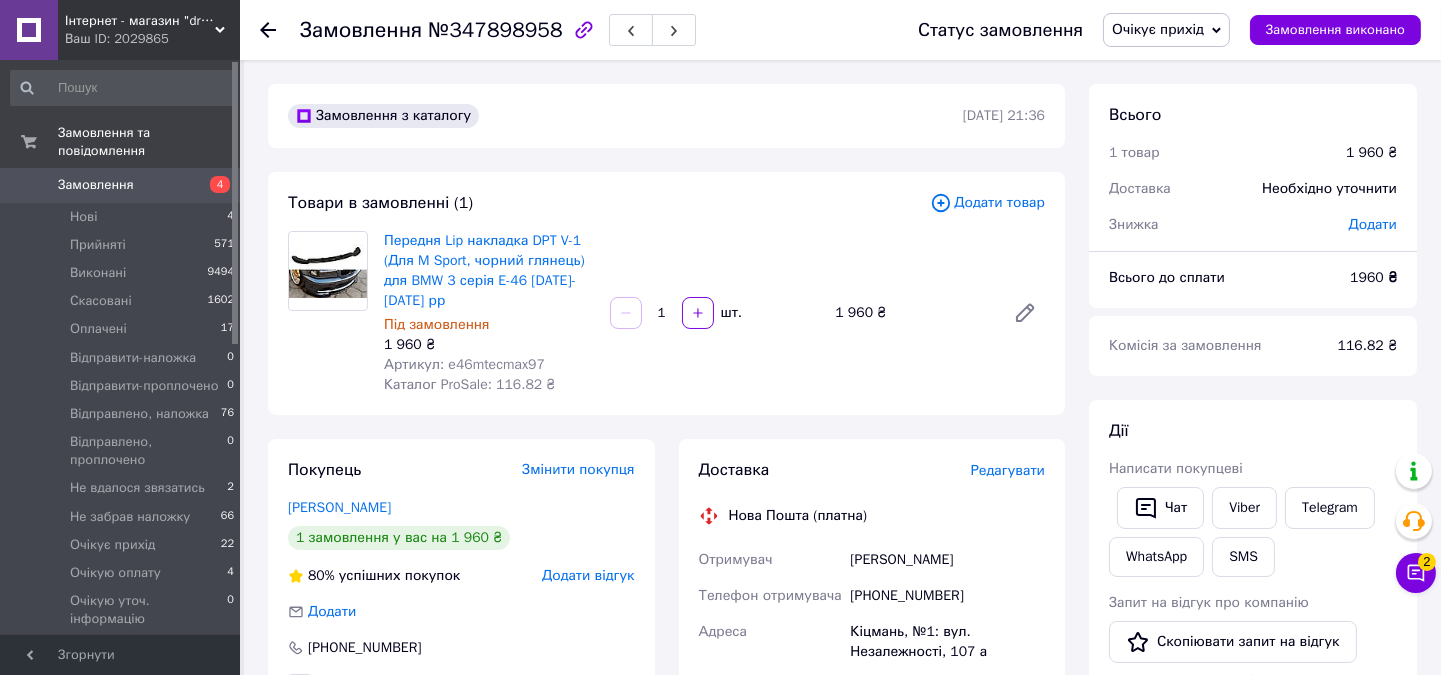 click on "Артикул: e46mtecmax97" at bounding box center (464, 364) 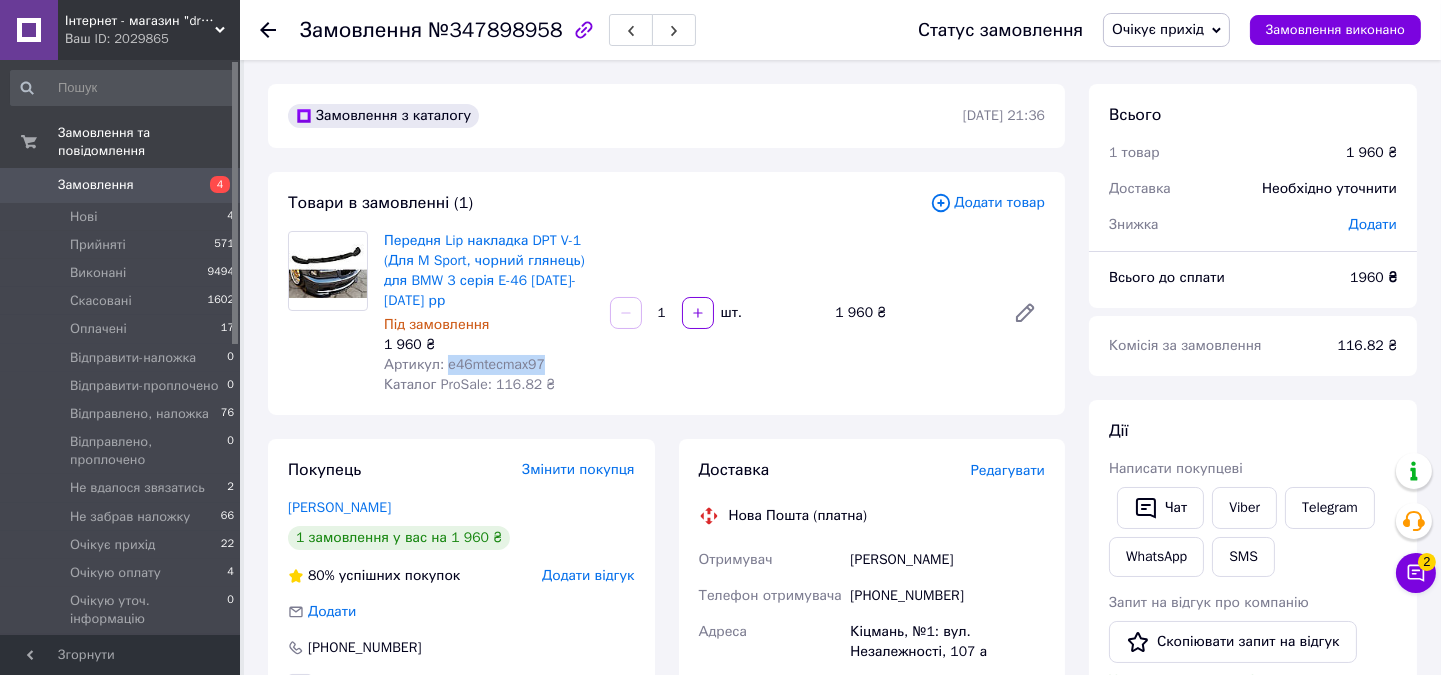 click on "Артикул: e46mtecmax97" at bounding box center (464, 364) 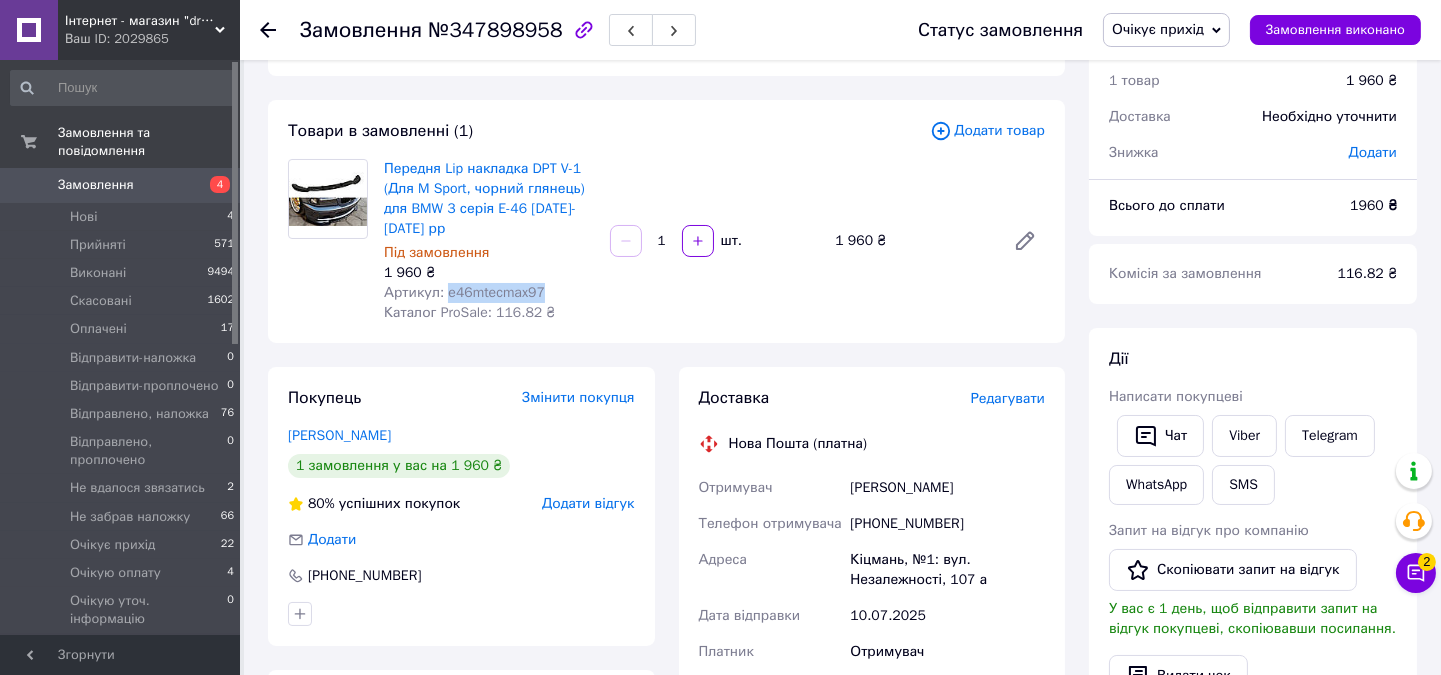 scroll, scrollTop: 111, scrollLeft: 0, axis: vertical 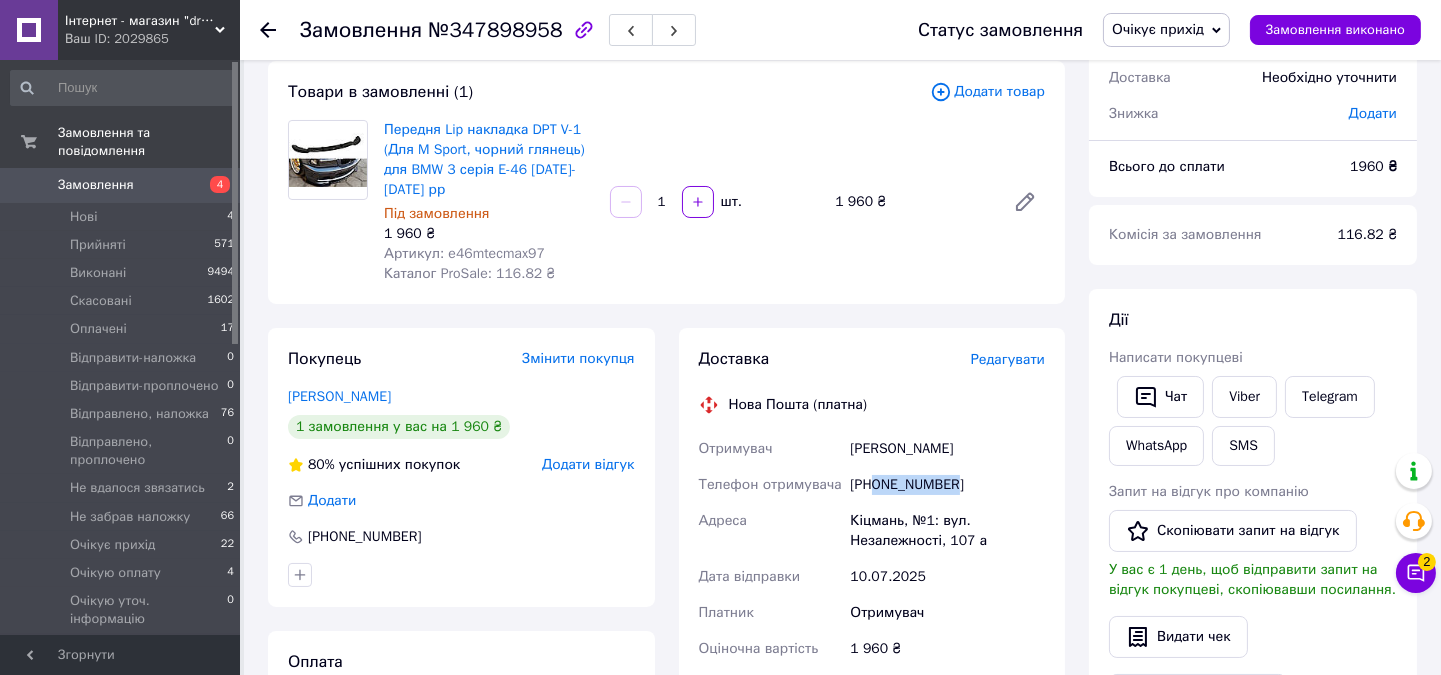 drag, startPoint x: 954, startPoint y: 485, endPoint x: 876, endPoint y: 485, distance: 78 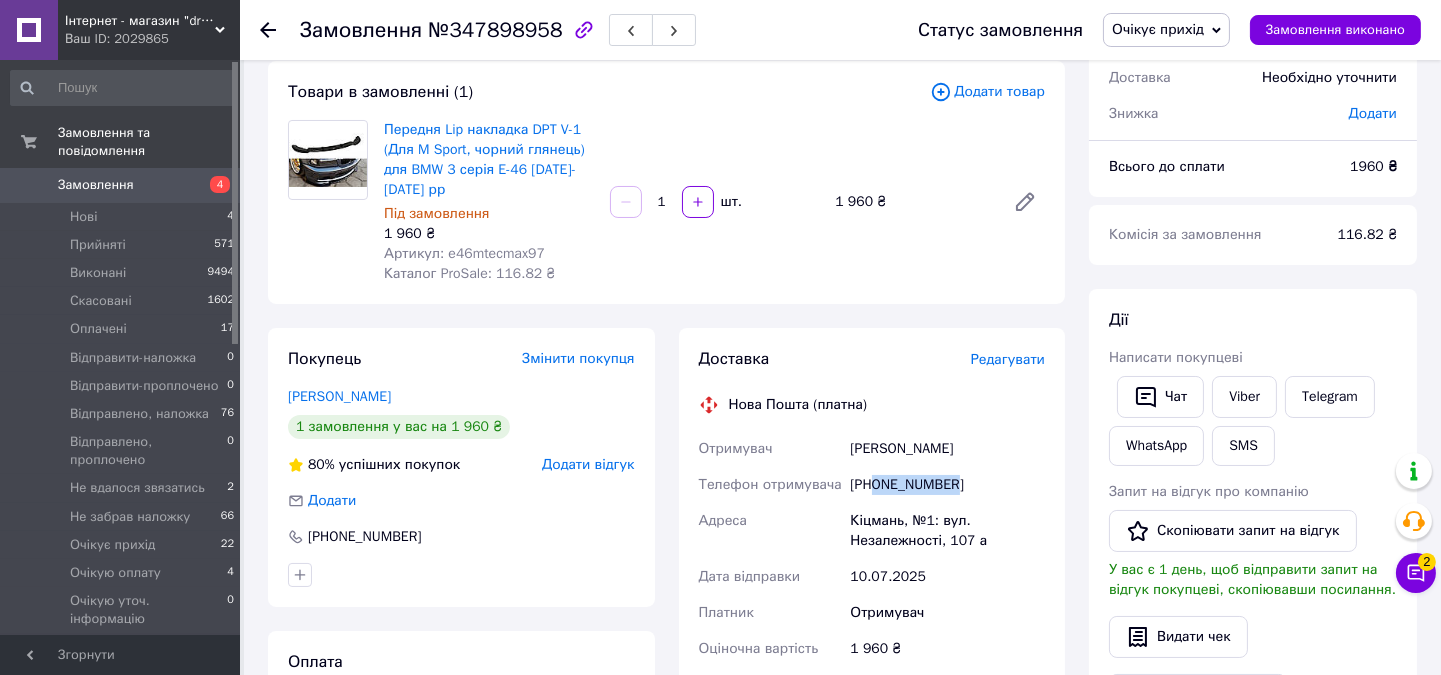 click on "[PHONE_NUMBER]" at bounding box center (947, 485) 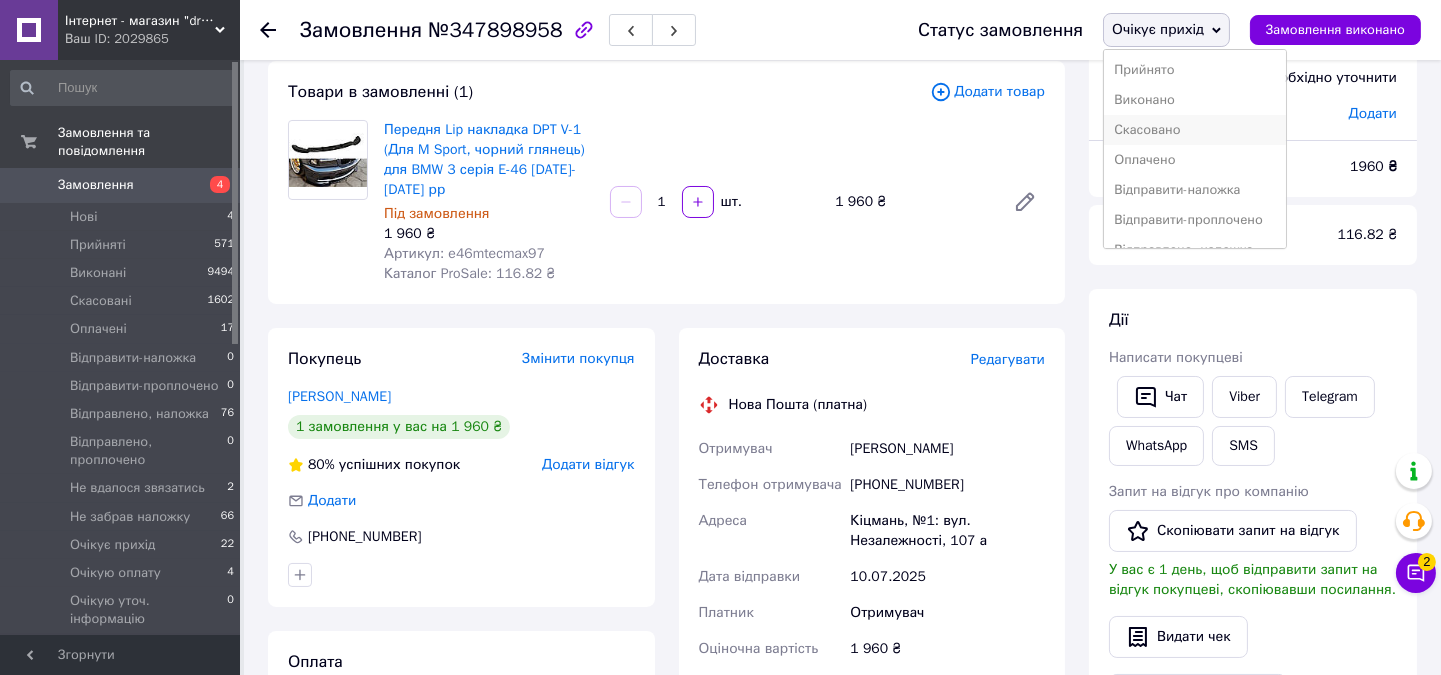 click on "Скасовано" at bounding box center (1194, 130) 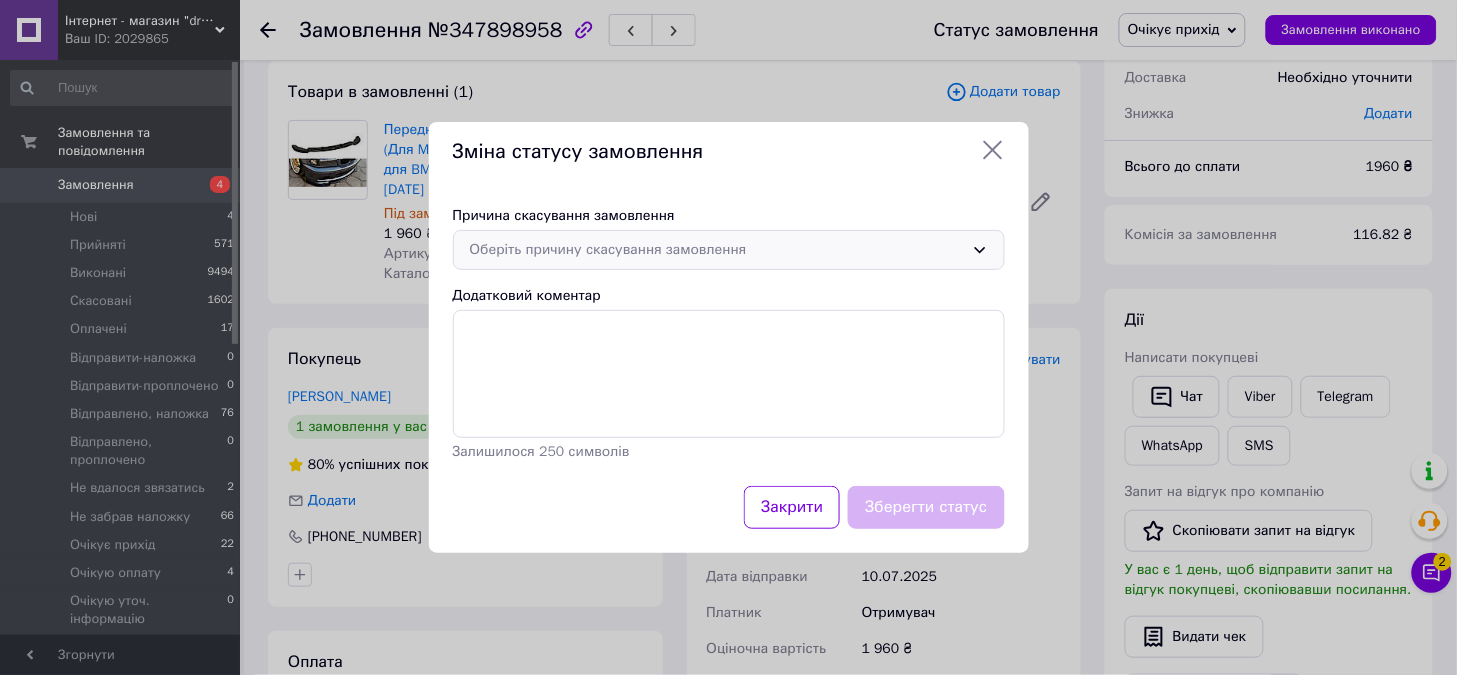 click on "Оберіть причину скасування замовлення" at bounding box center [717, 250] 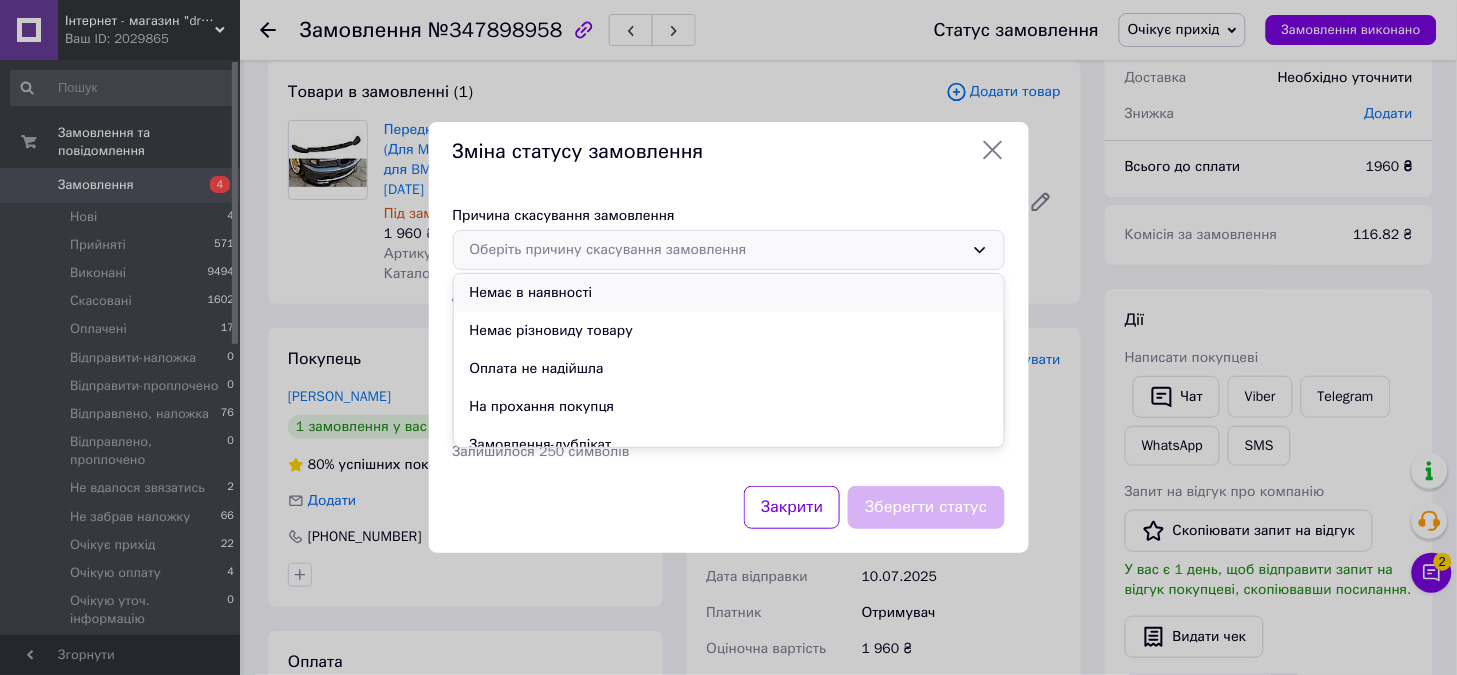 click on "Немає в наявності" at bounding box center [729, 293] 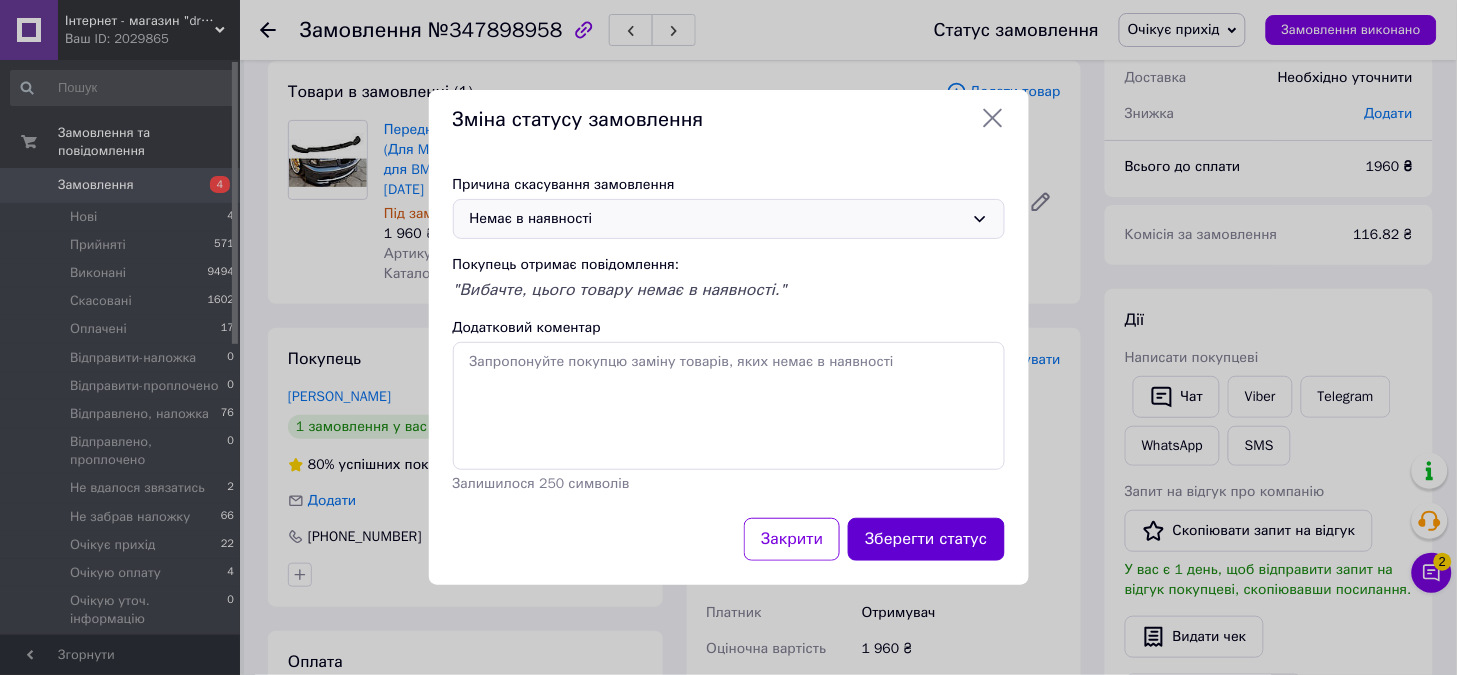 click on "Зберегти статус" at bounding box center [926, 539] 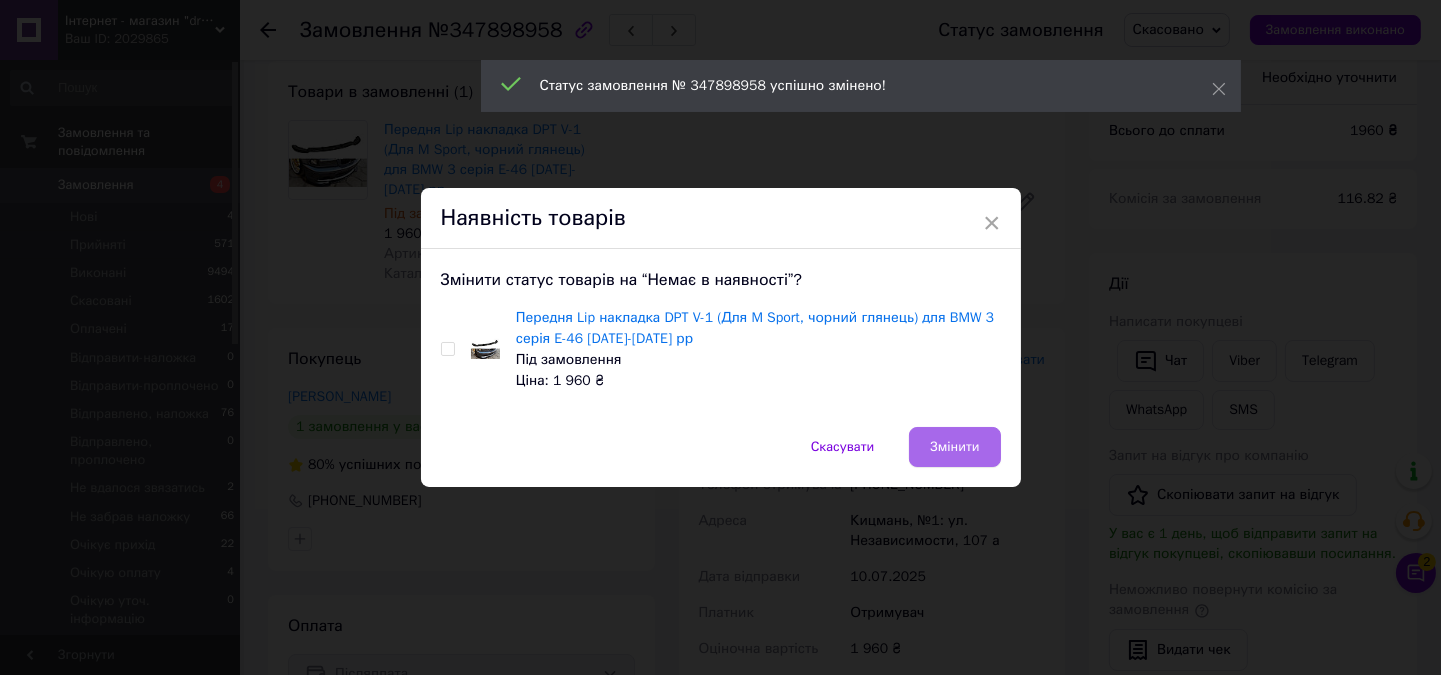 click on "Змінити" at bounding box center [954, 447] 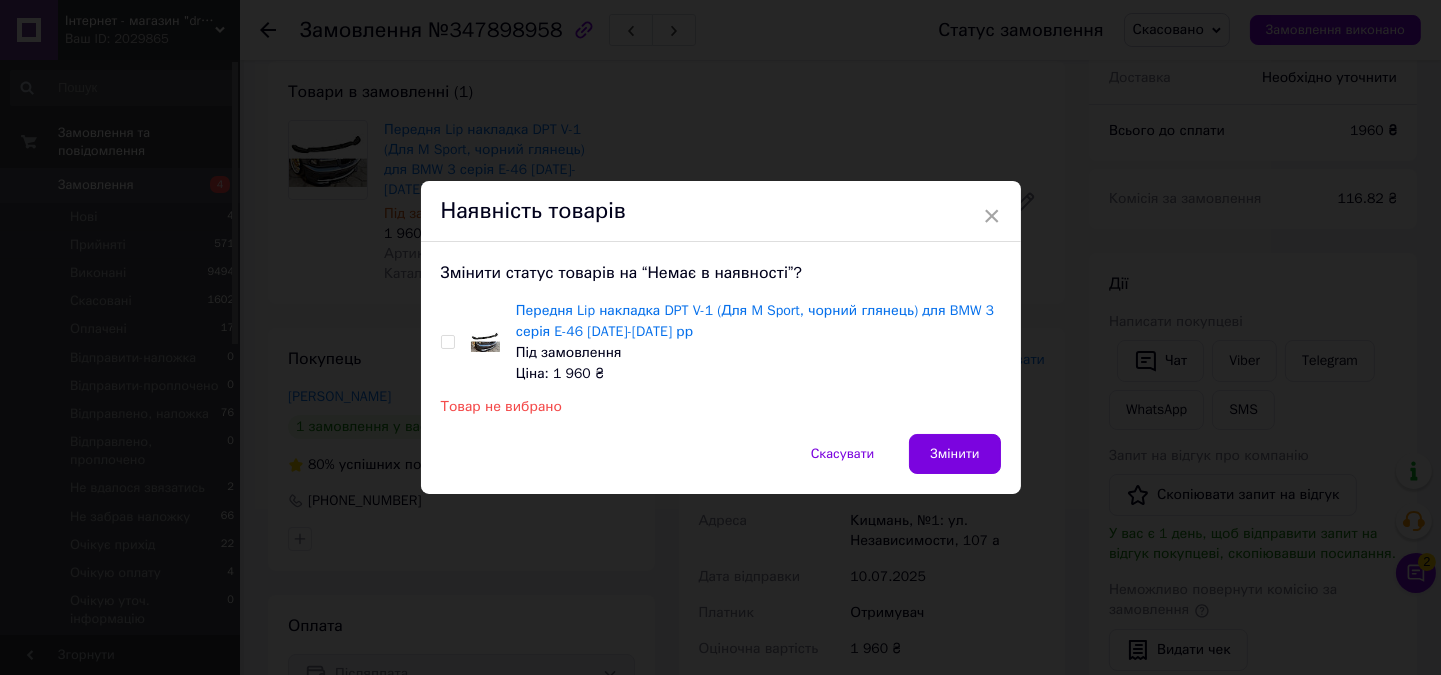 click at bounding box center [447, 342] 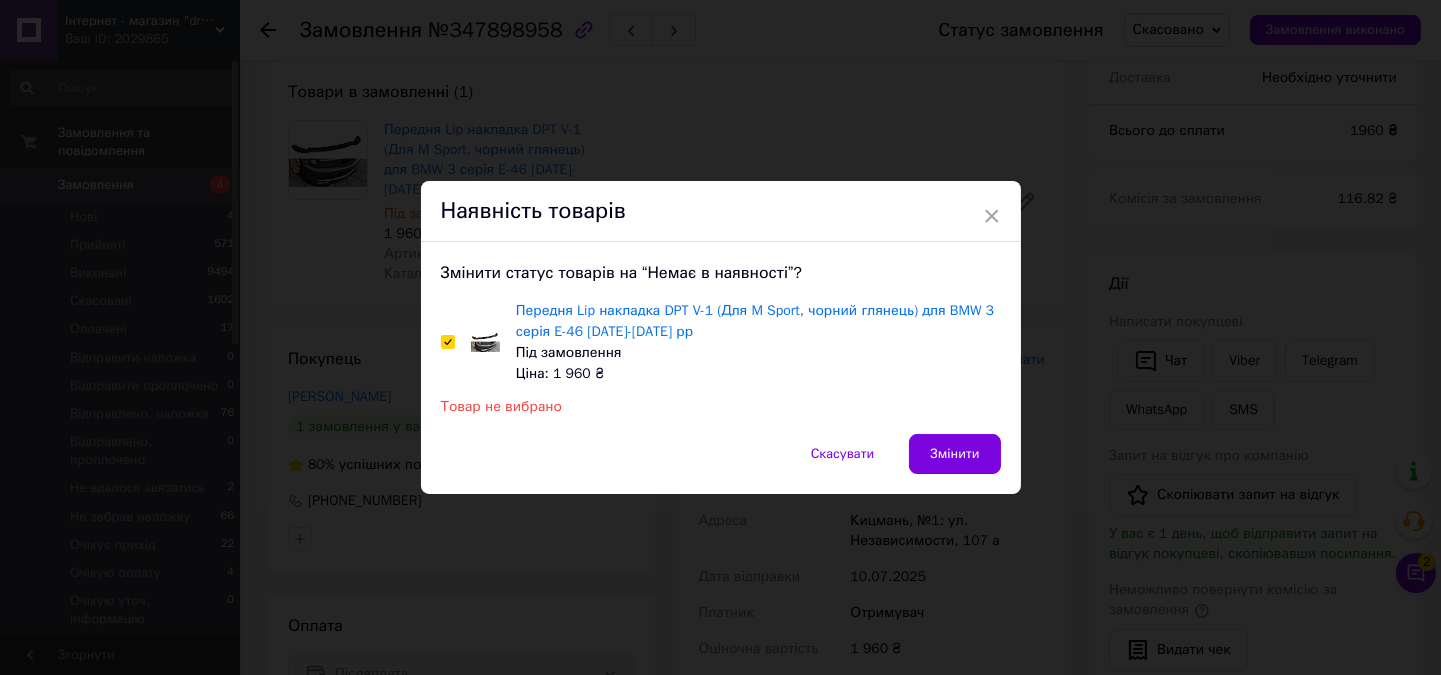 checkbox on "true" 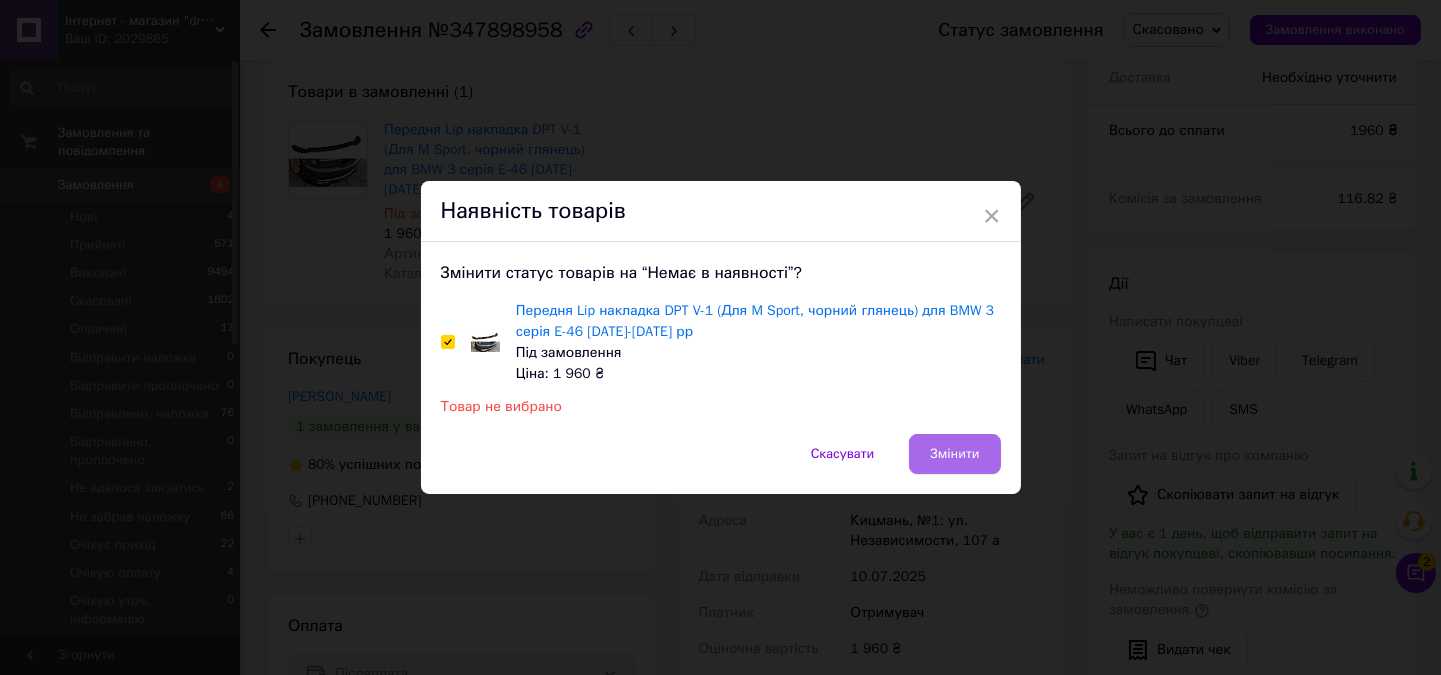 click on "Змінити" at bounding box center (954, 454) 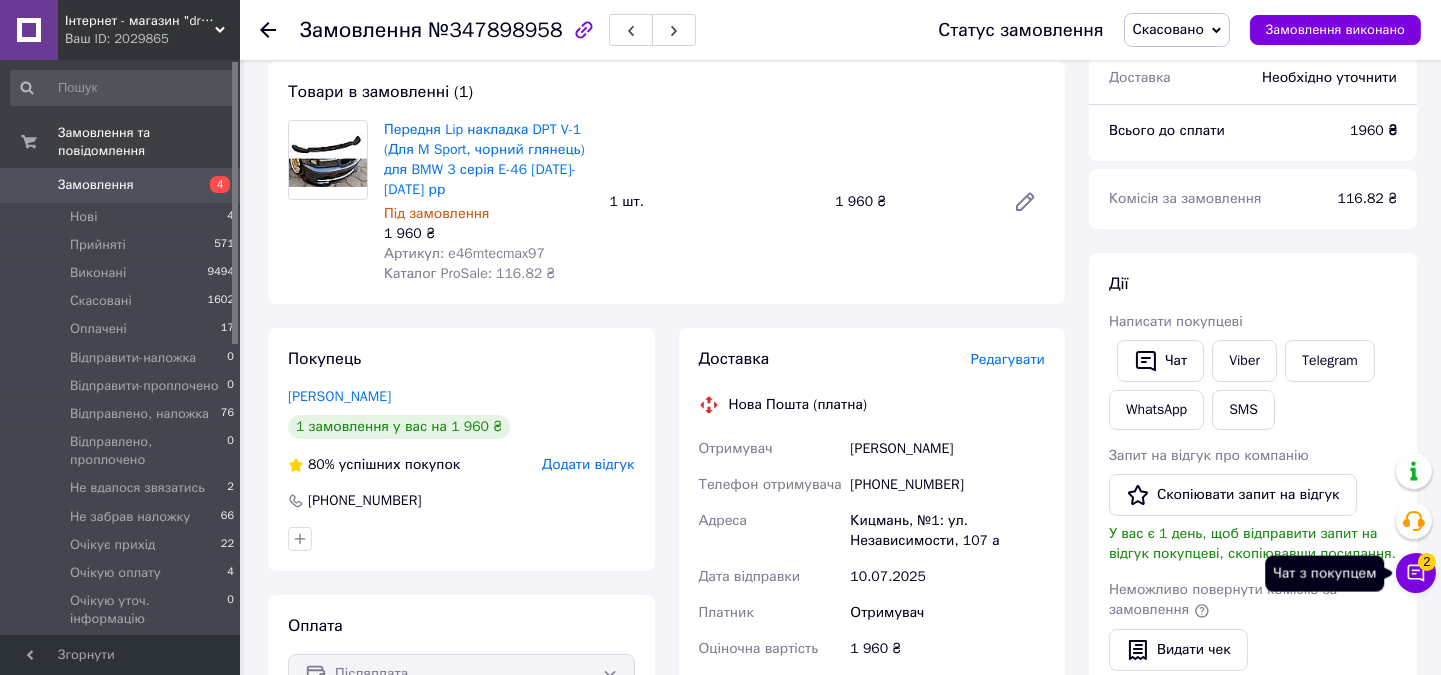 click 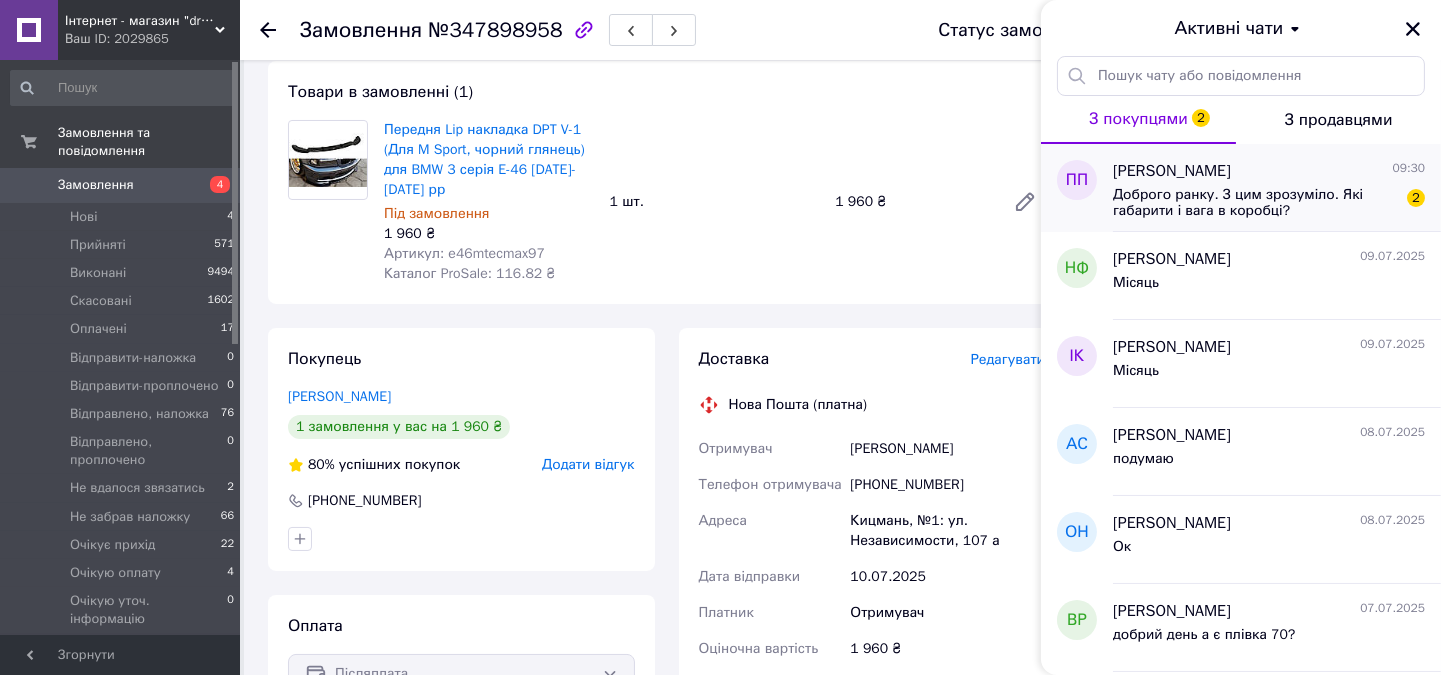 click on "Доброго ранку. З цим зрозуміло. Які габарити і вага в коробці?" at bounding box center (1255, 203) 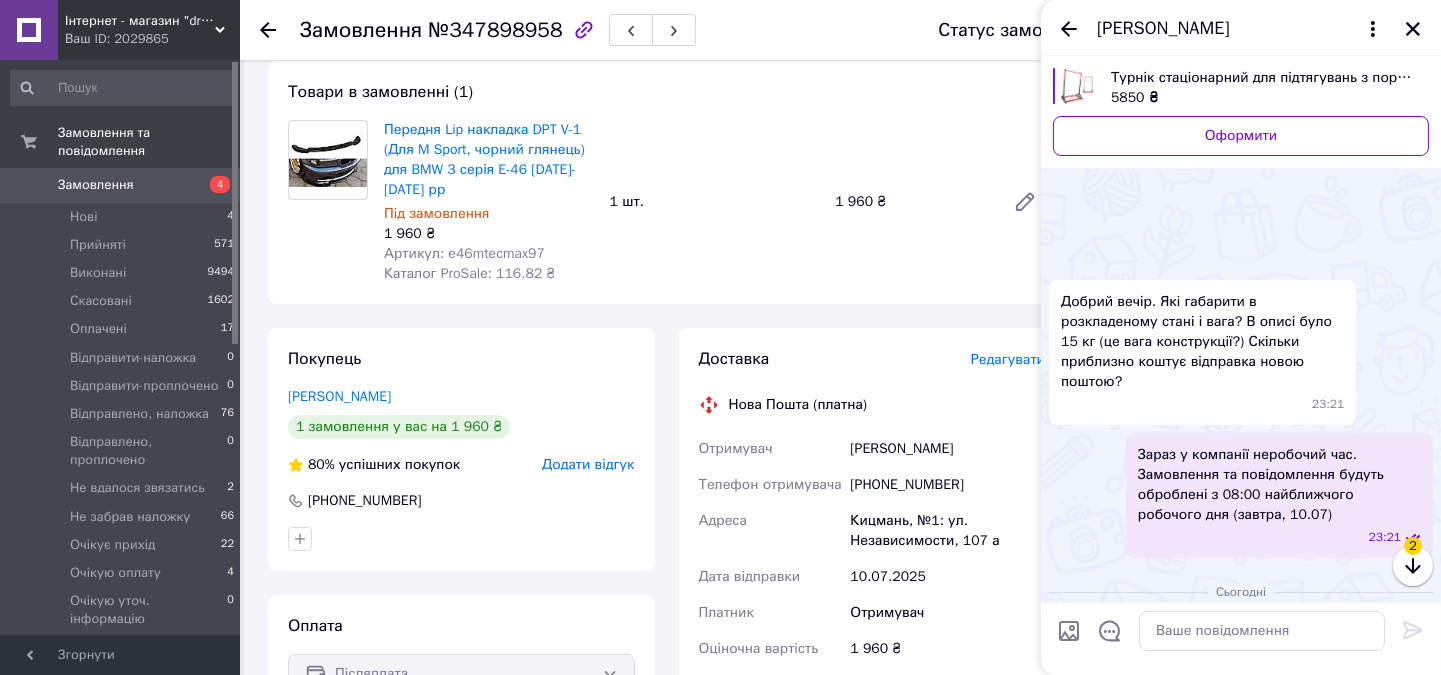 scroll, scrollTop: 383, scrollLeft: 0, axis: vertical 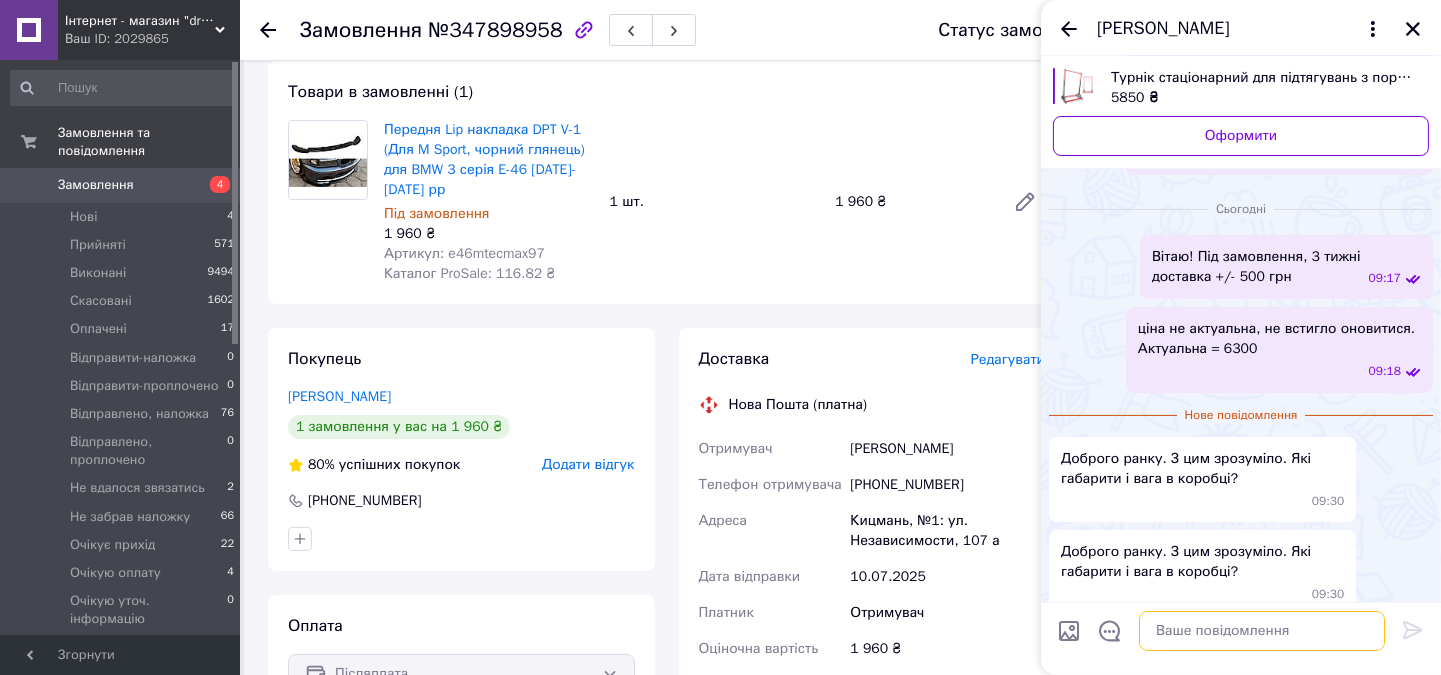 click at bounding box center (1262, 631) 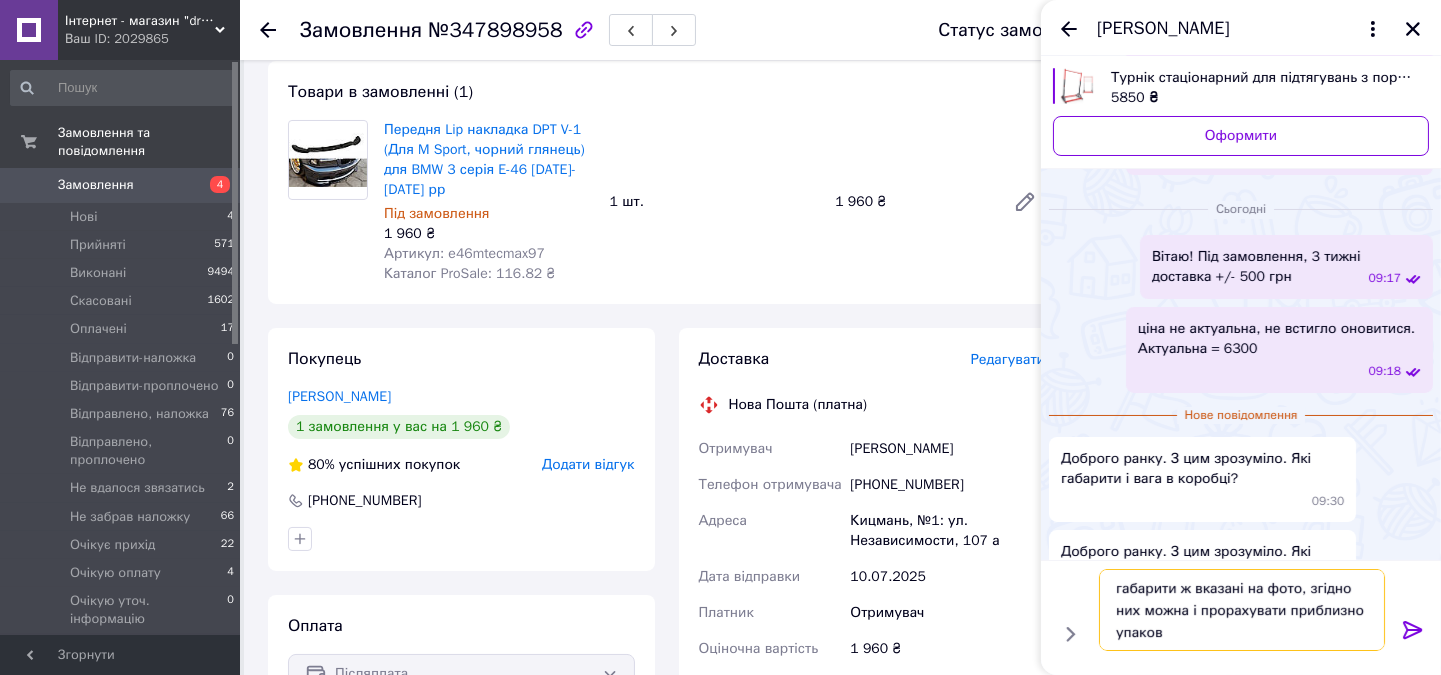 scroll, scrollTop: 2, scrollLeft: 0, axis: vertical 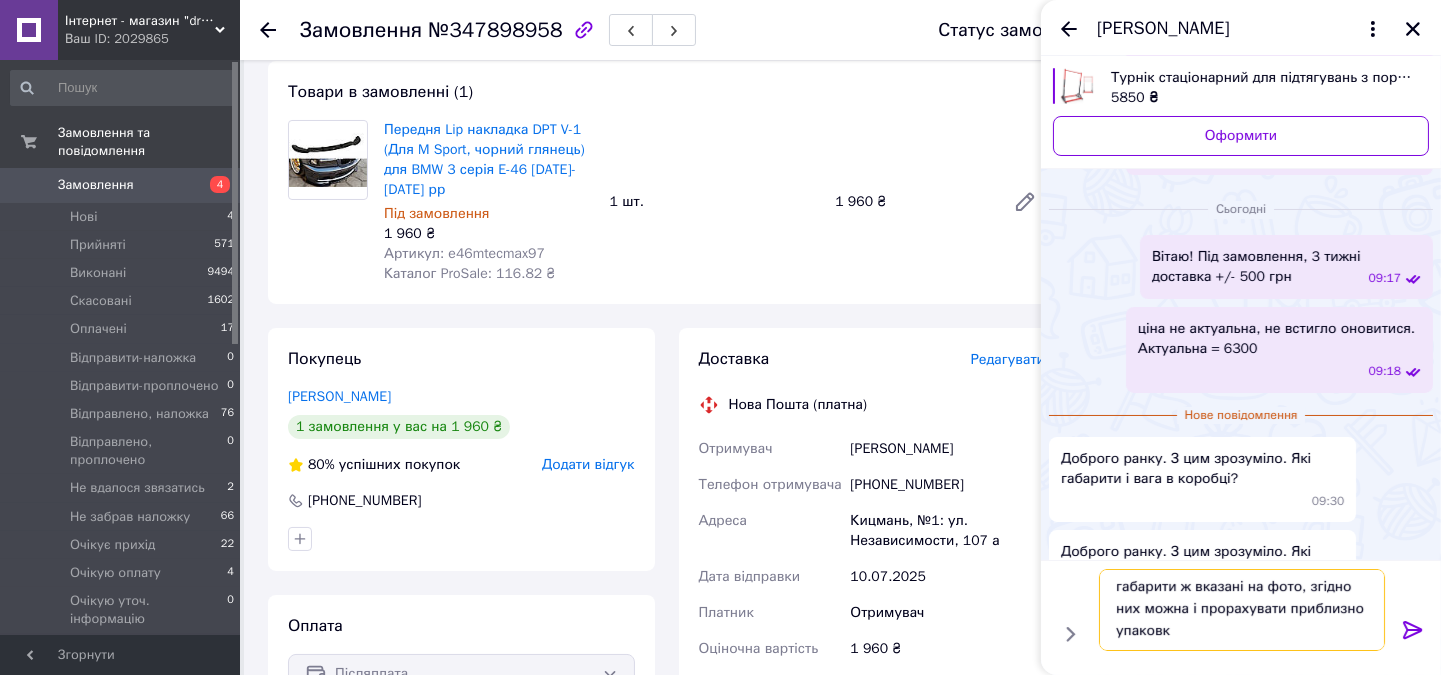 type on "габарити ж вказані на фото, згідно них можна і прорахувати приблизно упаковку" 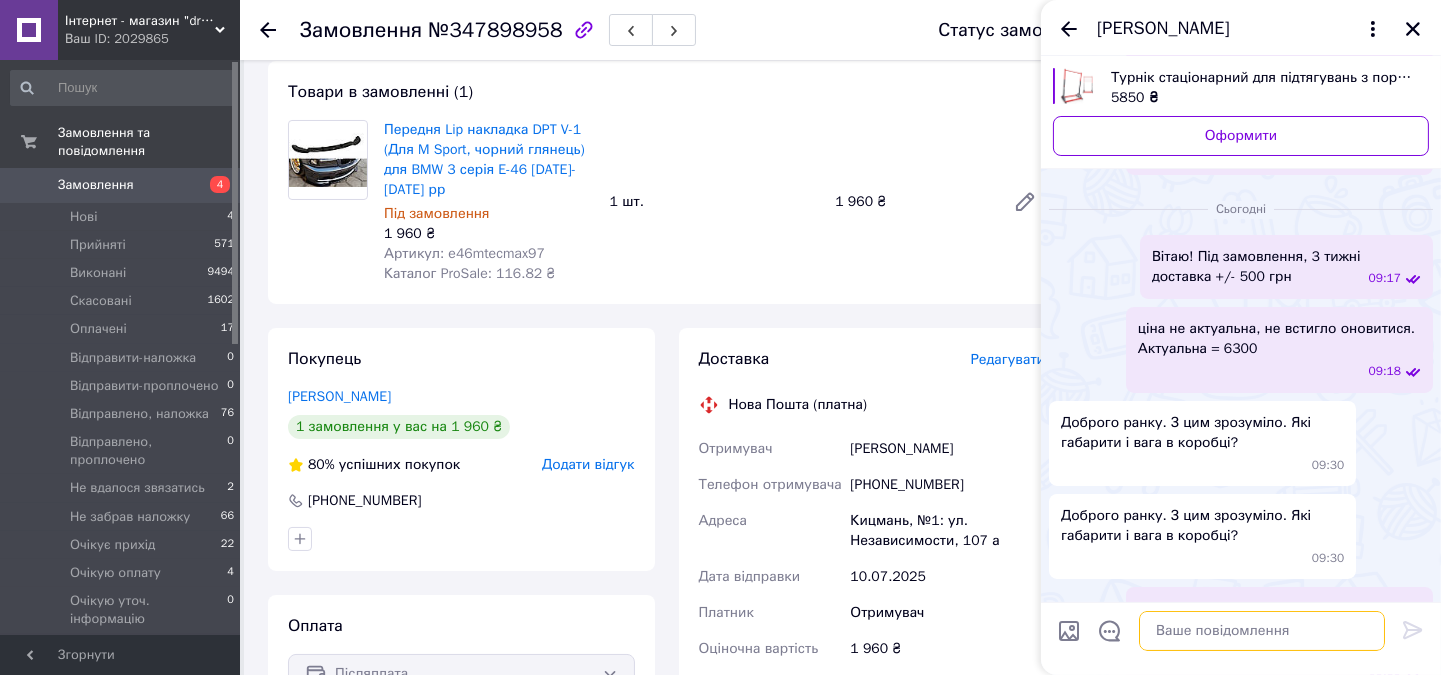 scroll, scrollTop: 0, scrollLeft: 0, axis: both 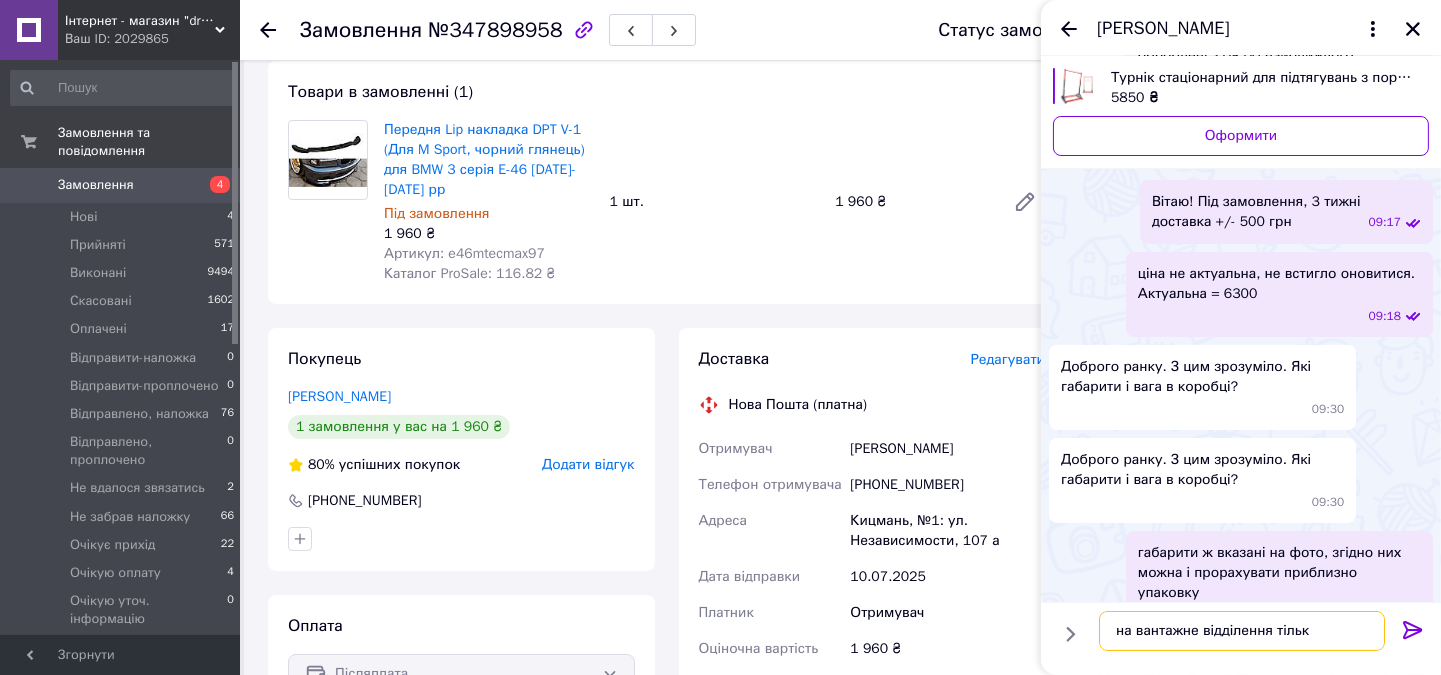 type on "на вантажне відділення тільки" 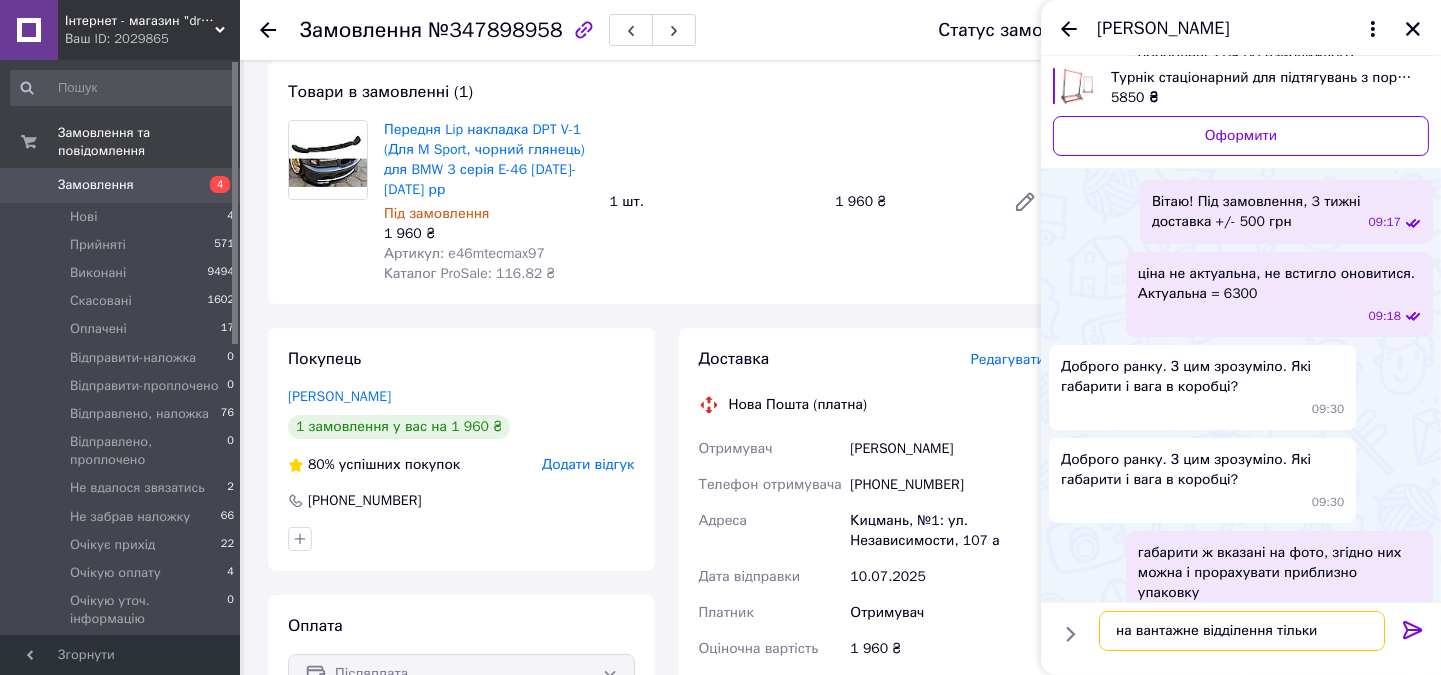 type 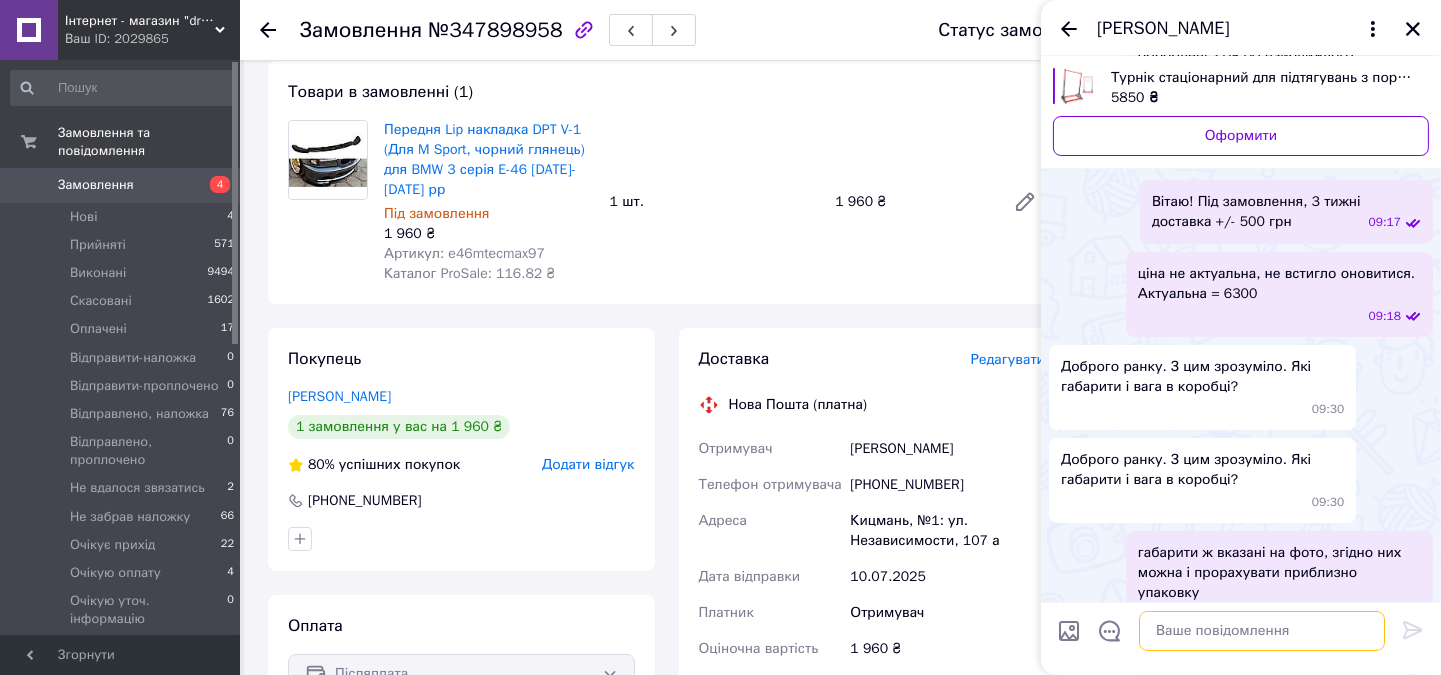 scroll, scrollTop: 442, scrollLeft: 0, axis: vertical 